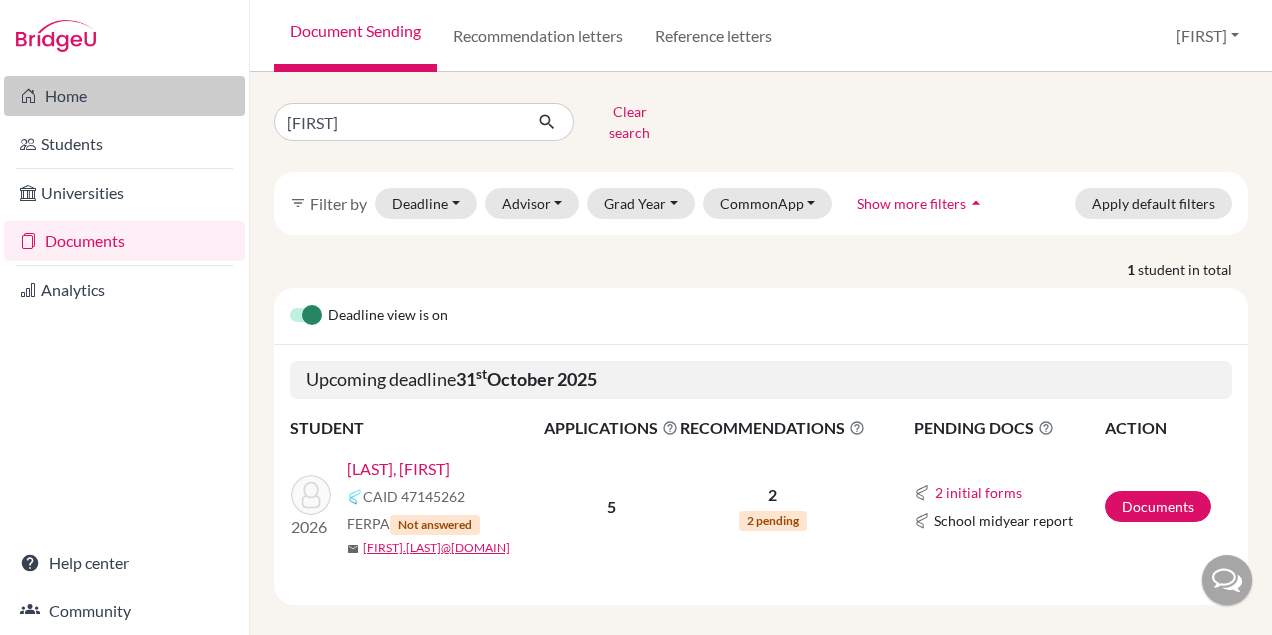 scroll, scrollTop: 0, scrollLeft: 0, axis: both 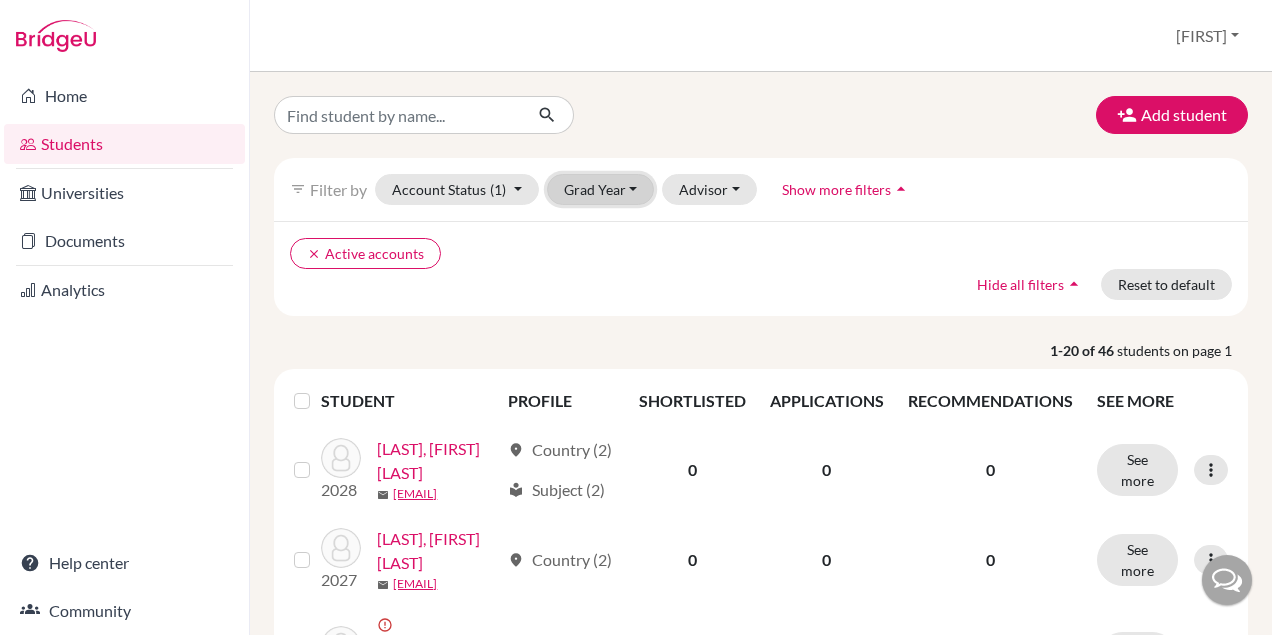 click on "Grad Year" at bounding box center [601, 189] 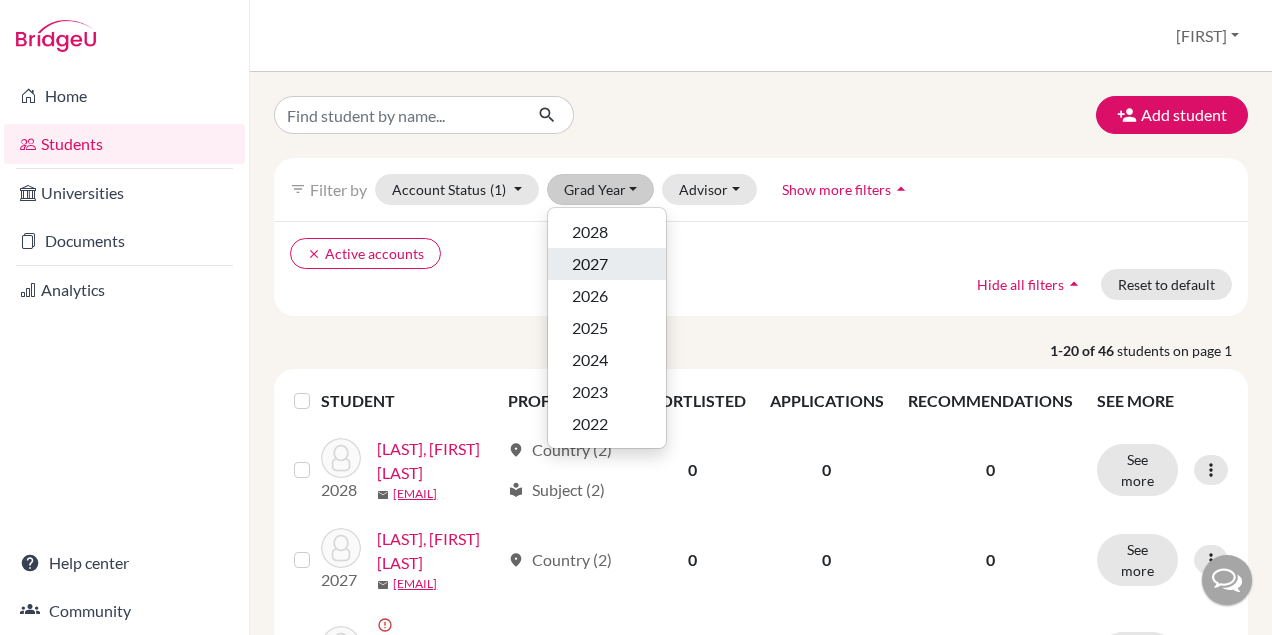 click on "2027" at bounding box center (590, 264) 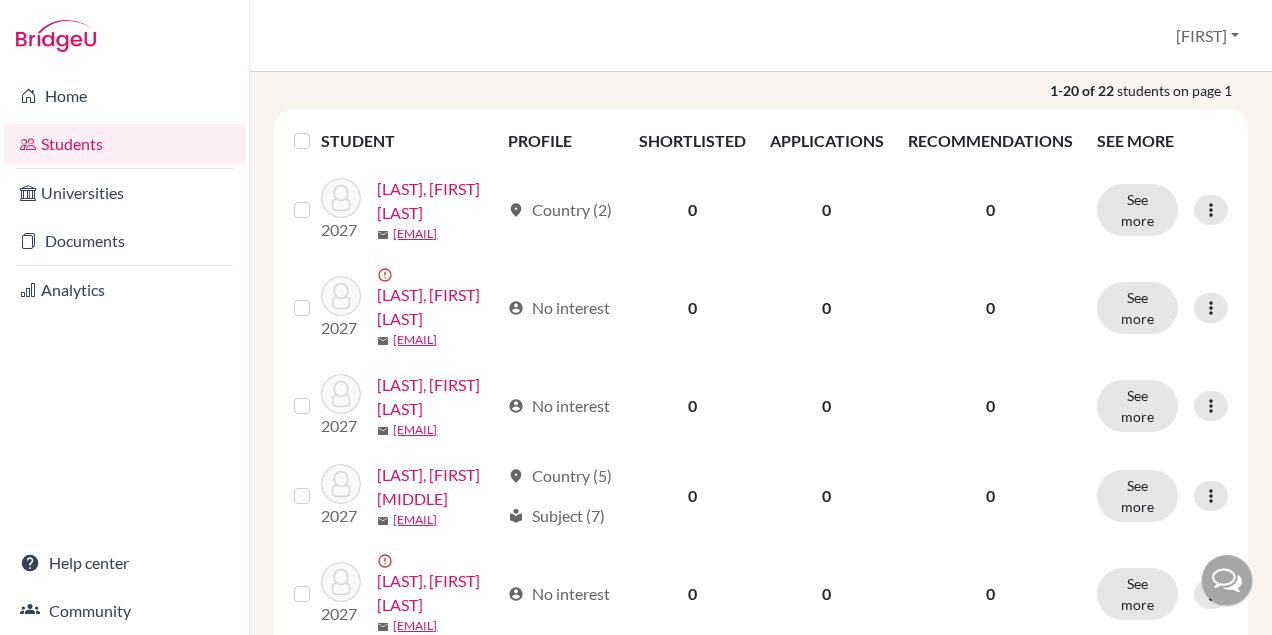 scroll, scrollTop: 248, scrollLeft: 0, axis: vertical 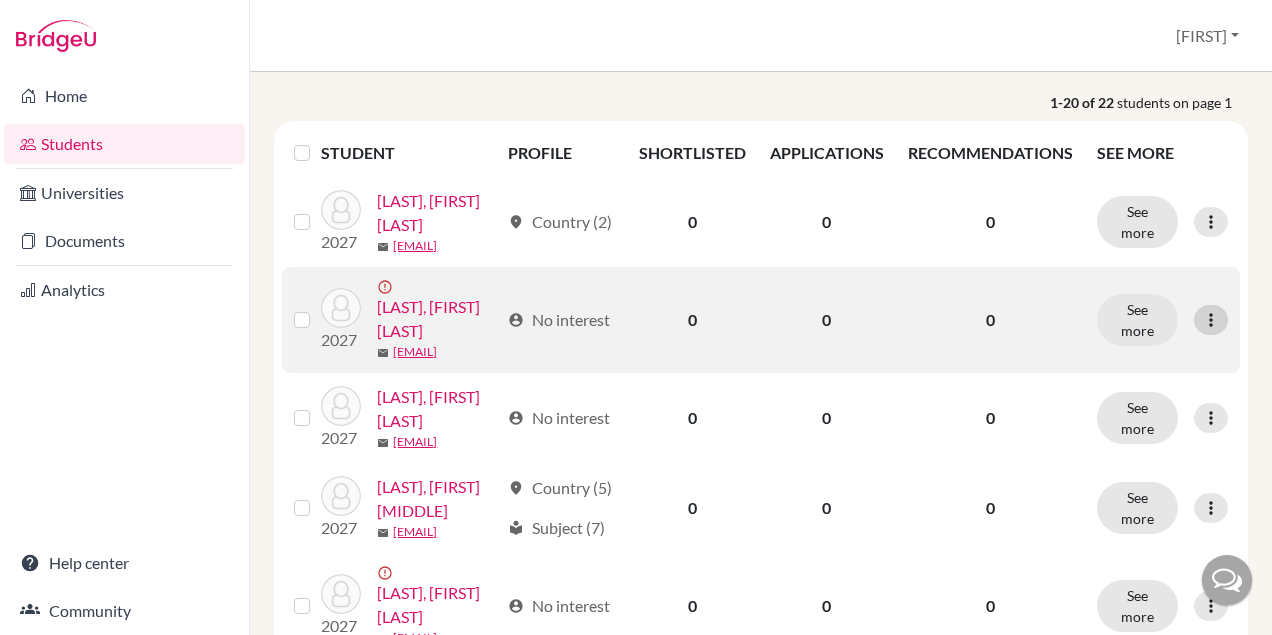 click at bounding box center (1211, 320) 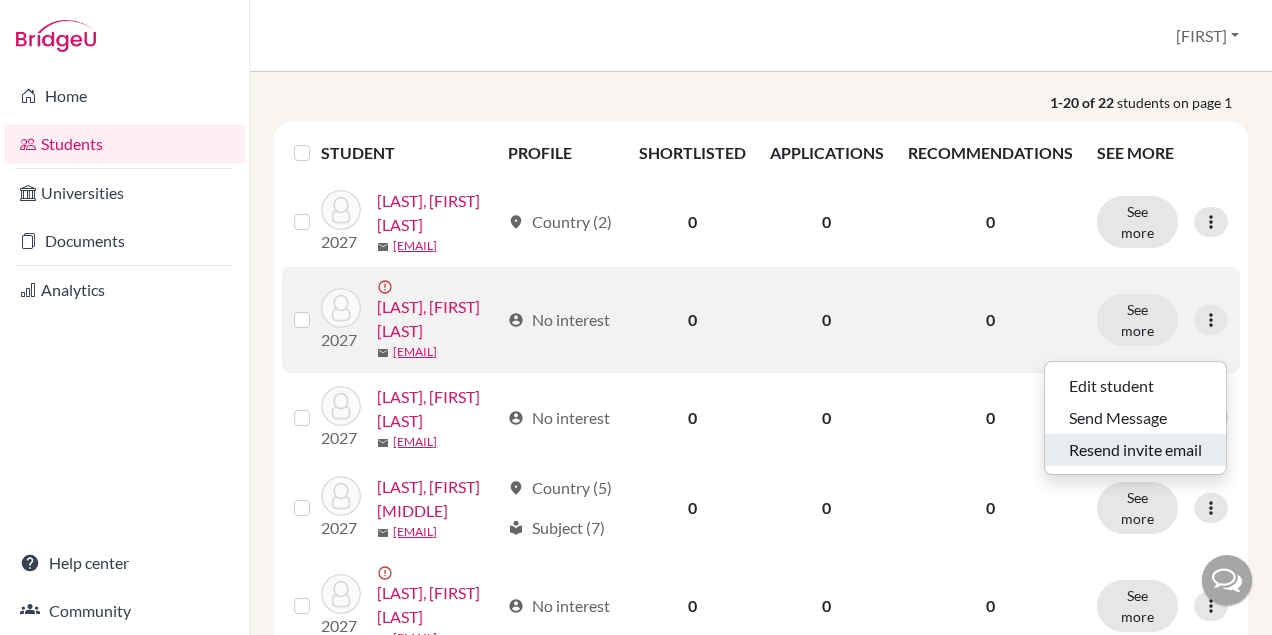 click on "Resend invite email" at bounding box center (1135, 450) 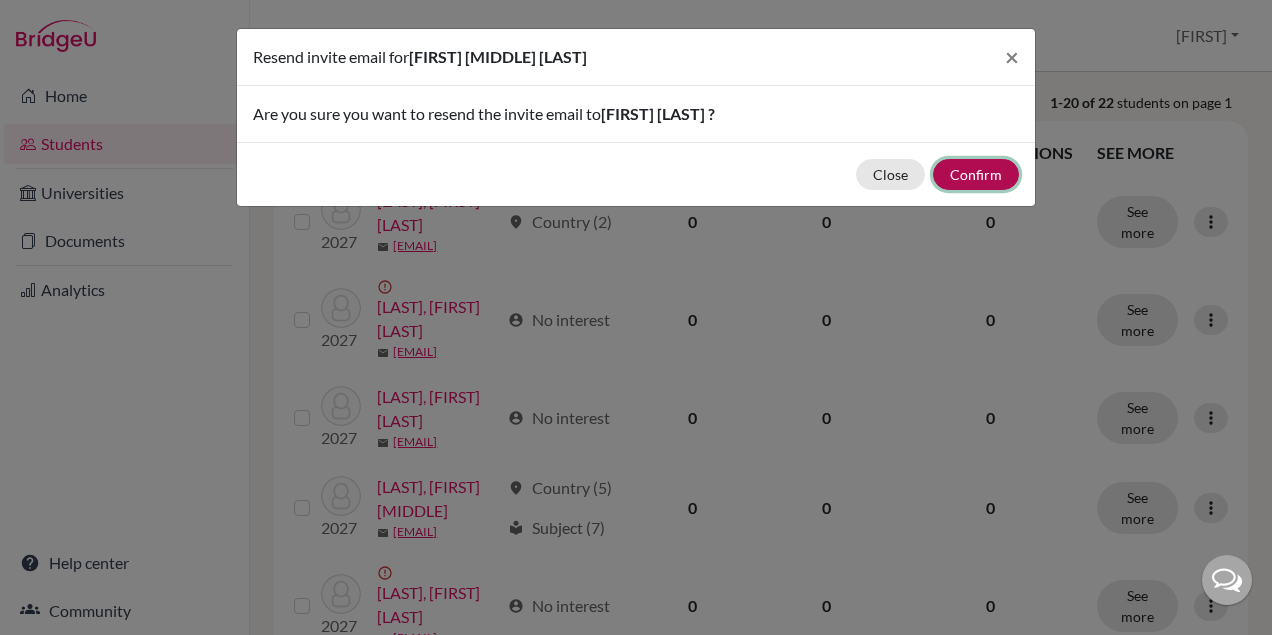 click on "Confirm" at bounding box center (976, 174) 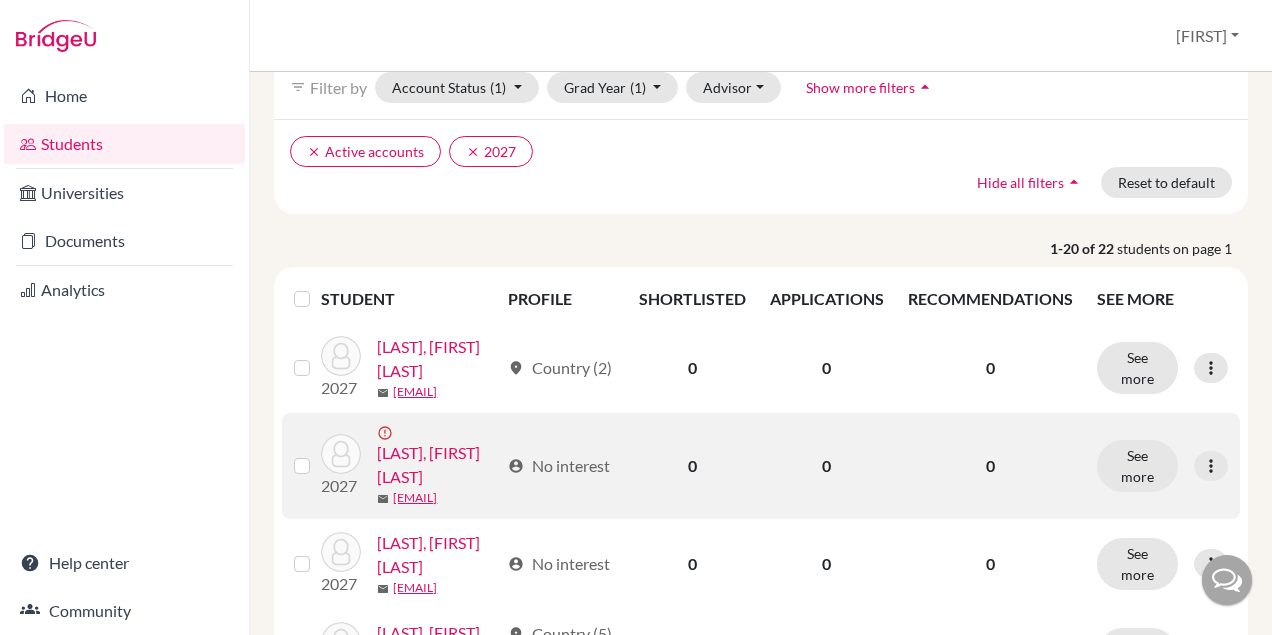 scroll, scrollTop: 0, scrollLeft: 0, axis: both 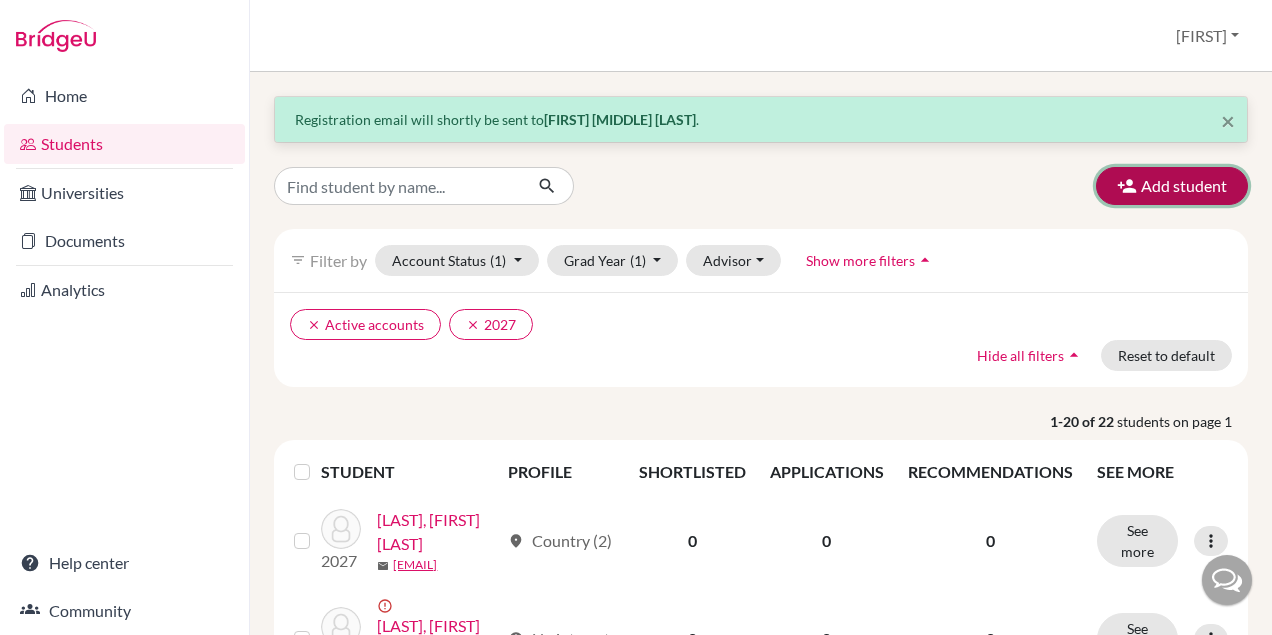 click on "Add student" at bounding box center [1172, 186] 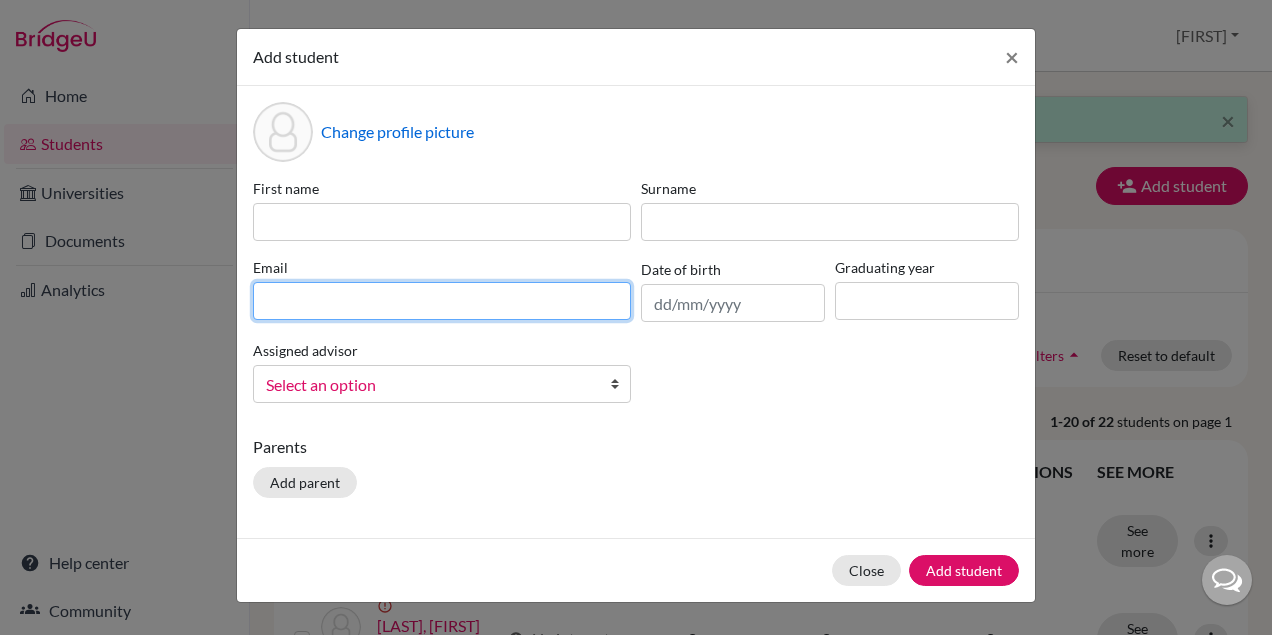 click at bounding box center [442, 301] 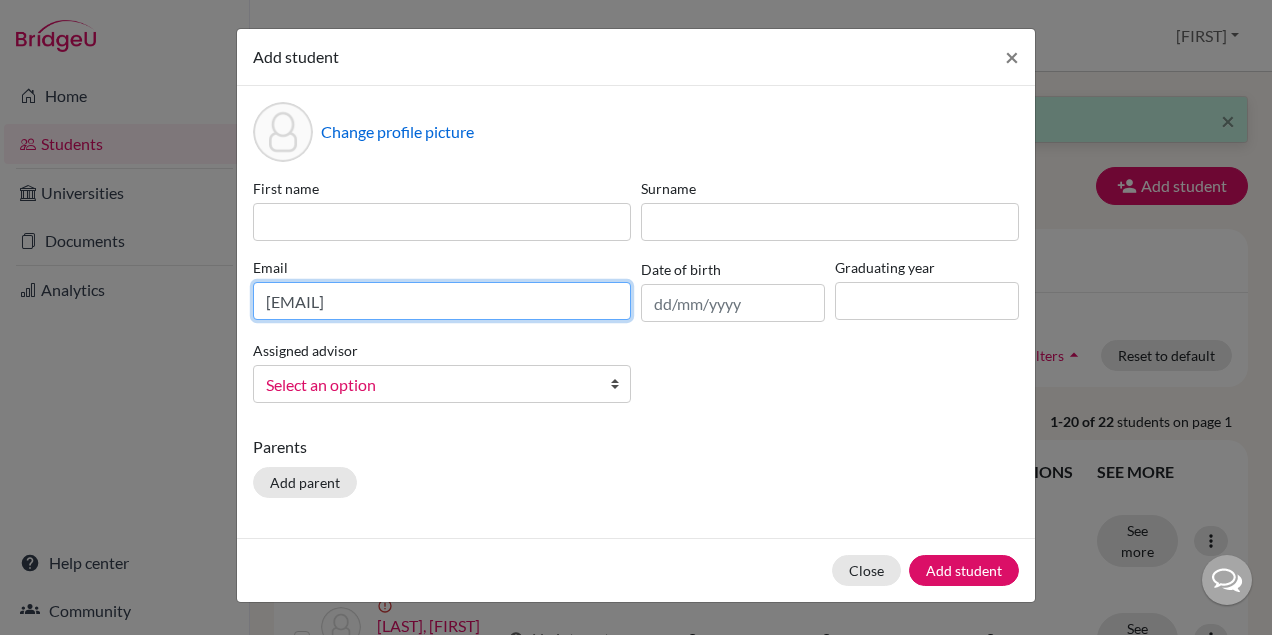 type on "[EMAIL]" 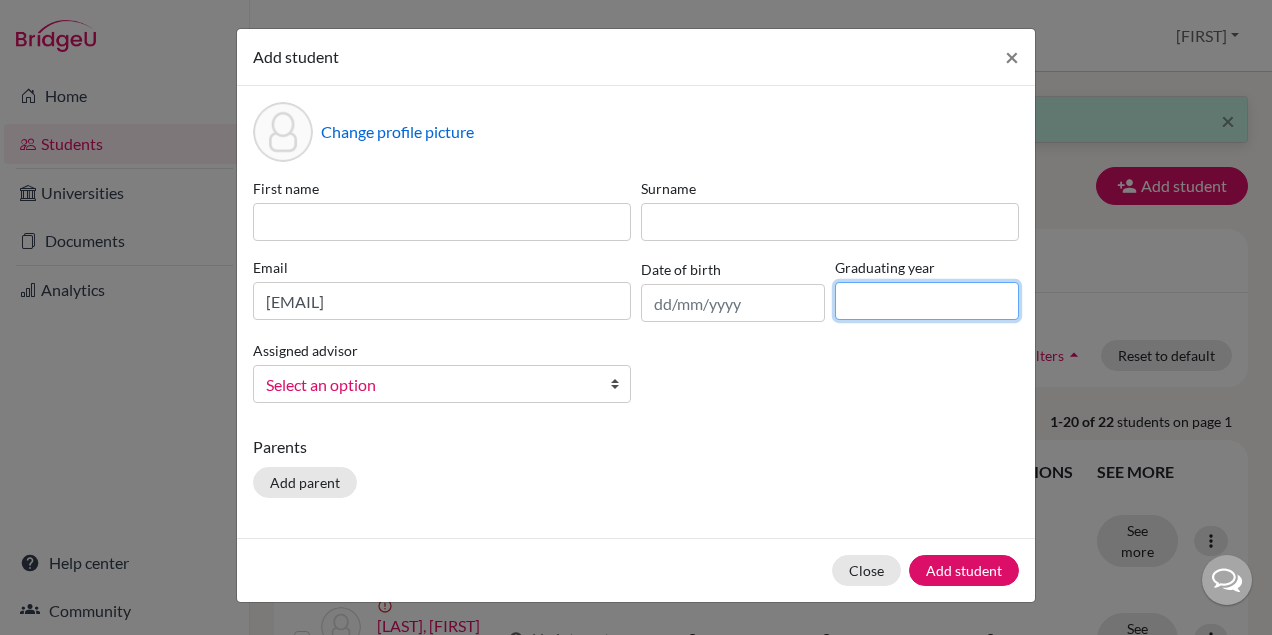 click at bounding box center [927, 301] 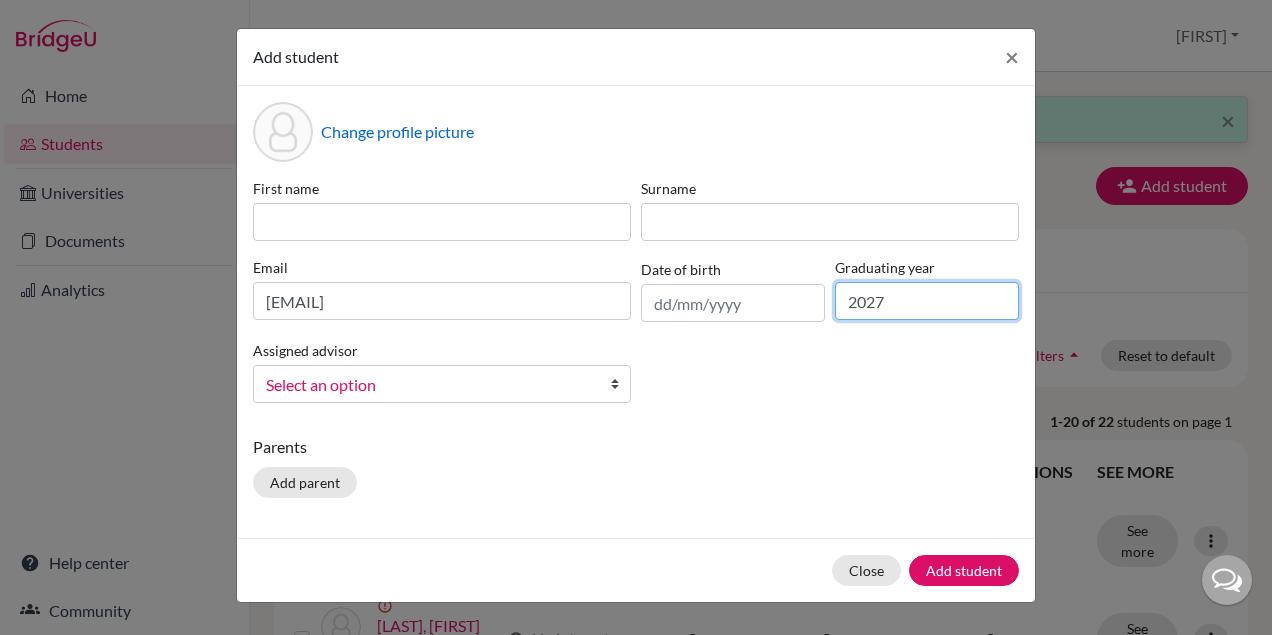 type on "2027" 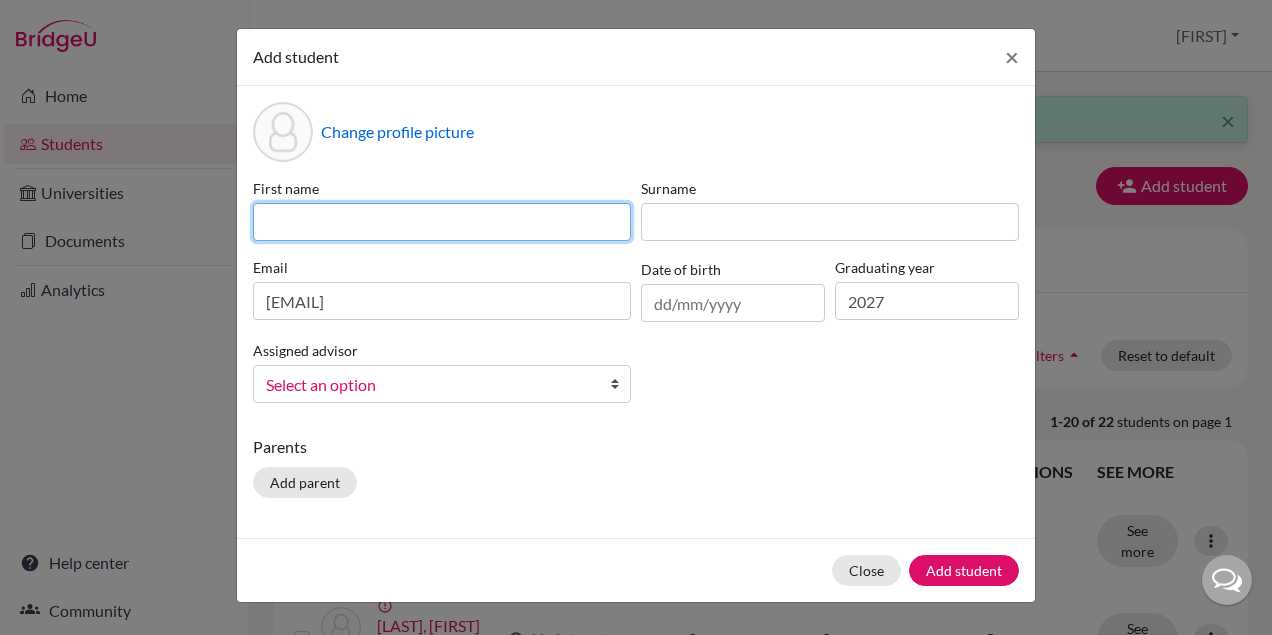 click at bounding box center [442, 222] 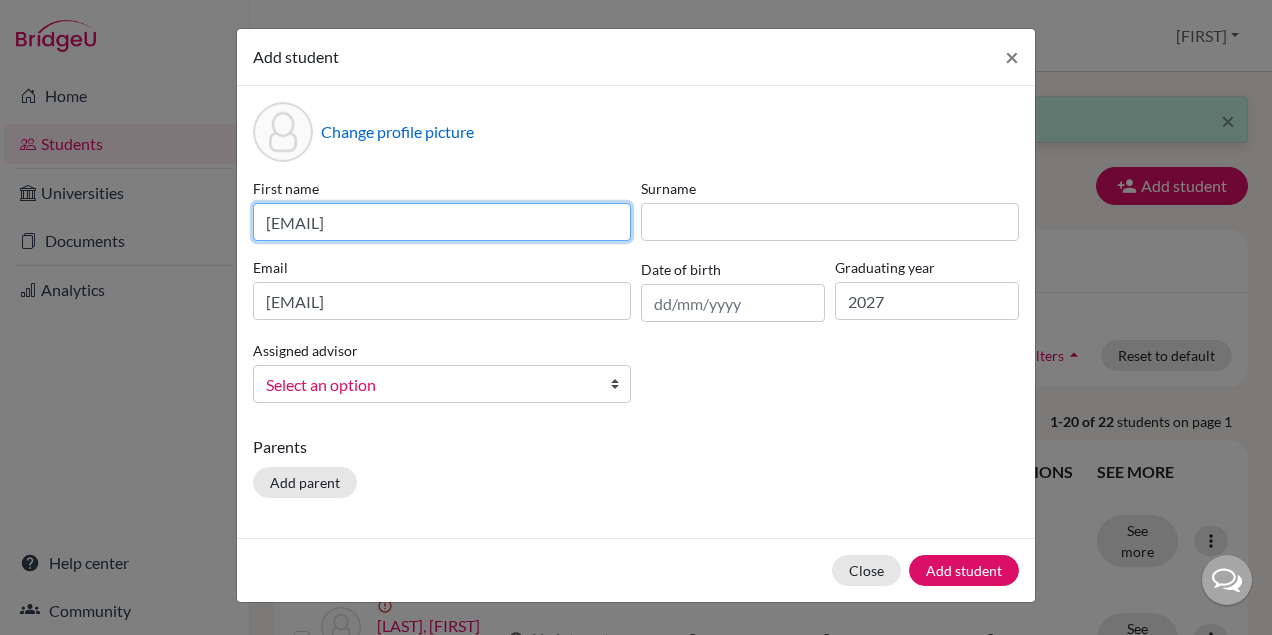 click on "[EMAIL]" at bounding box center [442, 222] 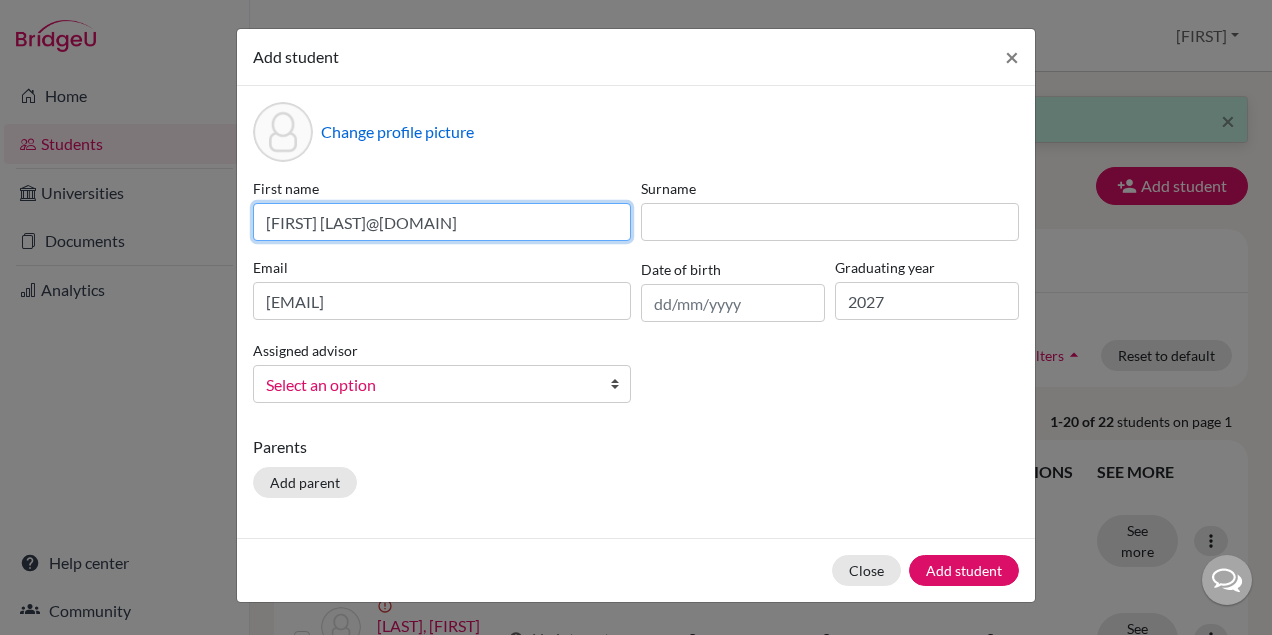 drag, startPoint x: 487, startPoint y: 222, endPoint x: 330, endPoint y: 228, distance: 157.11461 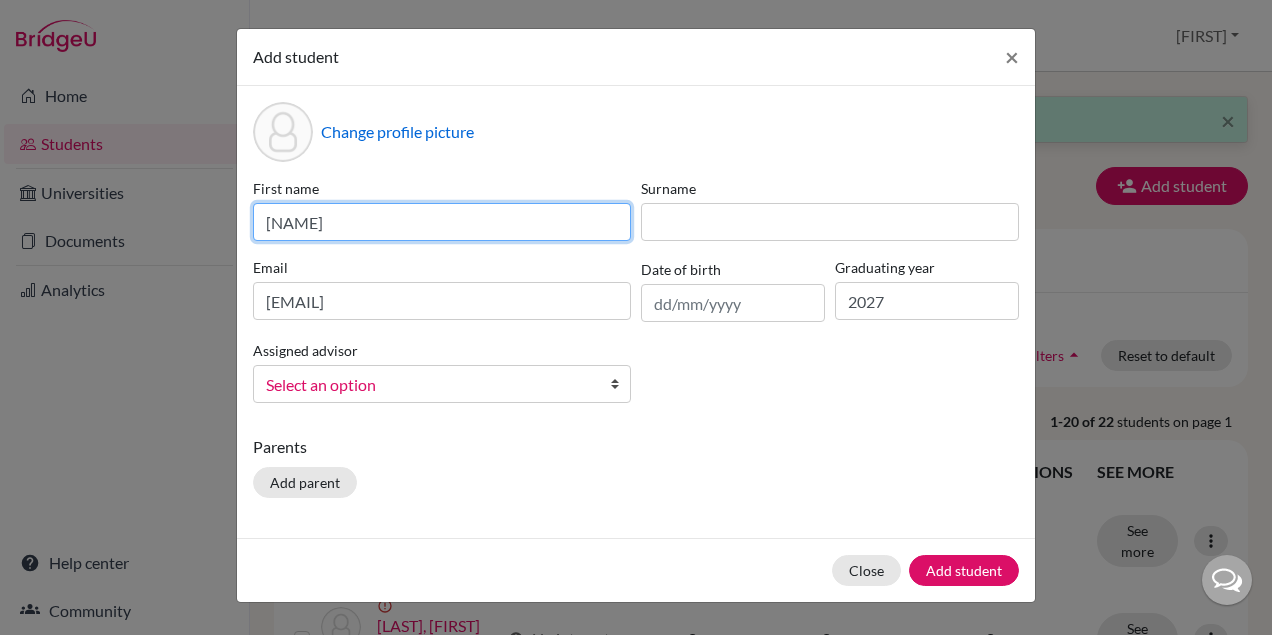 click on "[NAME]" at bounding box center (442, 222) 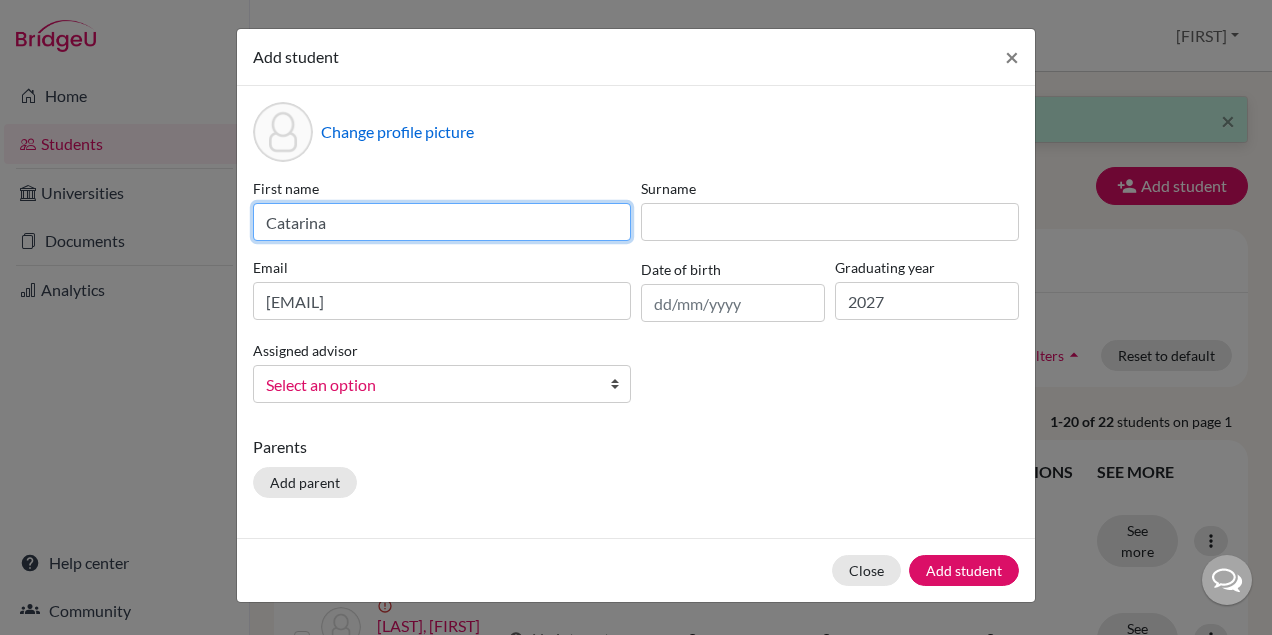 type on "Catarina" 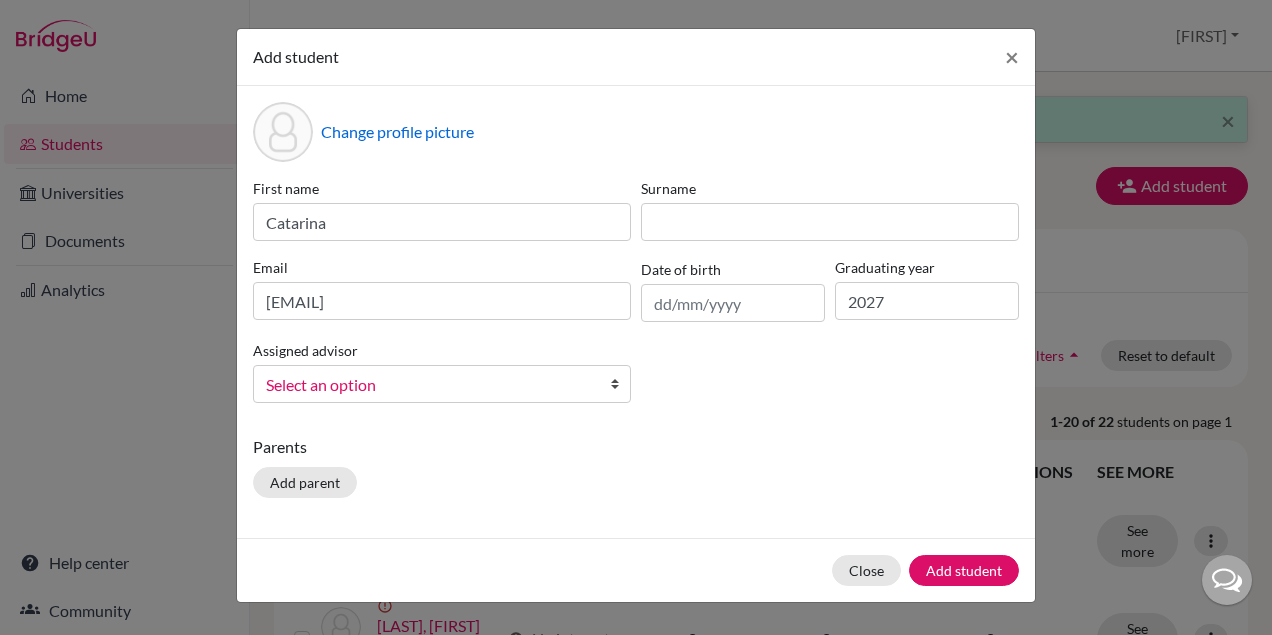 click on "Select an option" at bounding box center (429, 385) 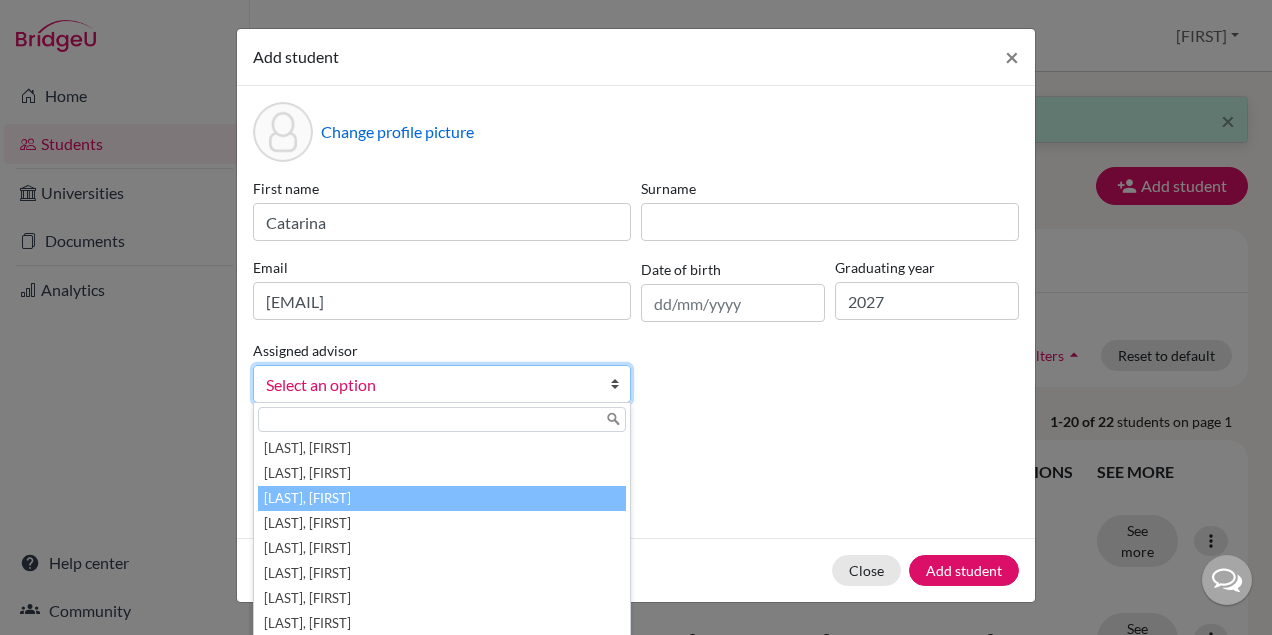 click on "[LAST], [FIRST]" at bounding box center (442, 498) 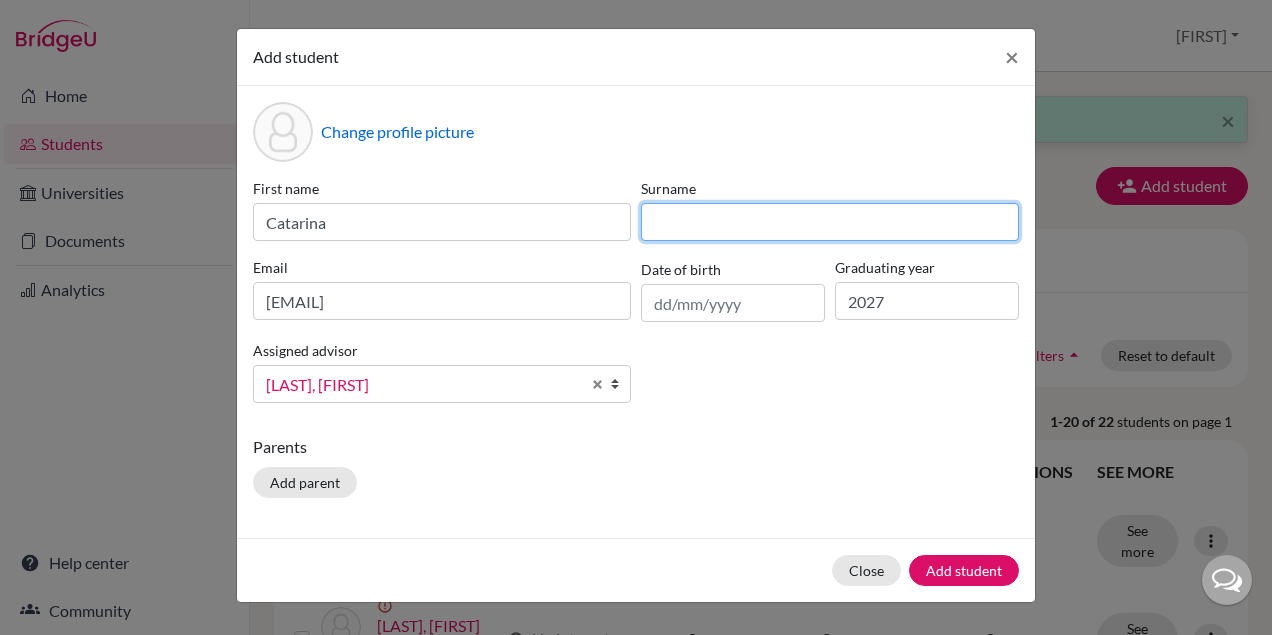 click at bounding box center (830, 222) 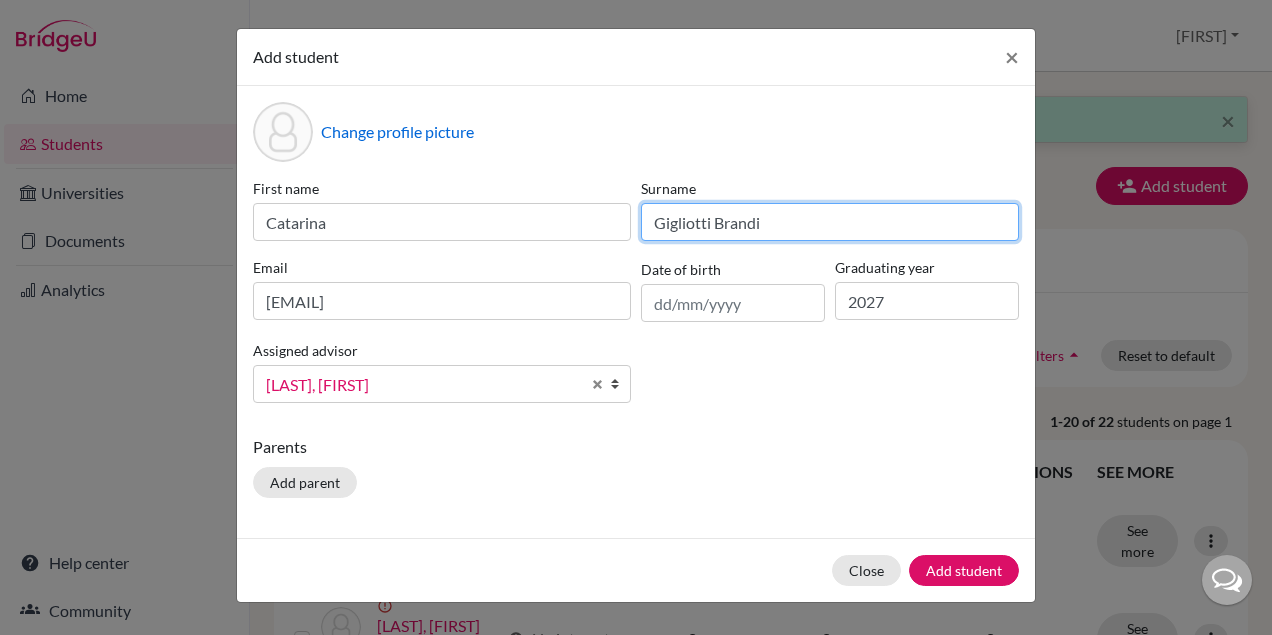 type on "Gigliotti Brandi" 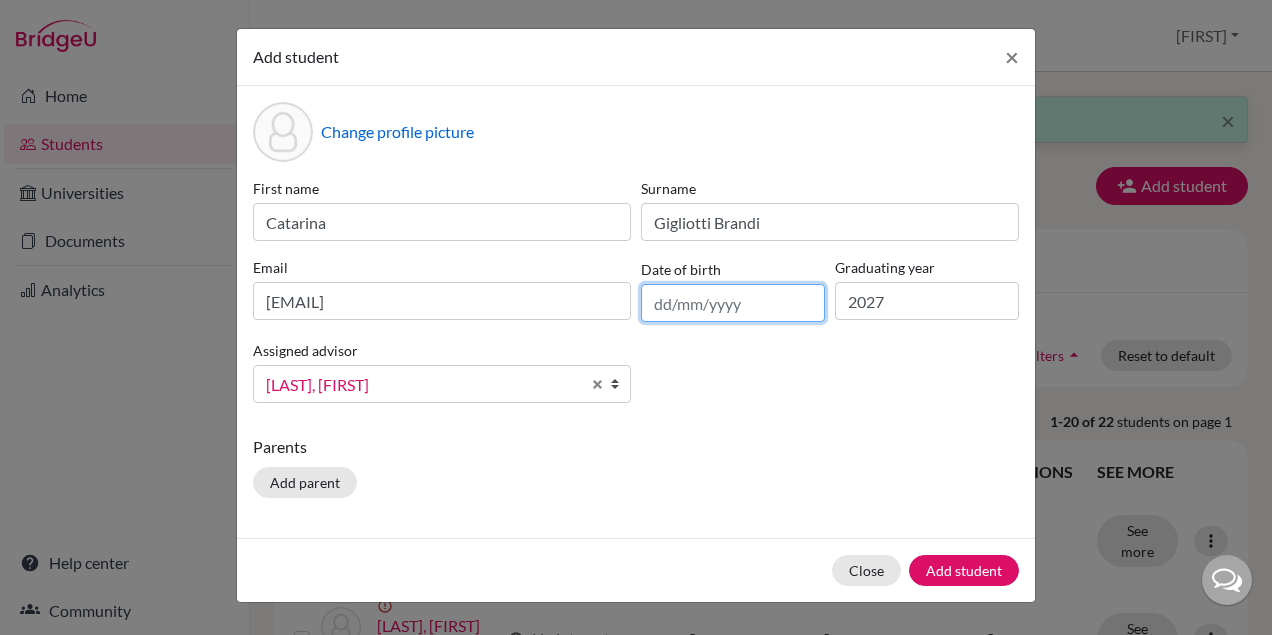 click at bounding box center (733, 303) 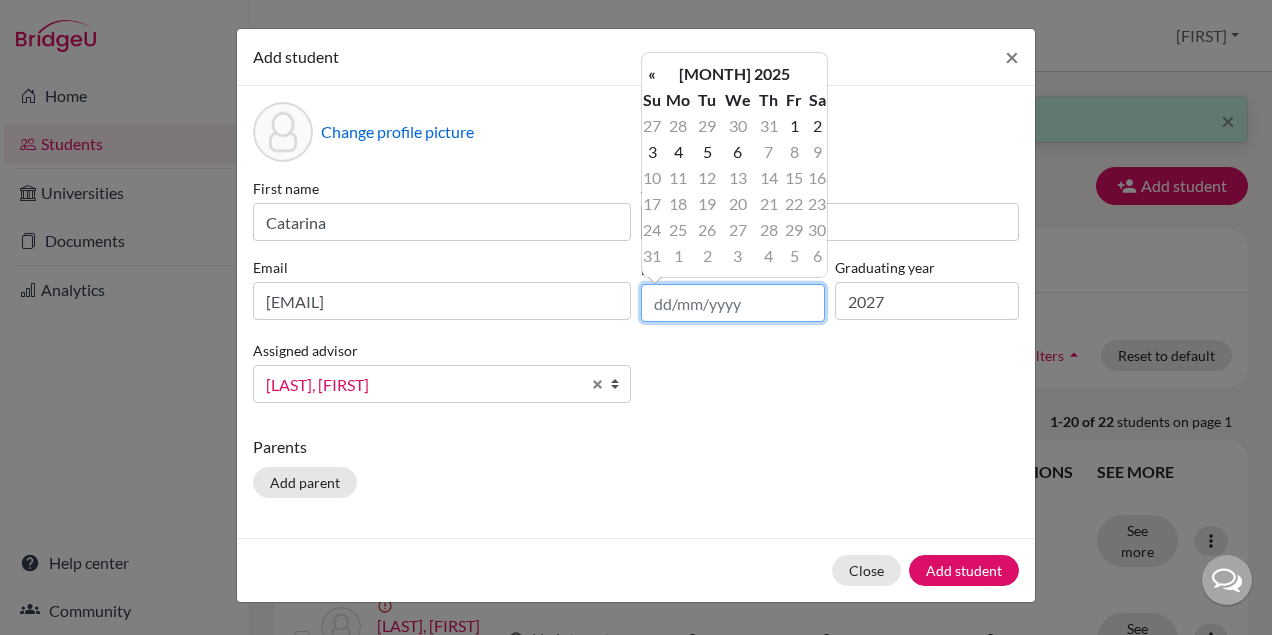 paste on "[MM]/[DD]/[YYYY]" 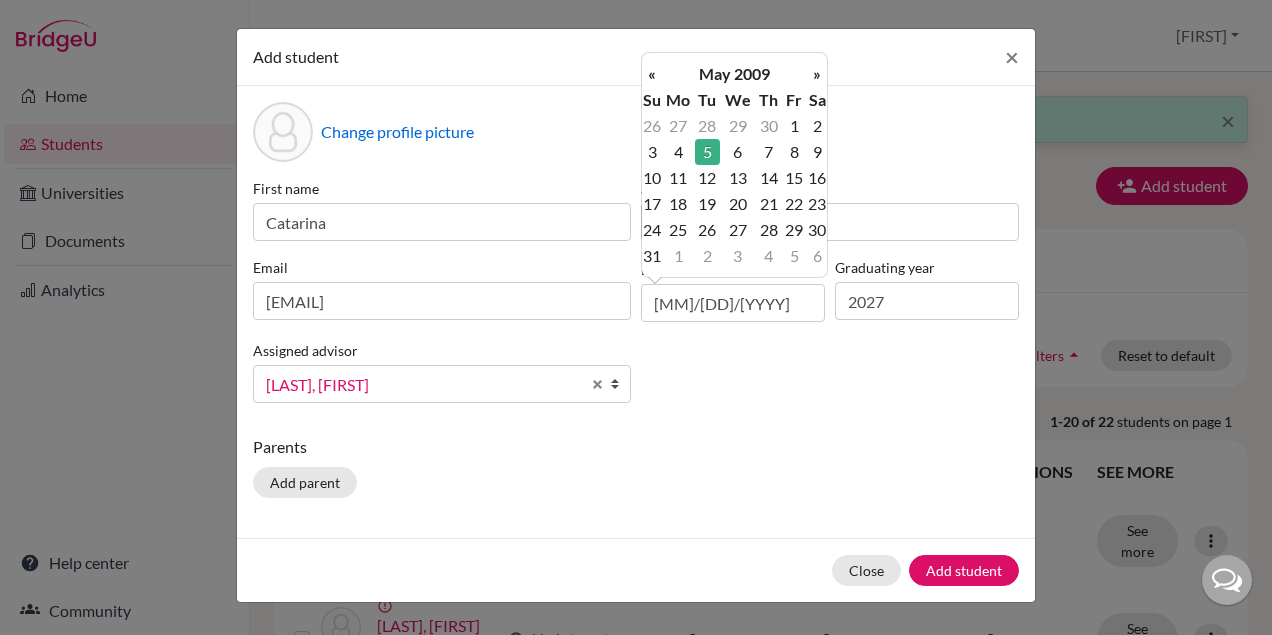click on "Parents Add parent" at bounding box center (636, 470) 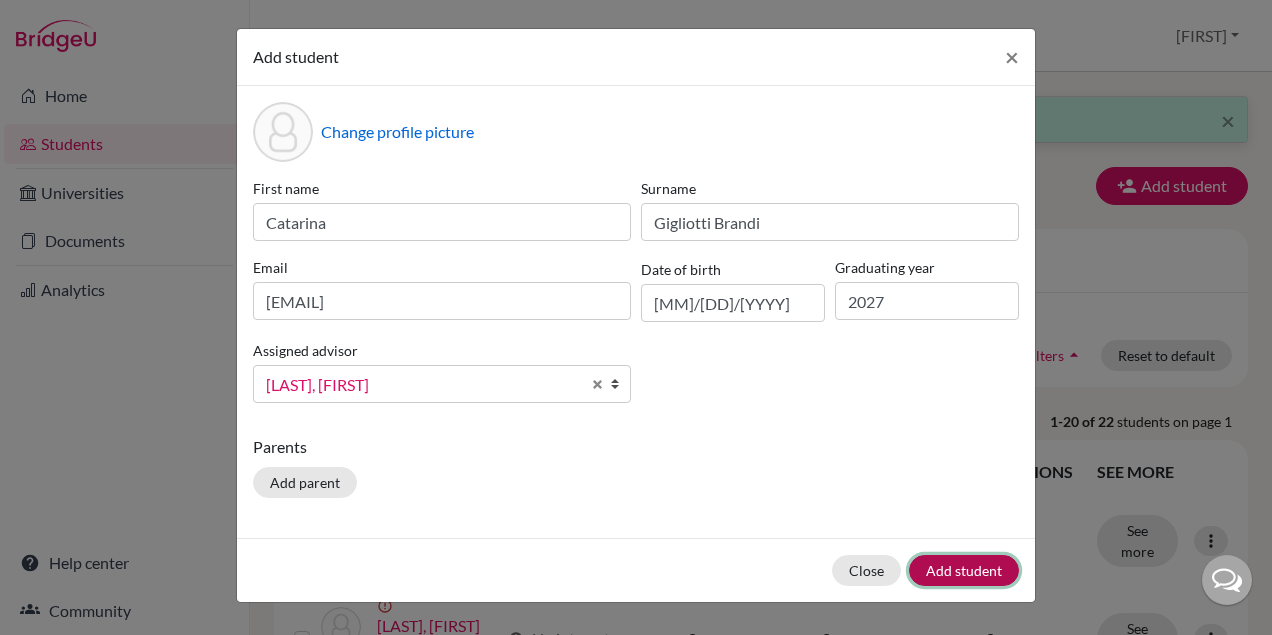 click on "Add student" at bounding box center [964, 570] 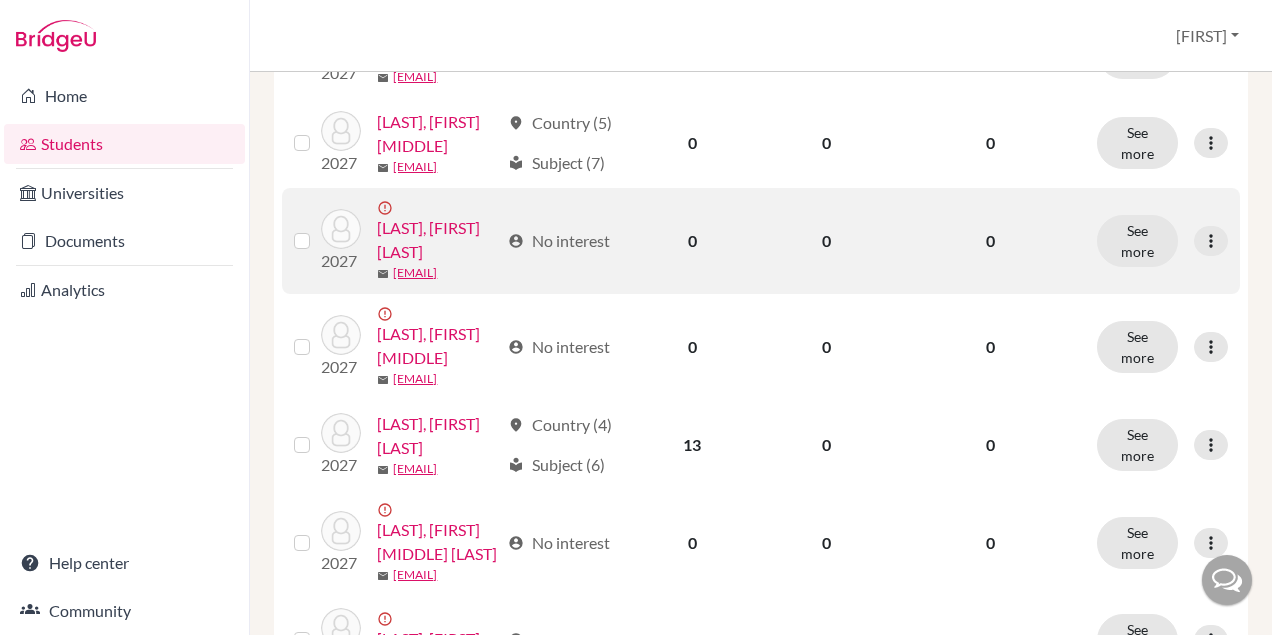 scroll, scrollTop: 685, scrollLeft: 0, axis: vertical 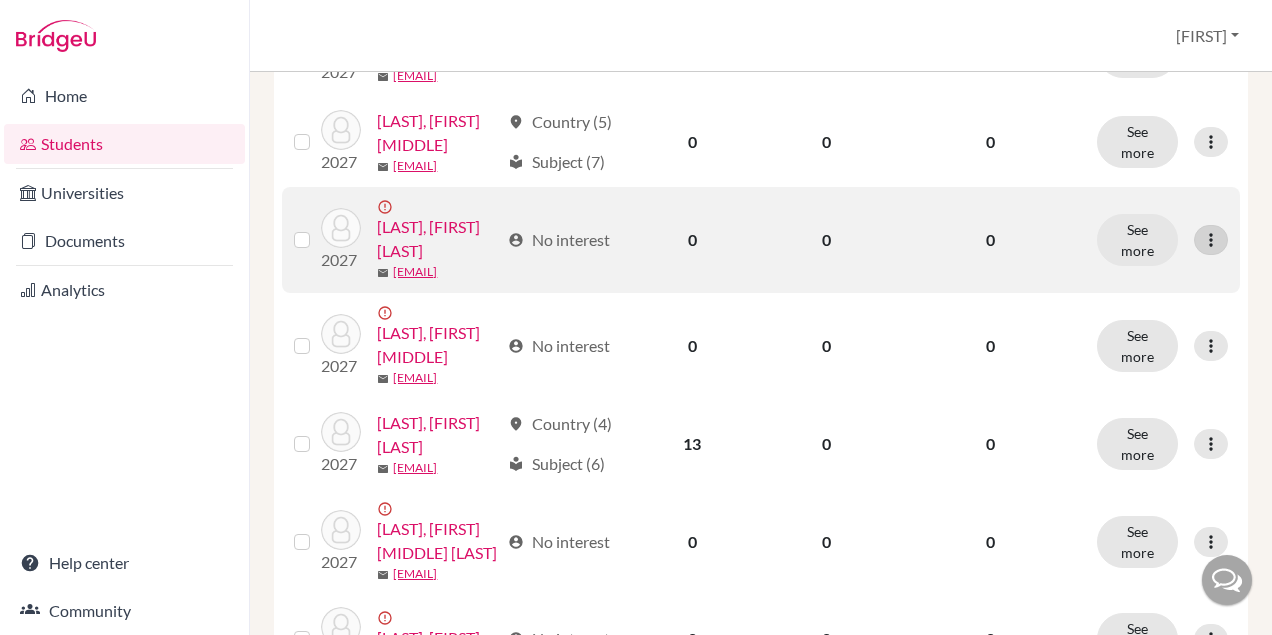 click at bounding box center [1211, 240] 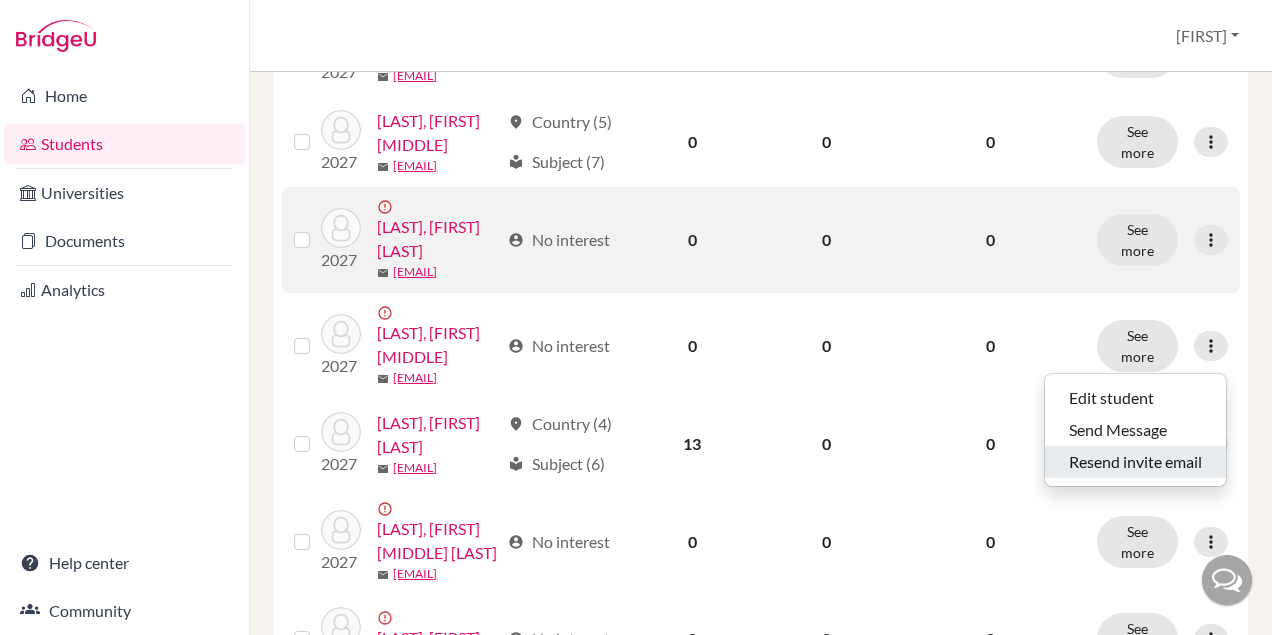 click on "Resend invite email" at bounding box center [1135, 462] 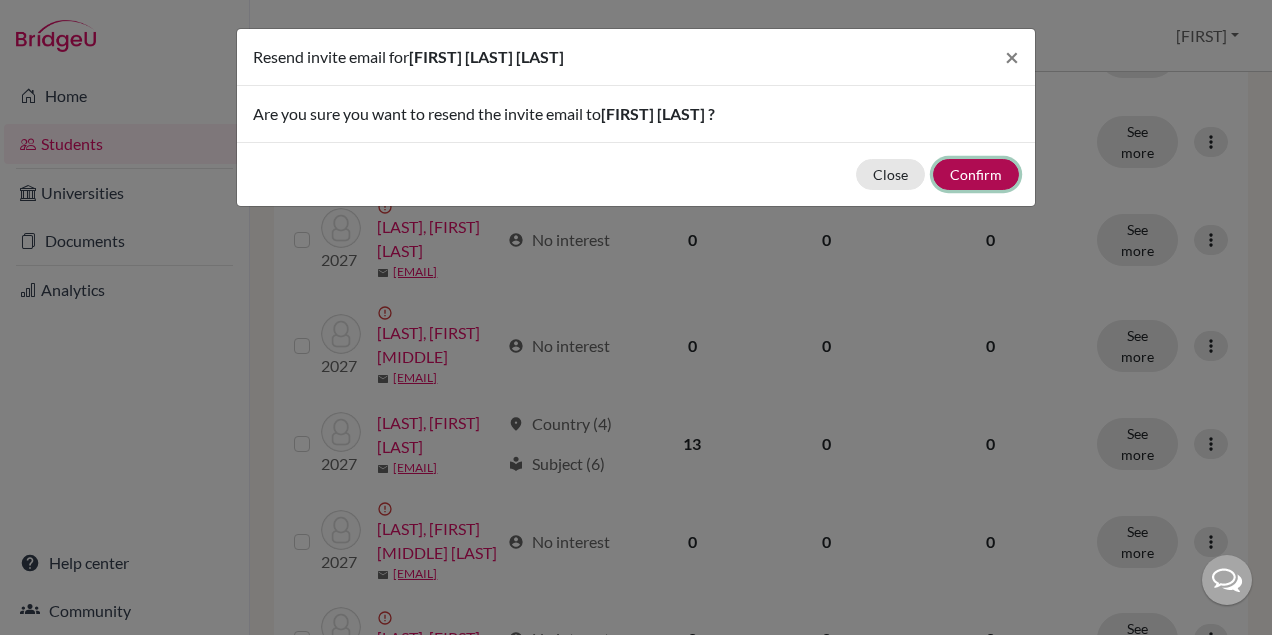 click on "Confirm" at bounding box center (976, 174) 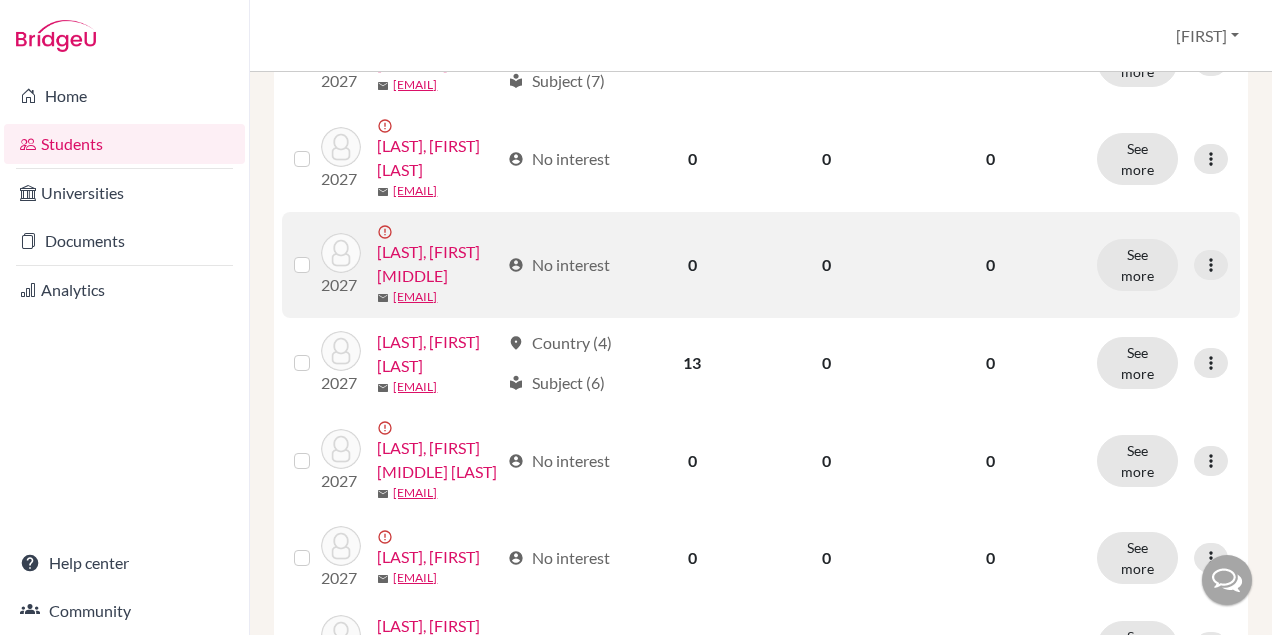 scroll, scrollTop: 768, scrollLeft: 0, axis: vertical 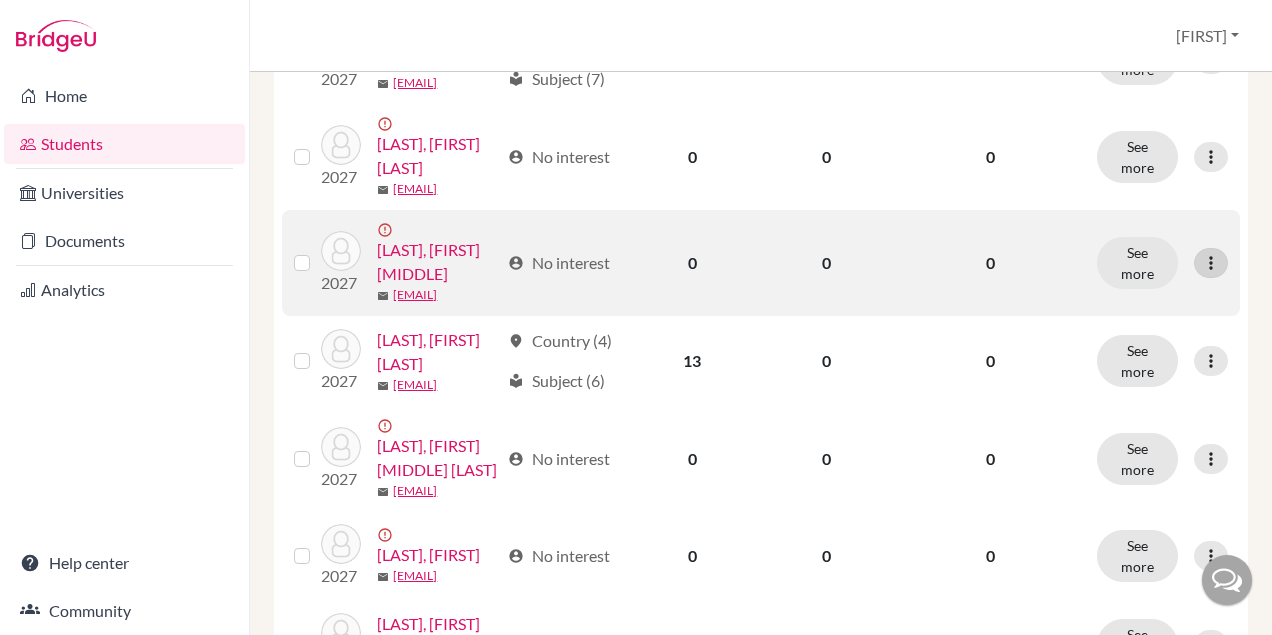 click at bounding box center [1211, 263] 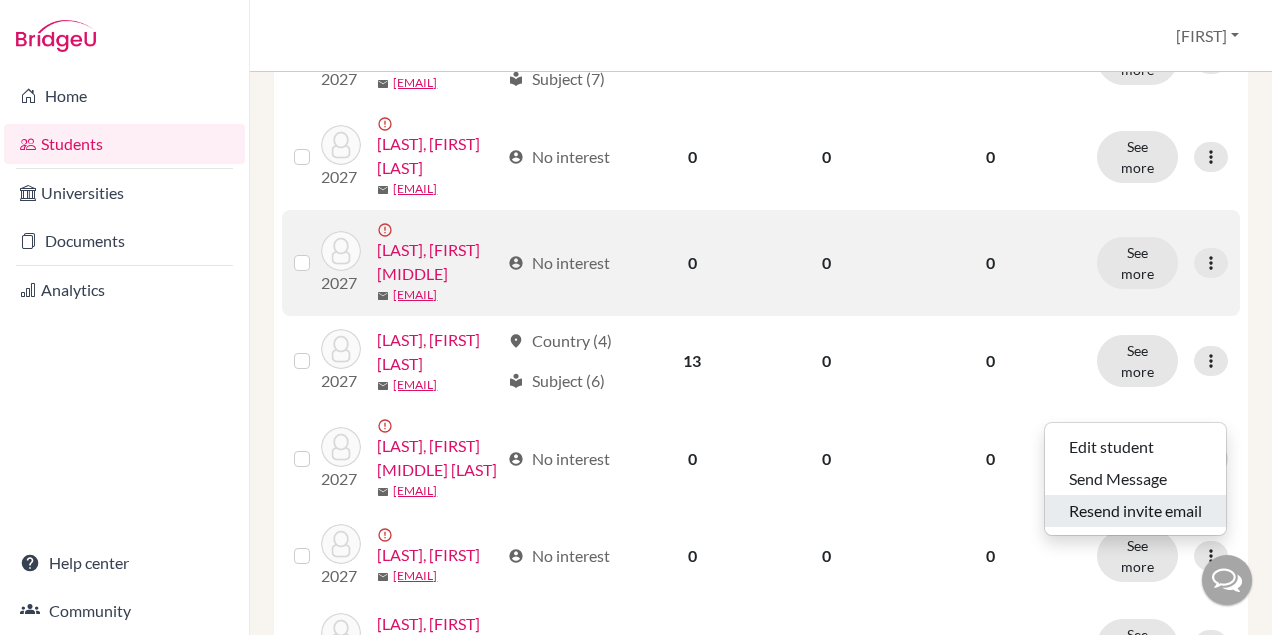 click on "Resend invite email" at bounding box center [1135, 511] 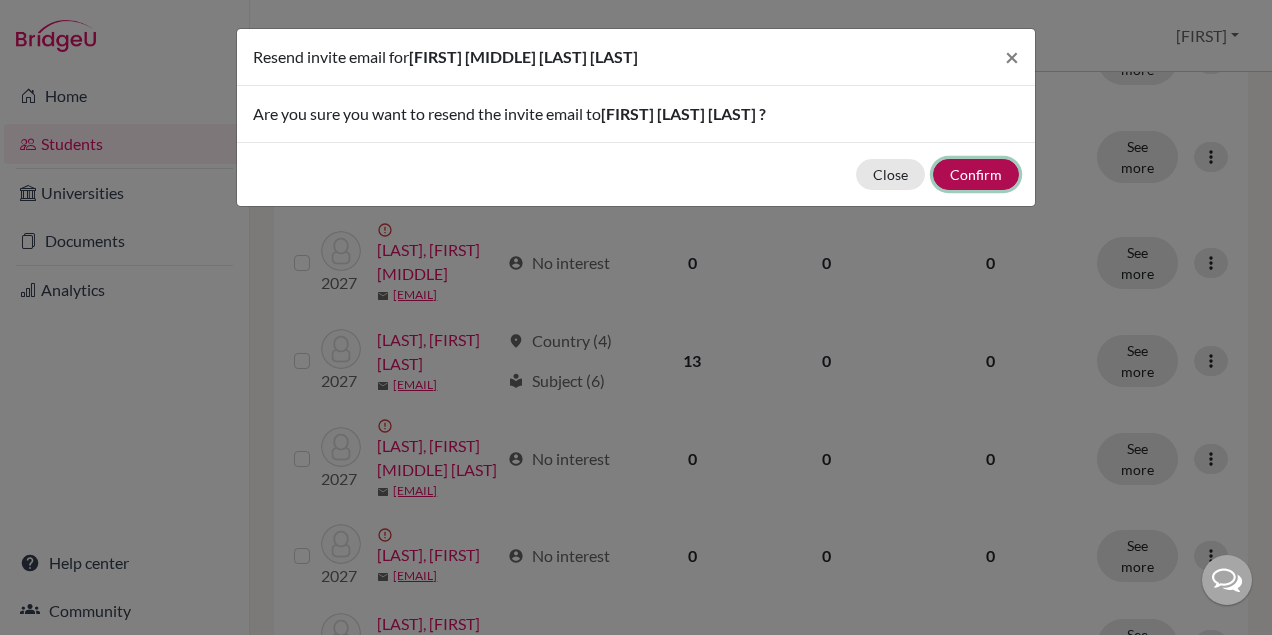 click on "Confirm" at bounding box center [976, 174] 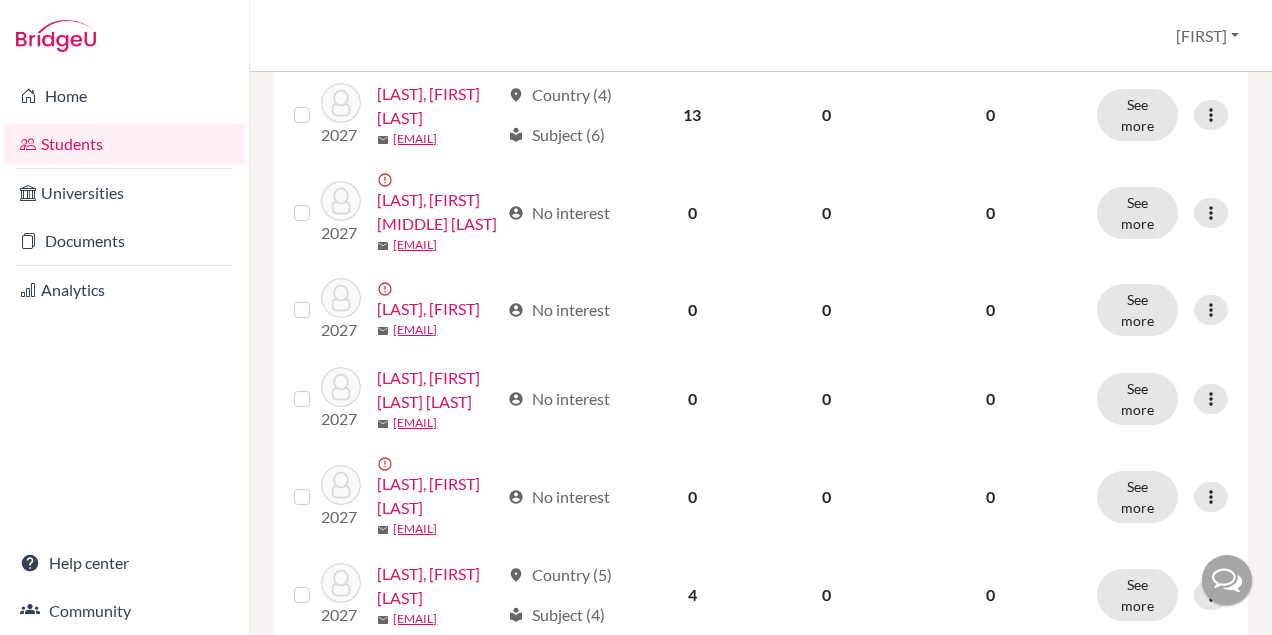 scroll, scrollTop: 1024, scrollLeft: 0, axis: vertical 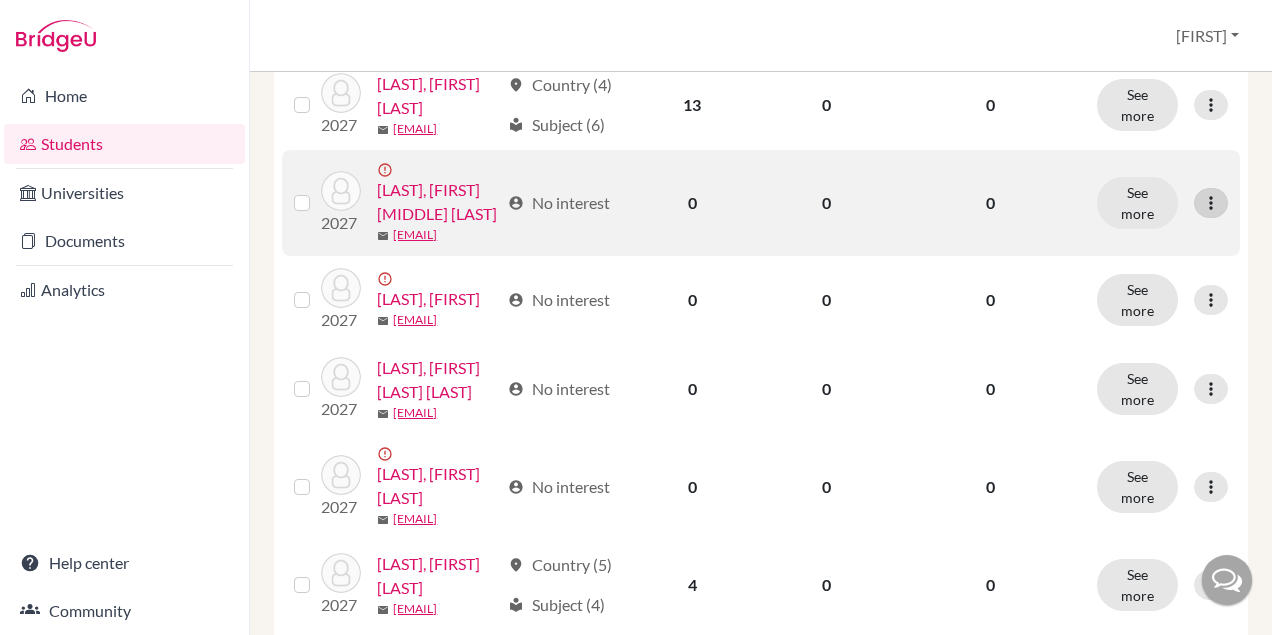 click at bounding box center (1211, 203) 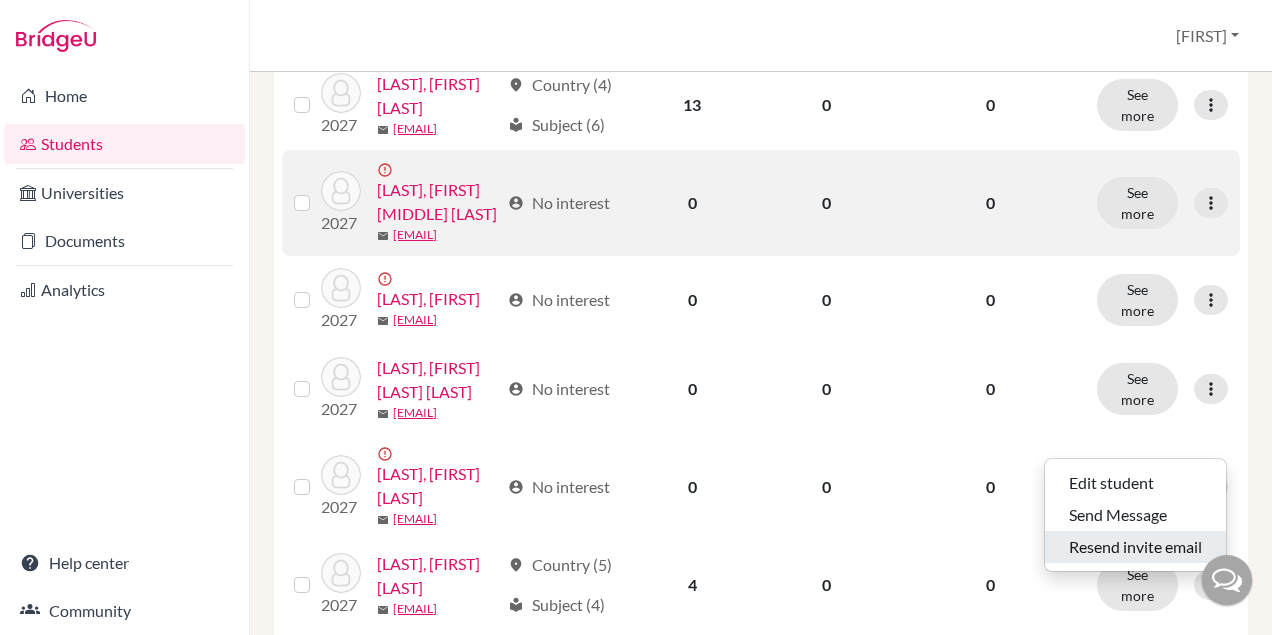 click on "Resend invite email" at bounding box center [1135, 547] 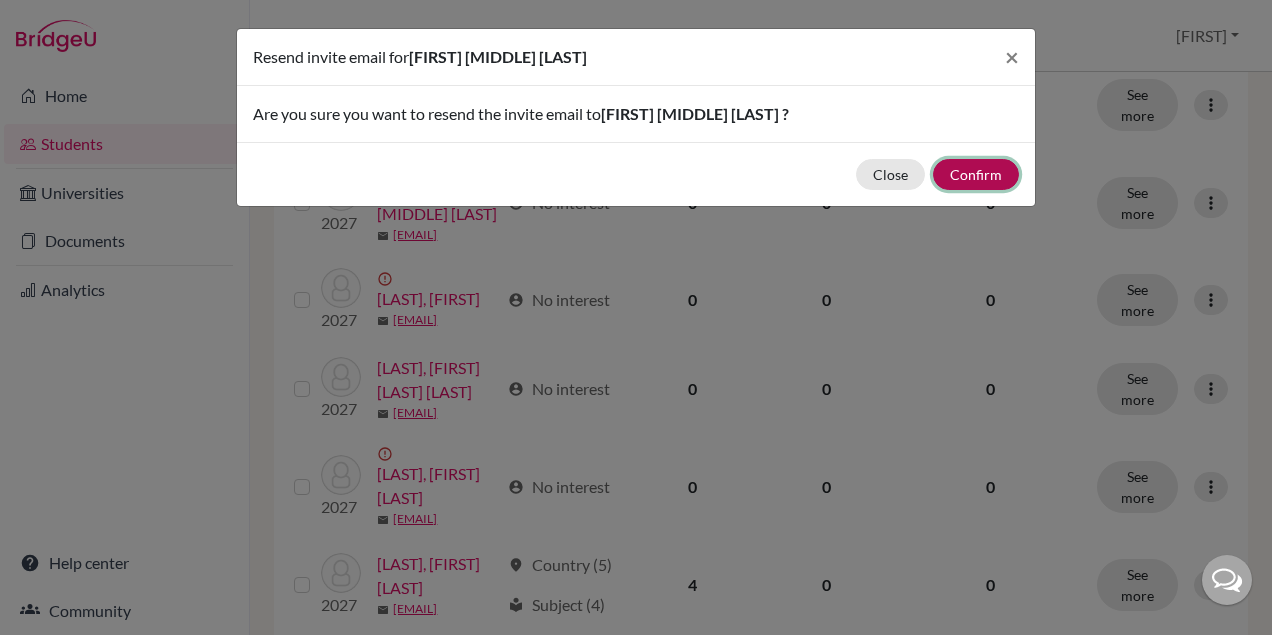 click on "Confirm" at bounding box center (976, 174) 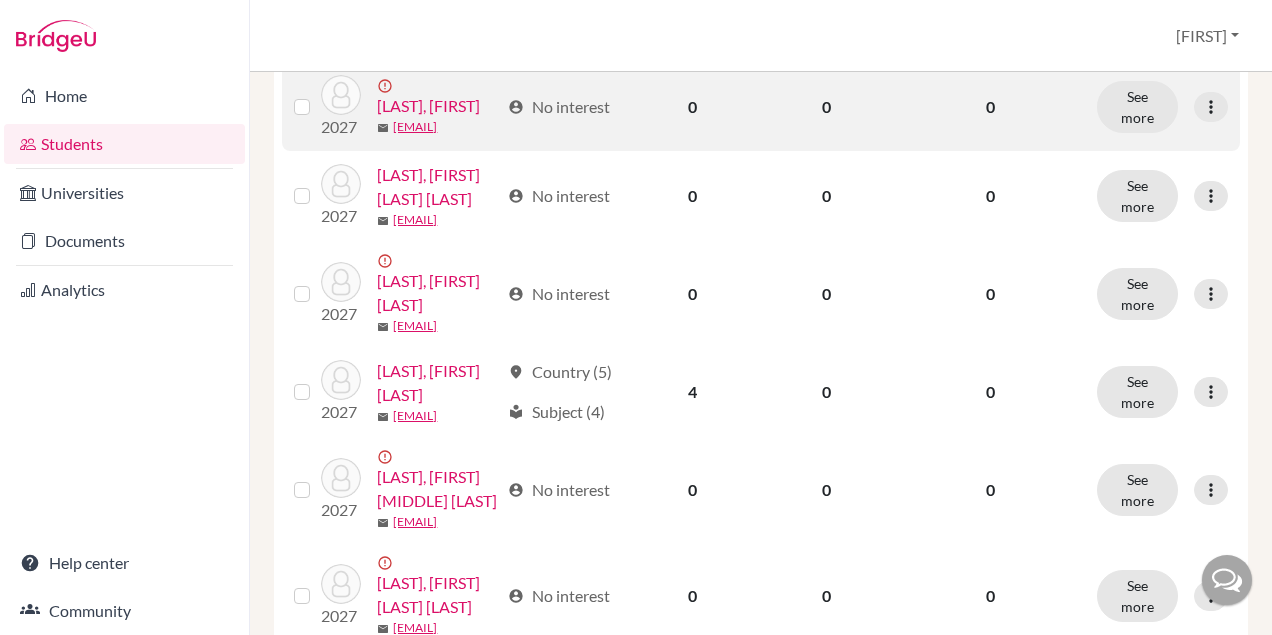 scroll, scrollTop: 1233, scrollLeft: 0, axis: vertical 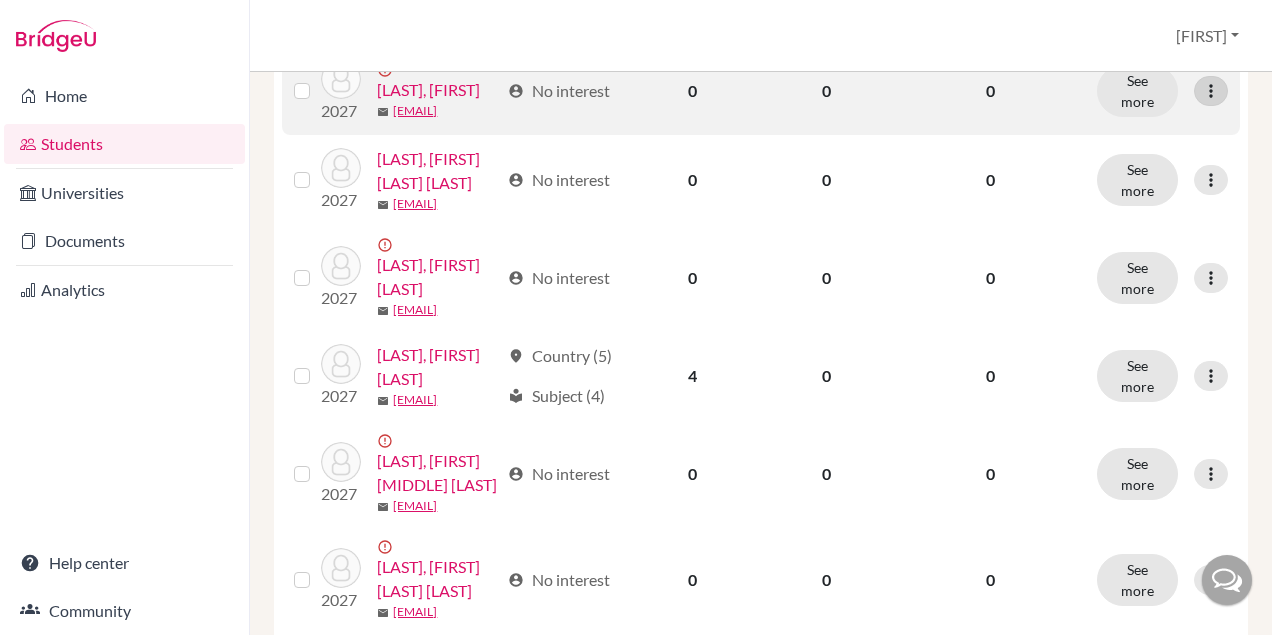 click at bounding box center [1211, 91] 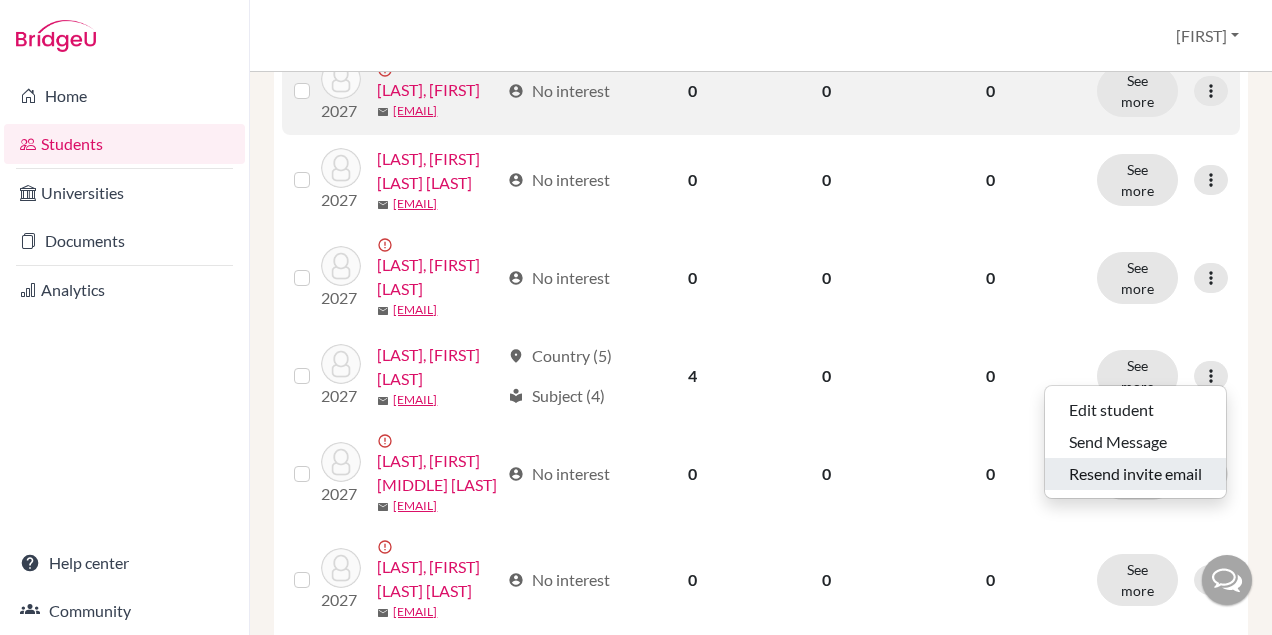 click on "Resend invite email" at bounding box center (1135, 474) 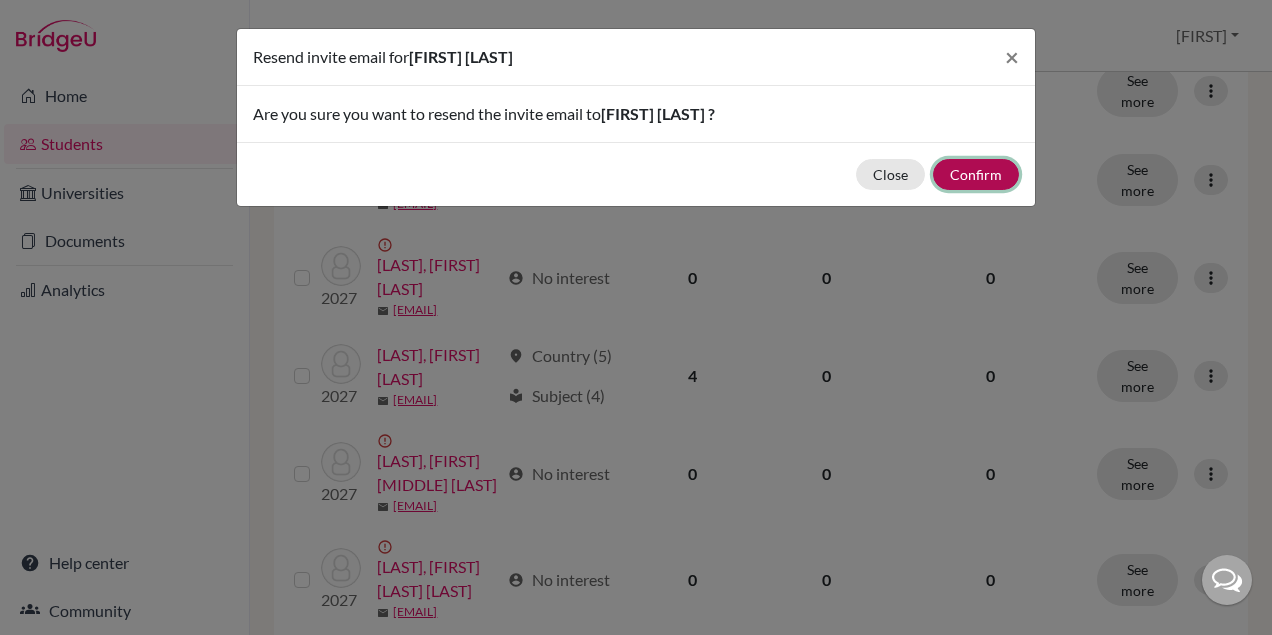 click on "Confirm" at bounding box center [976, 174] 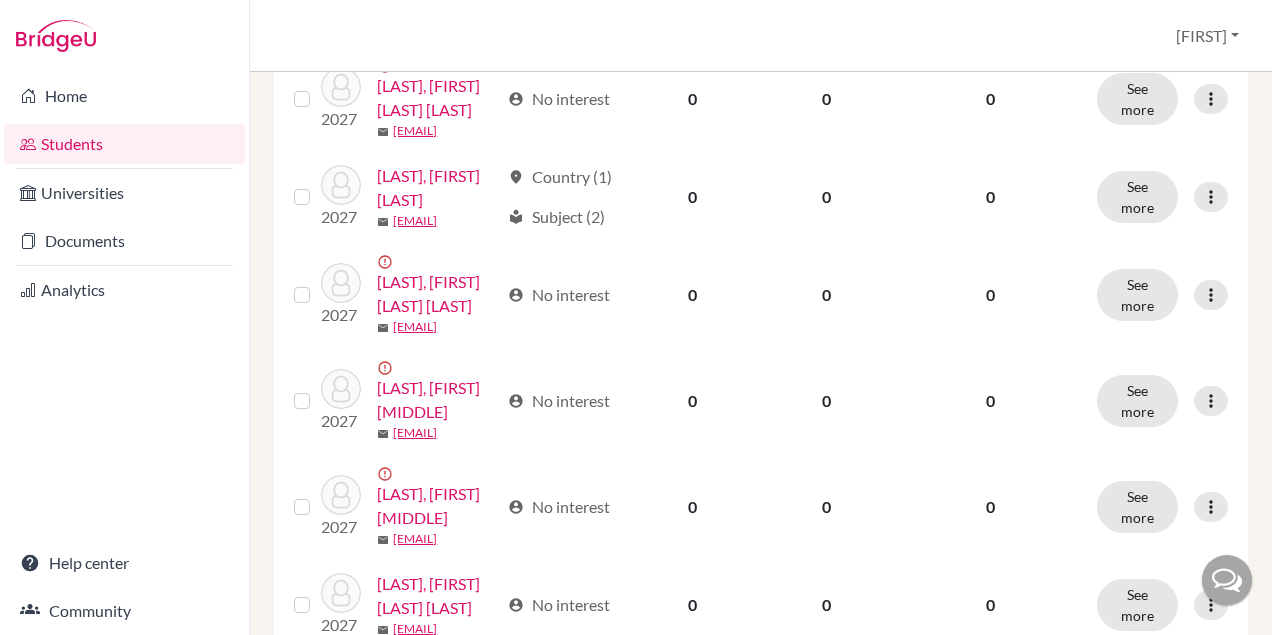 scroll, scrollTop: 1726, scrollLeft: 0, axis: vertical 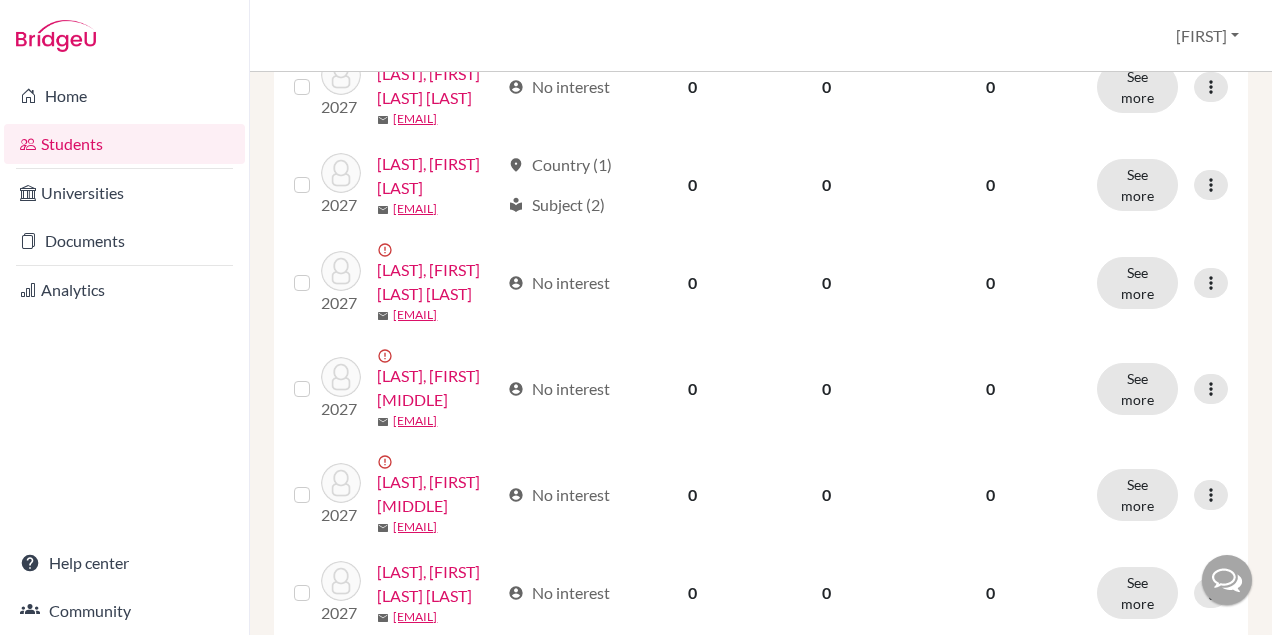 click at bounding box center (1211, -19) 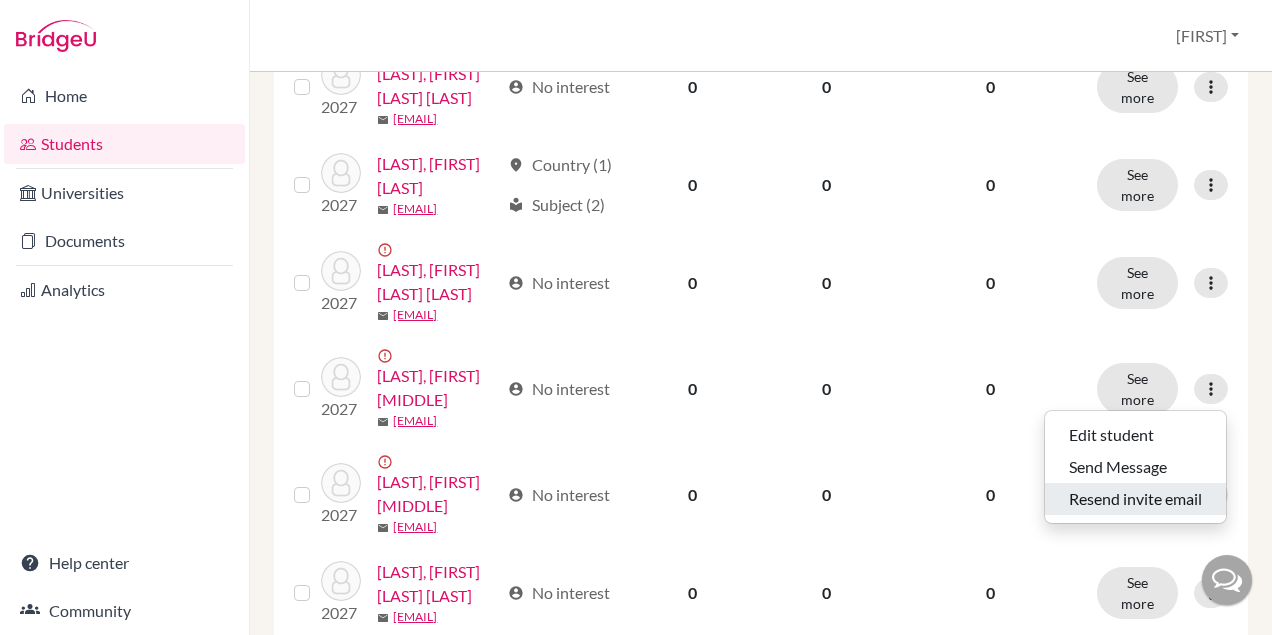 click on "Resend invite email" at bounding box center [1135, 499] 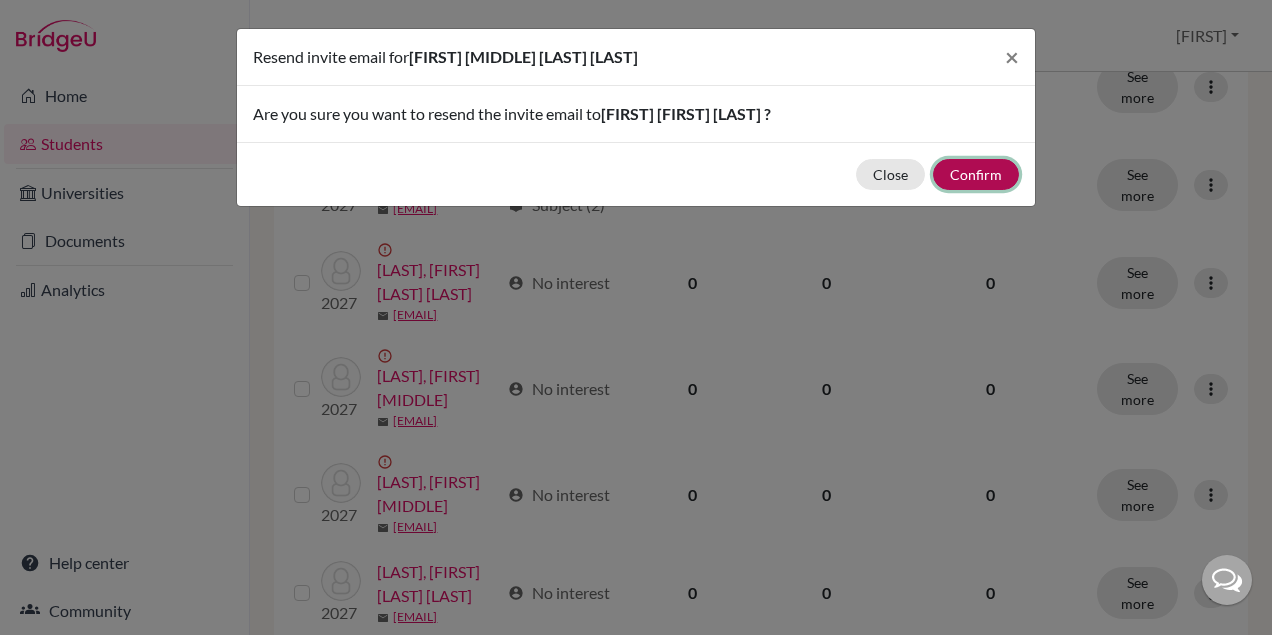 click on "Confirm" at bounding box center (976, 174) 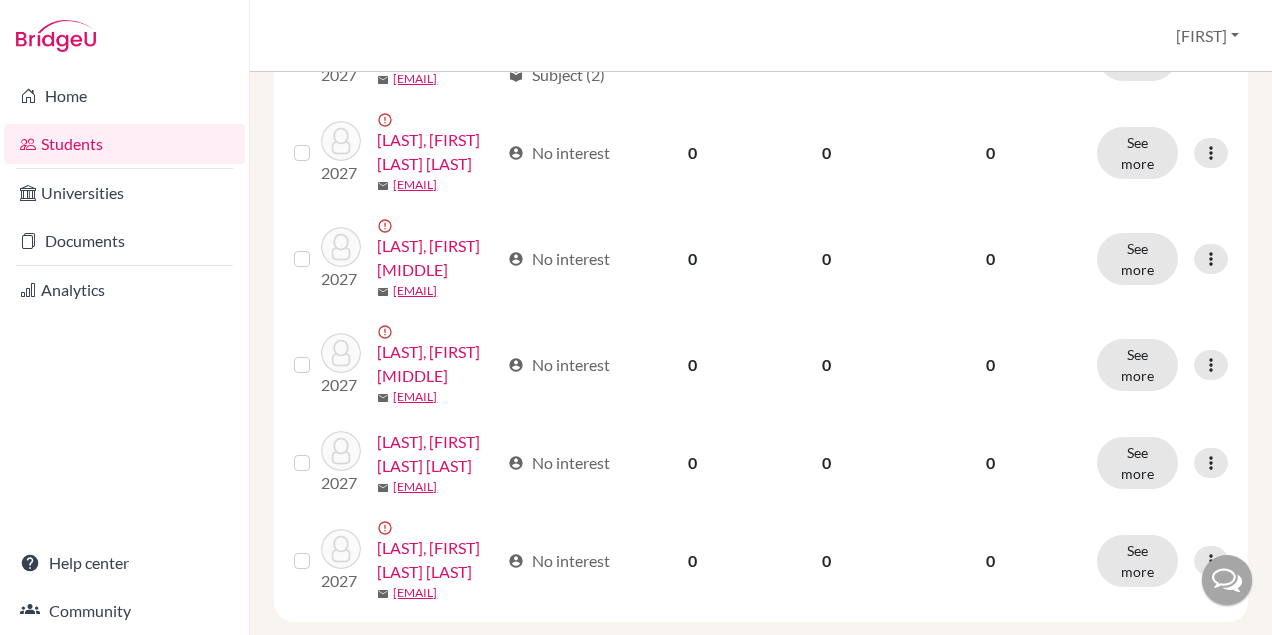 scroll, scrollTop: 1857, scrollLeft: 0, axis: vertical 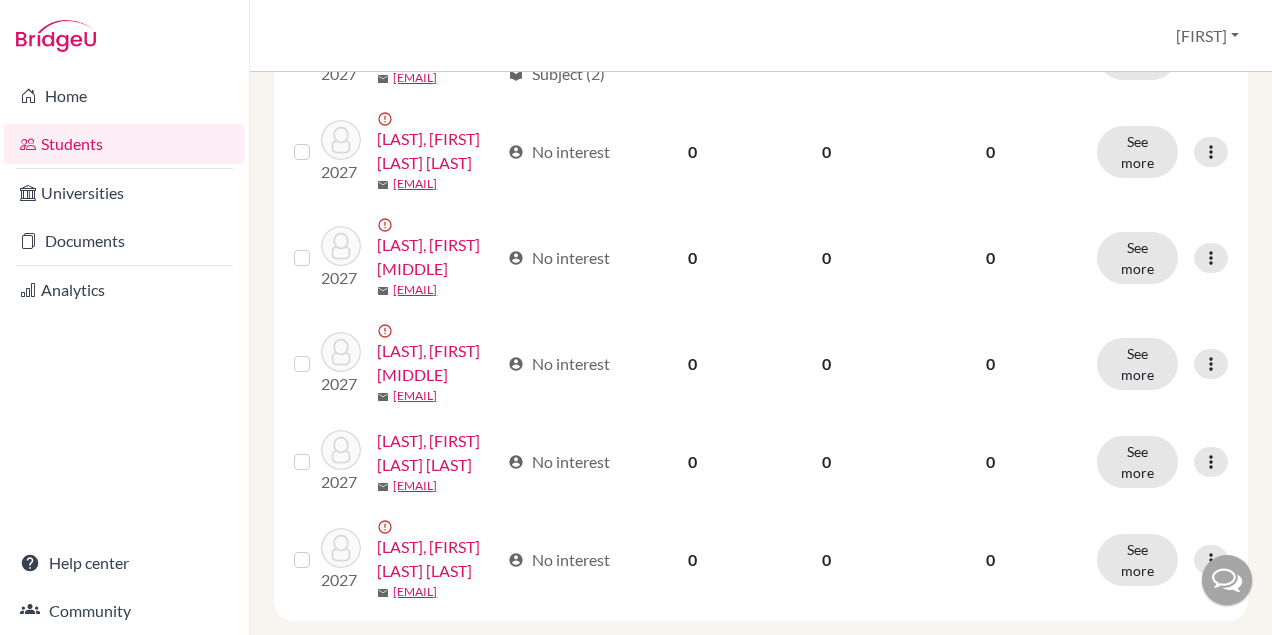 click at bounding box center [1211, -44] 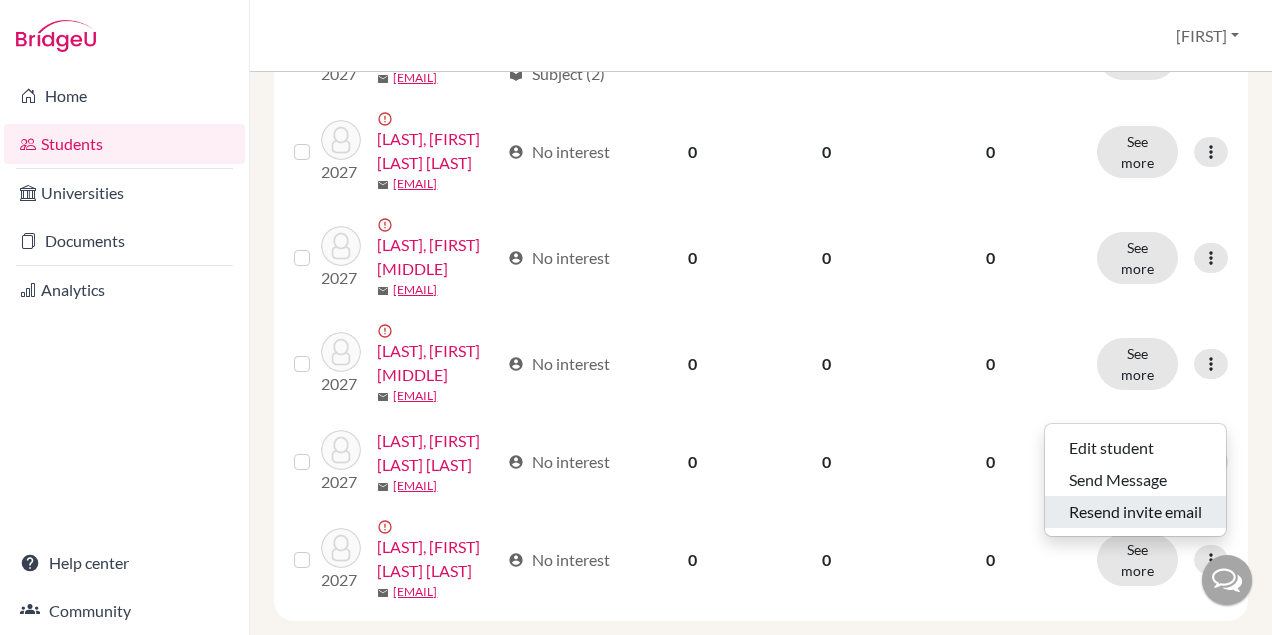 click on "Resend invite email" at bounding box center [1135, 512] 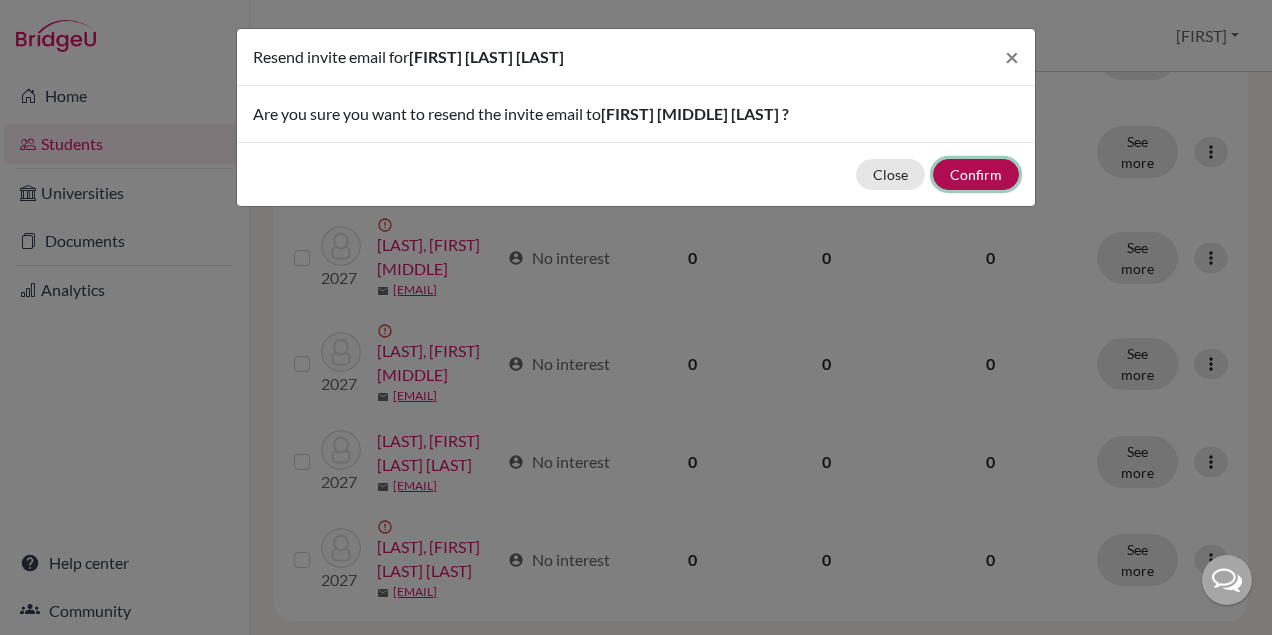 click on "Confirm" at bounding box center [976, 174] 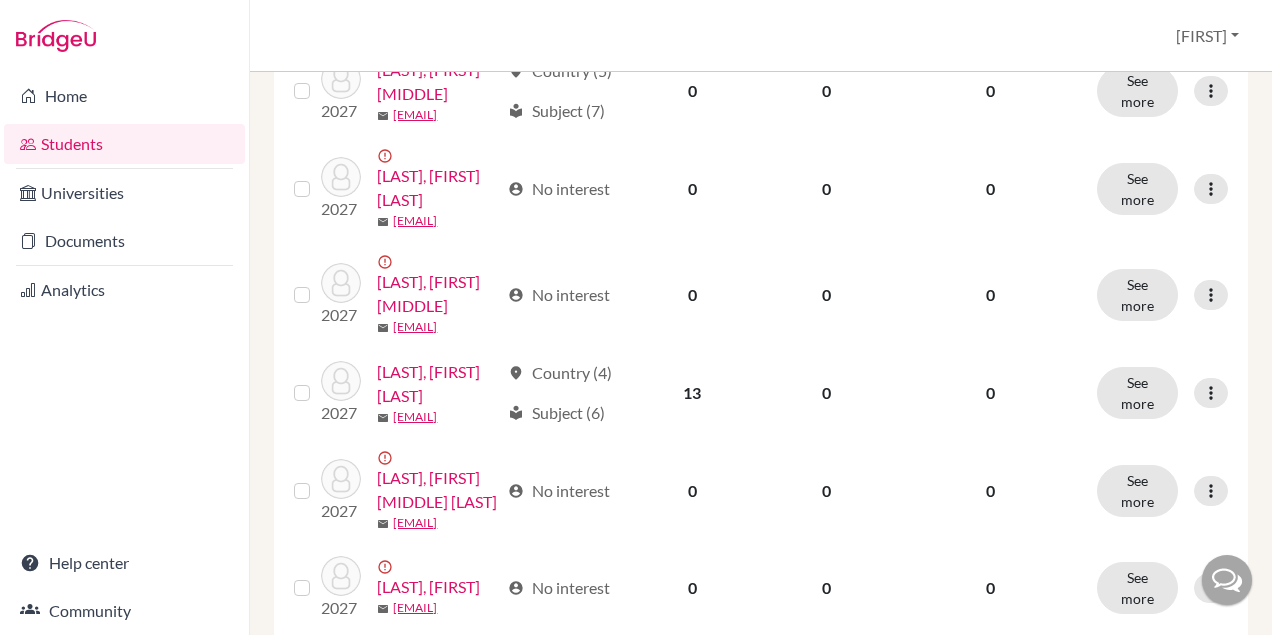scroll, scrollTop: 0, scrollLeft: 0, axis: both 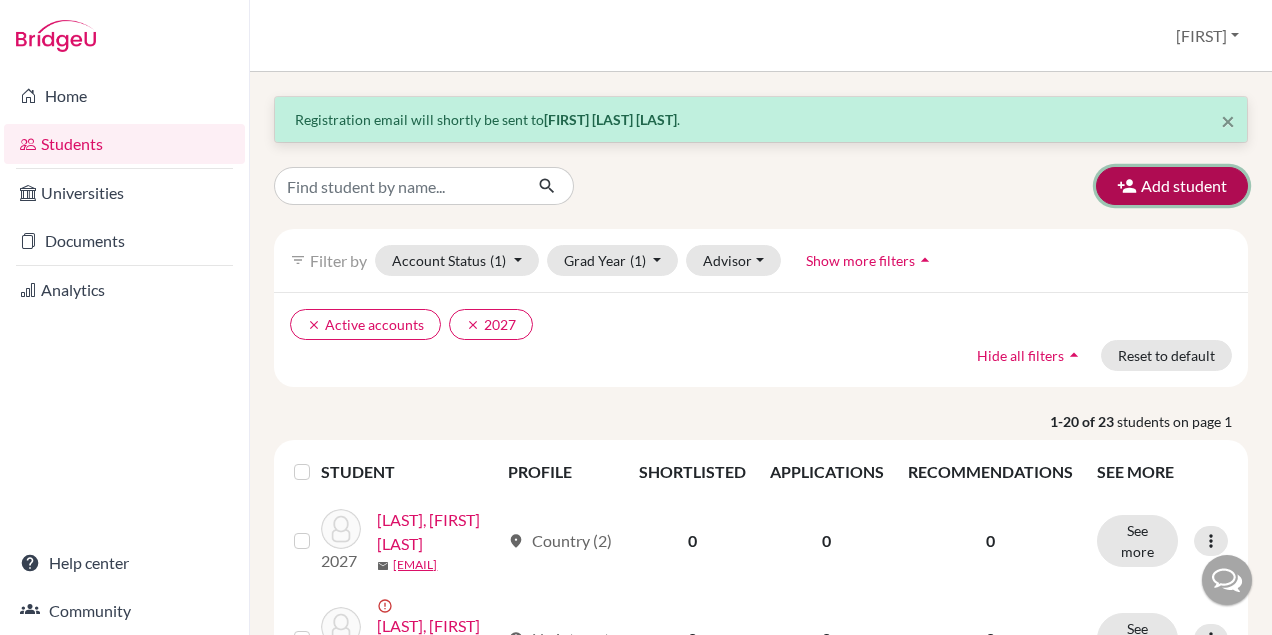 click on "Add student" at bounding box center (1172, 186) 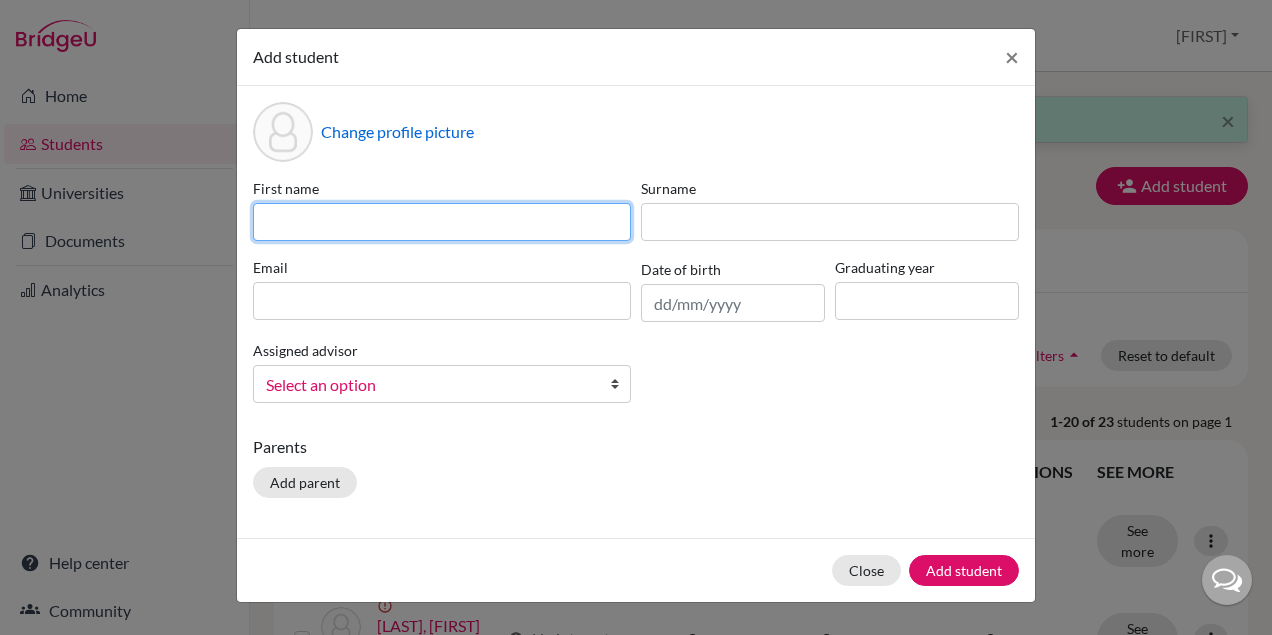 click at bounding box center [442, 222] 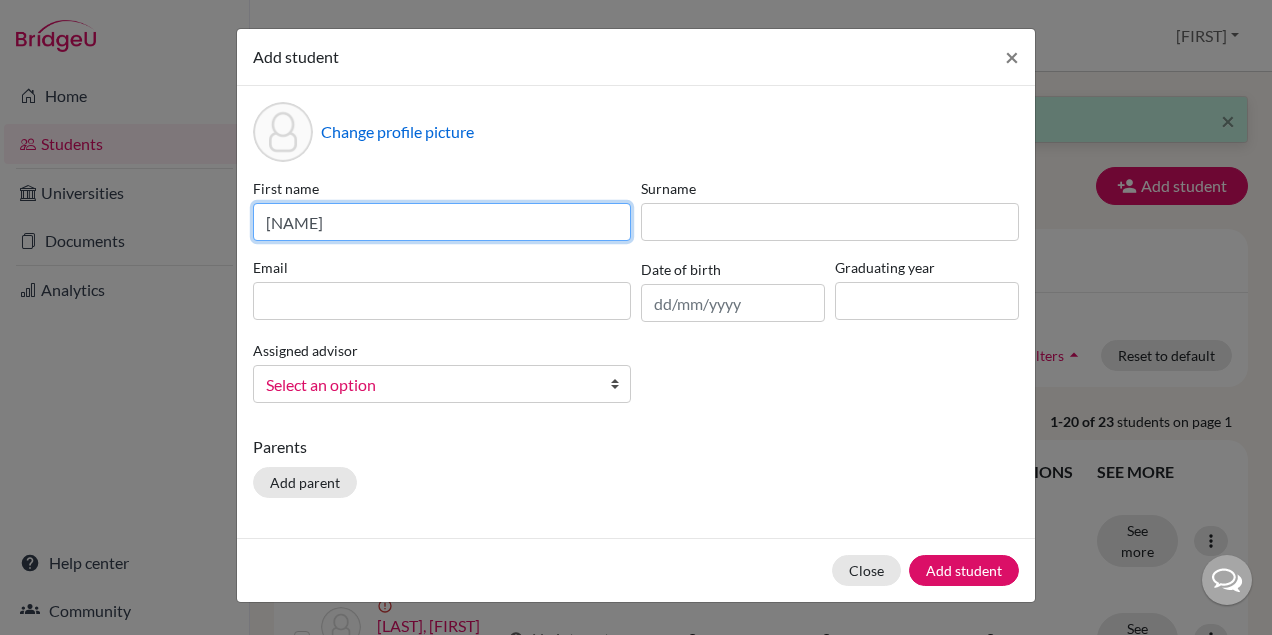type on "[NAME]" 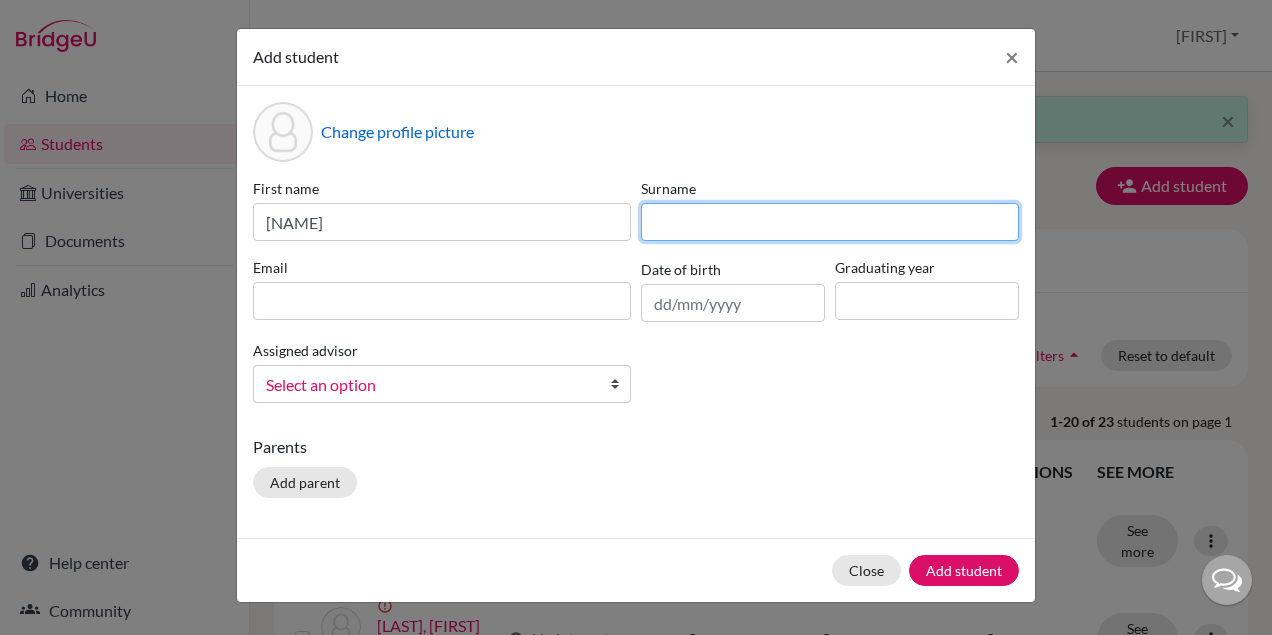 click at bounding box center (830, 222) 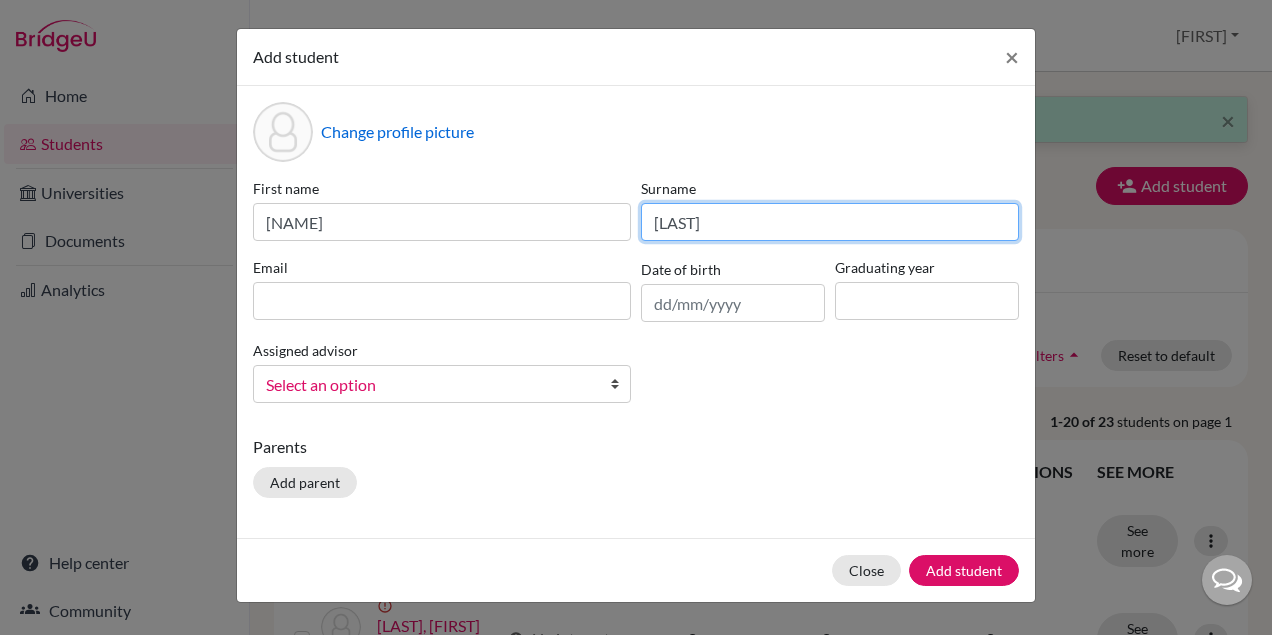 type on "[LAST]" 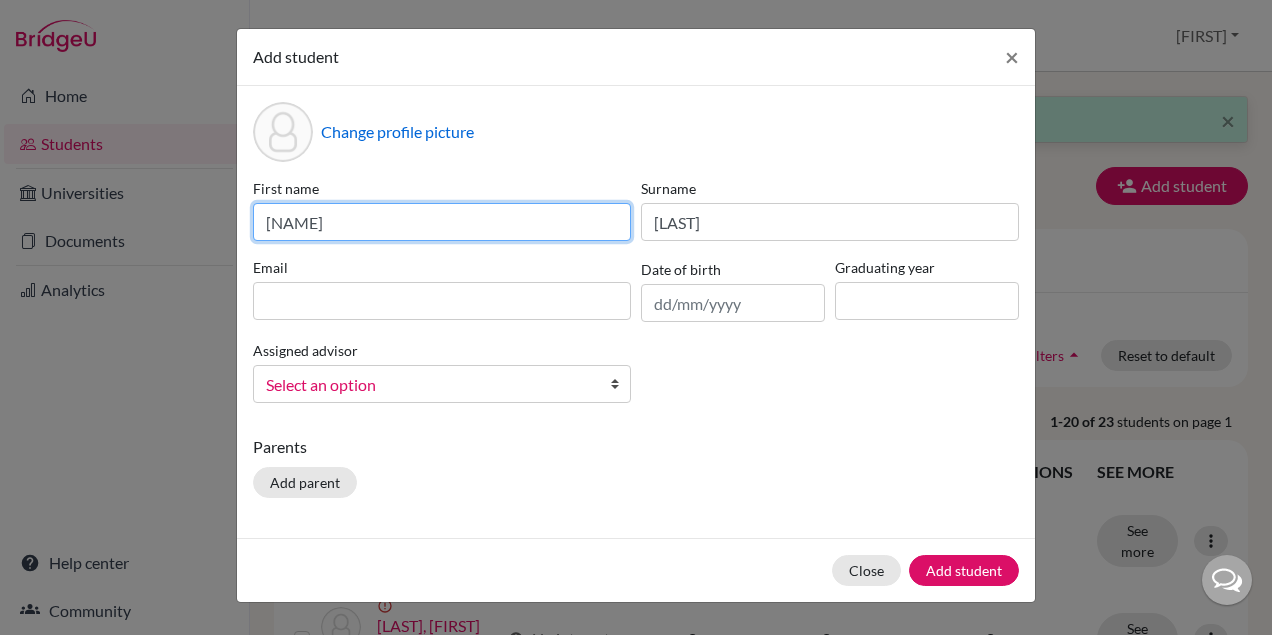 click on "[NAME]" at bounding box center [442, 222] 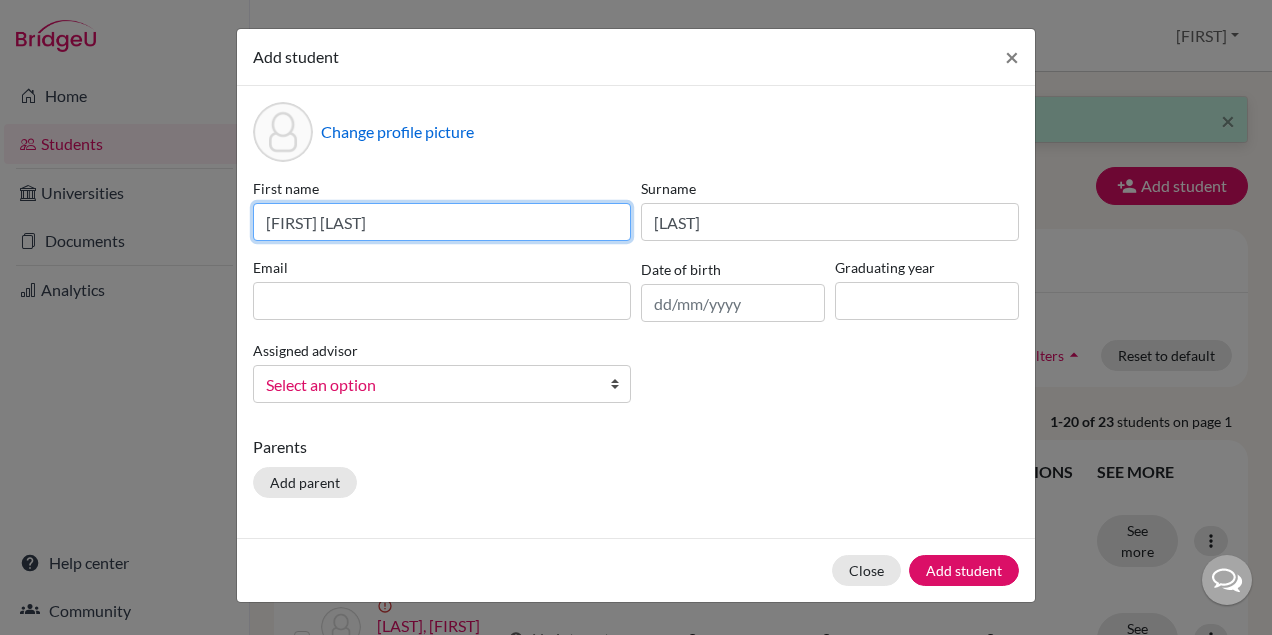 type on "[FIRST] [LAST]" 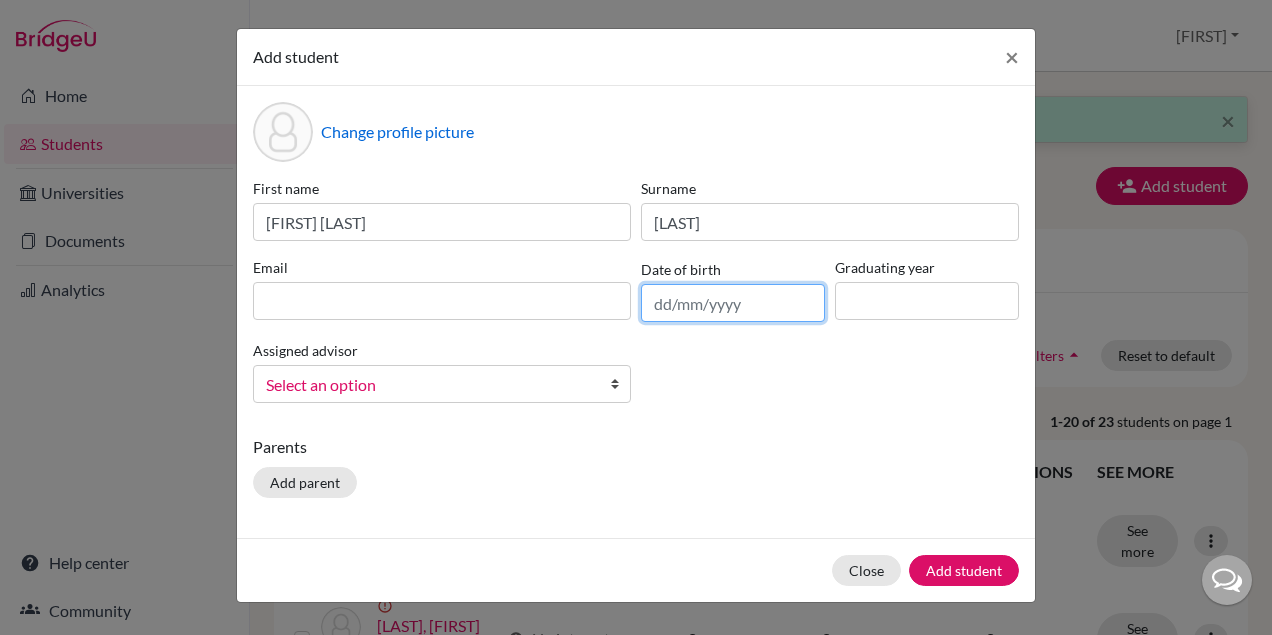 click at bounding box center [733, 303] 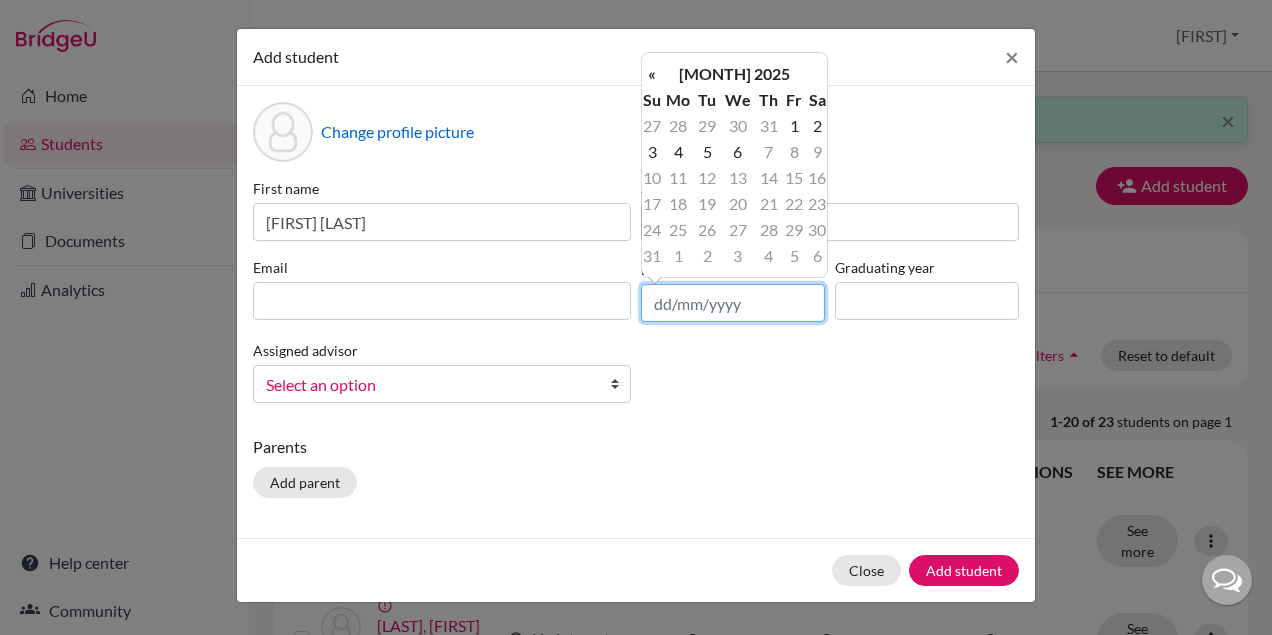 paste on "[MM]/[DD]/[YYYY]" 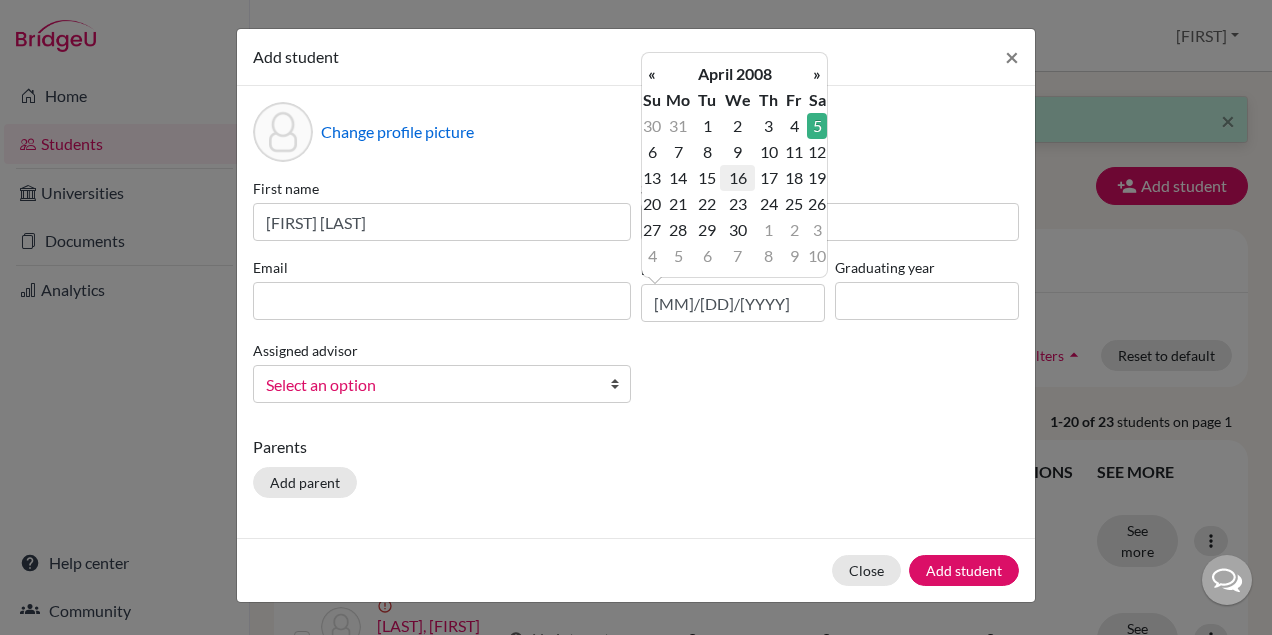 click on "16" at bounding box center [737, 178] 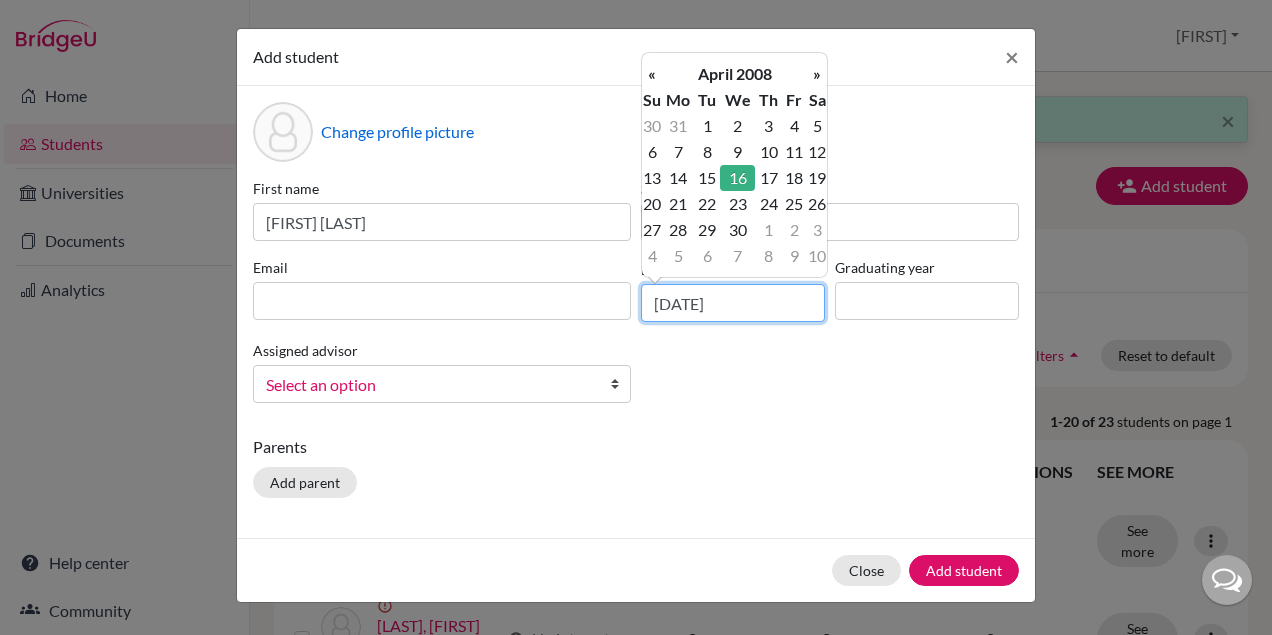 click on "[DATE]" at bounding box center [733, 303] 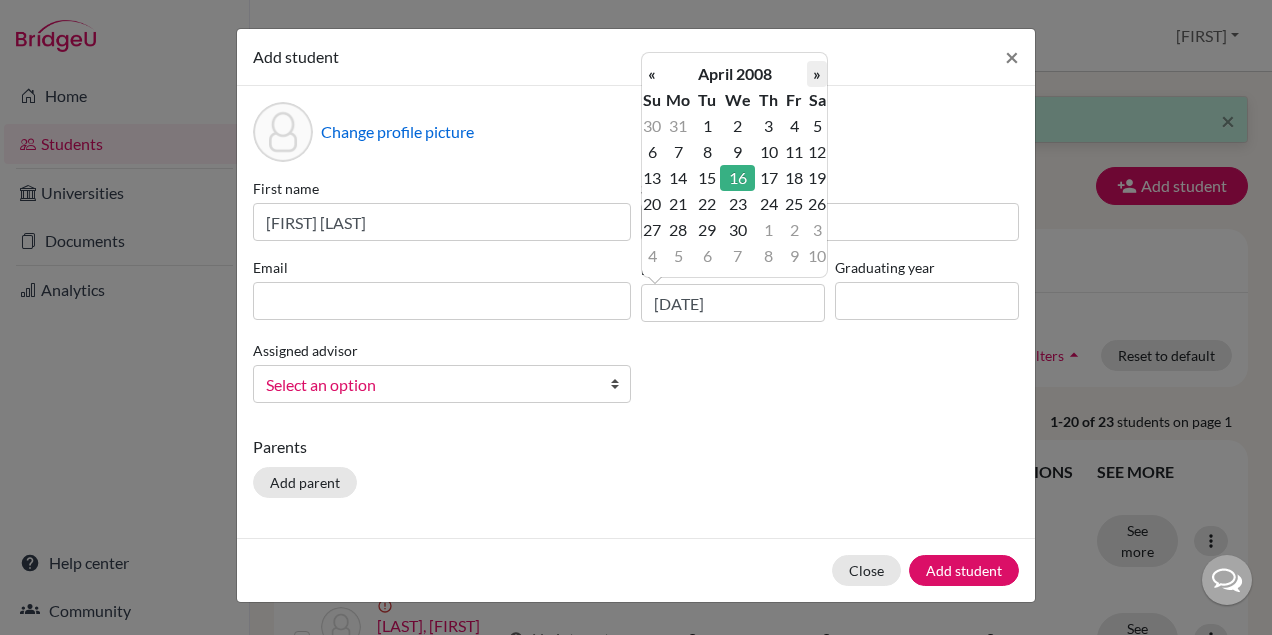 click on "»" at bounding box center (817, 74) 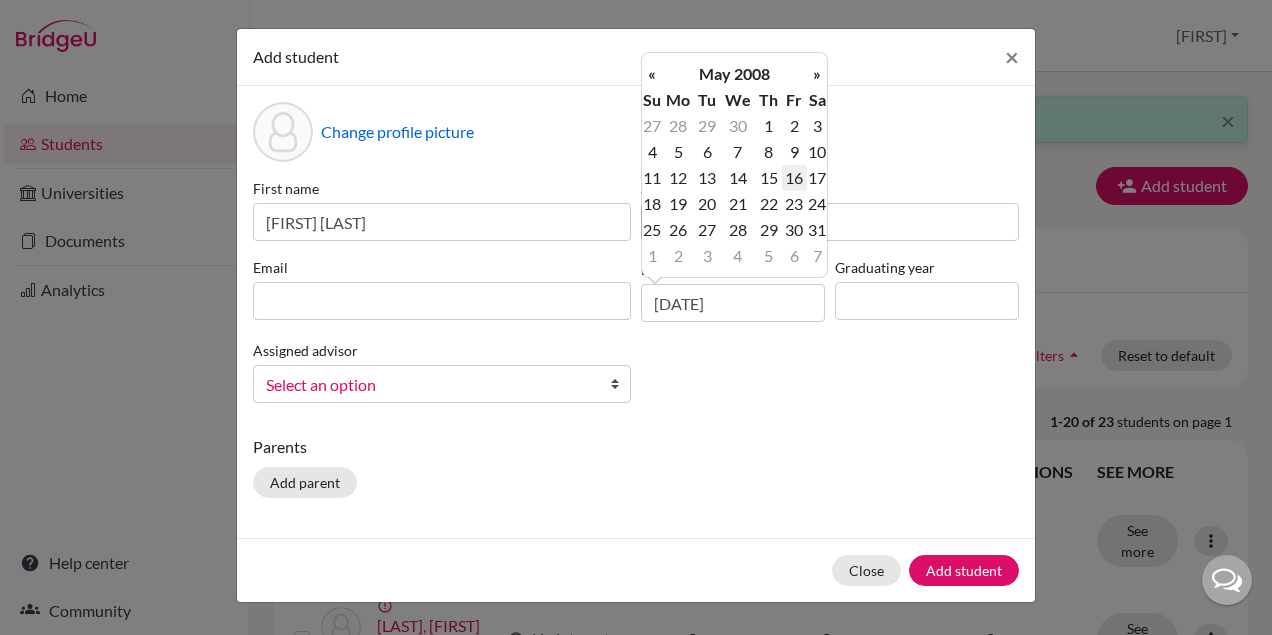 click on "16" at bounding box center (794, 178) 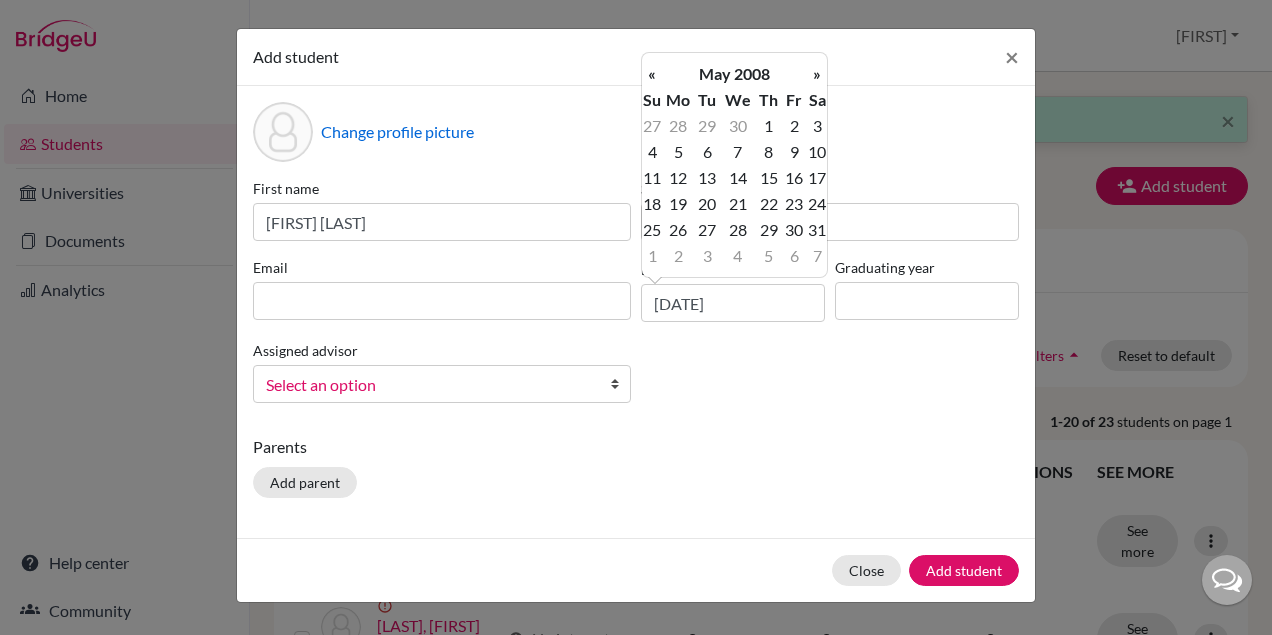type on "[DATE]" 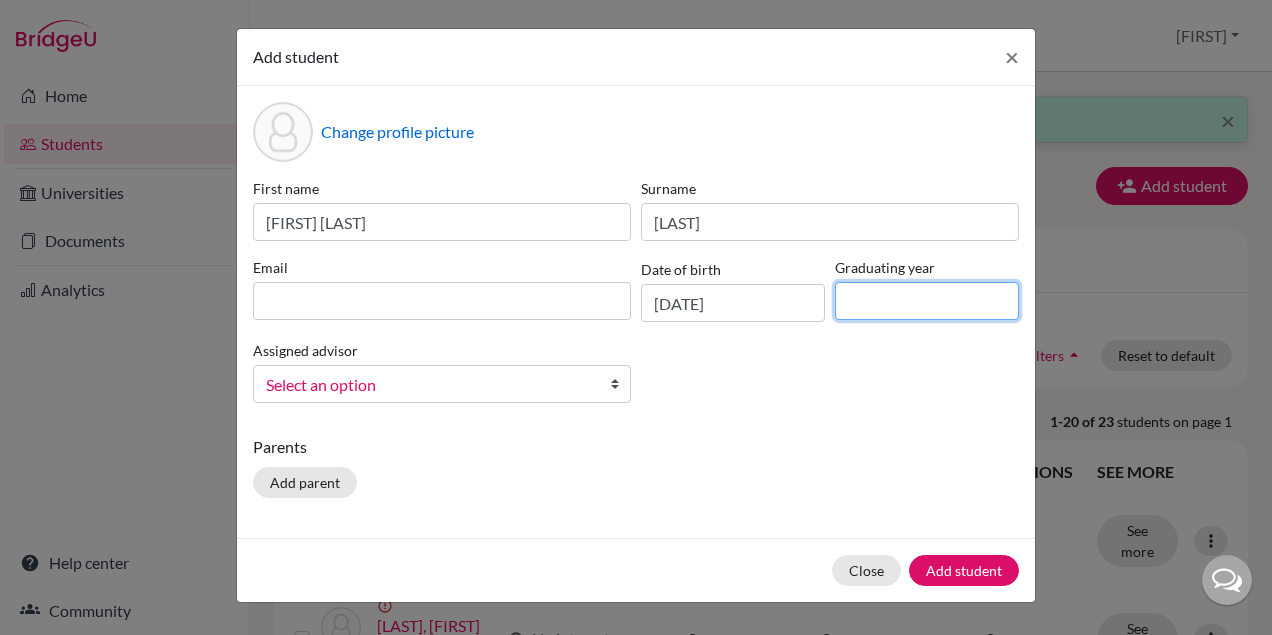 click at bounding box center (927, 301) 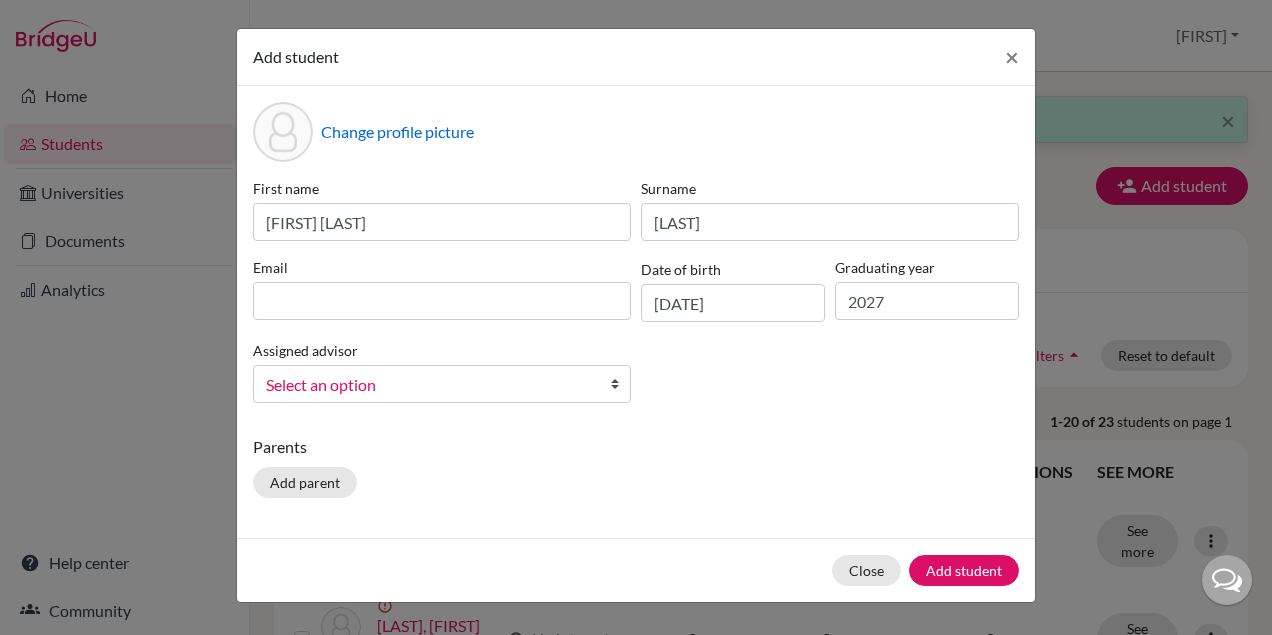 click on "Parents" at bounding box center (636, 447) 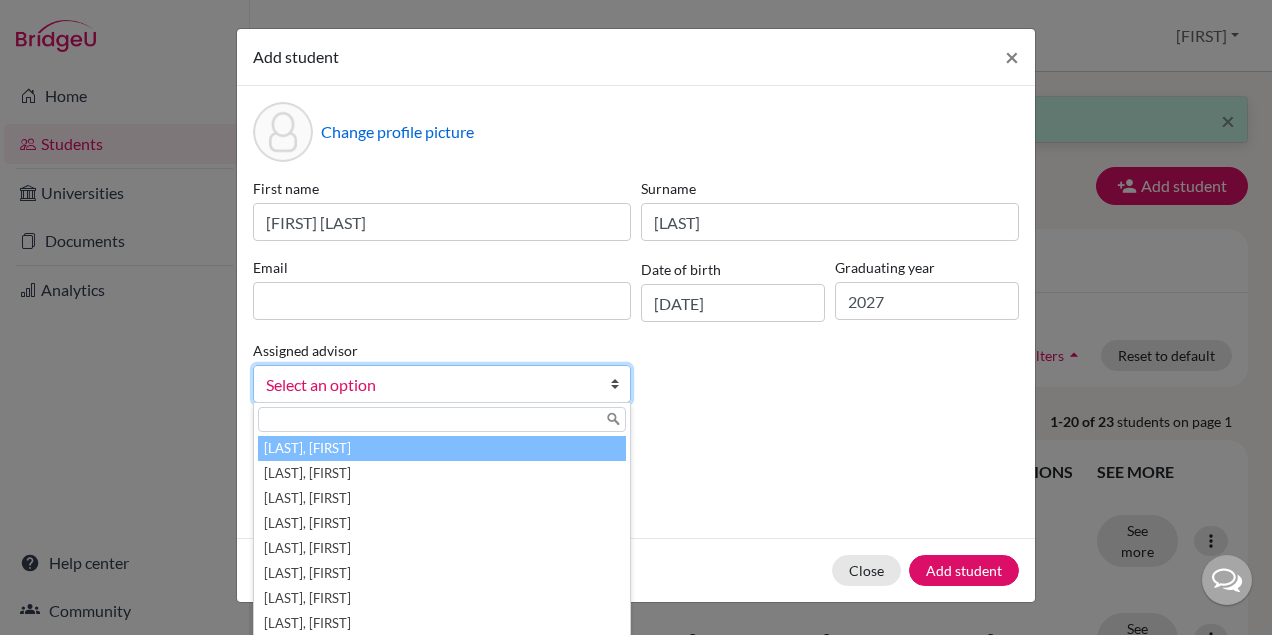 click on "Select an option" at bounding box center (429, 385) 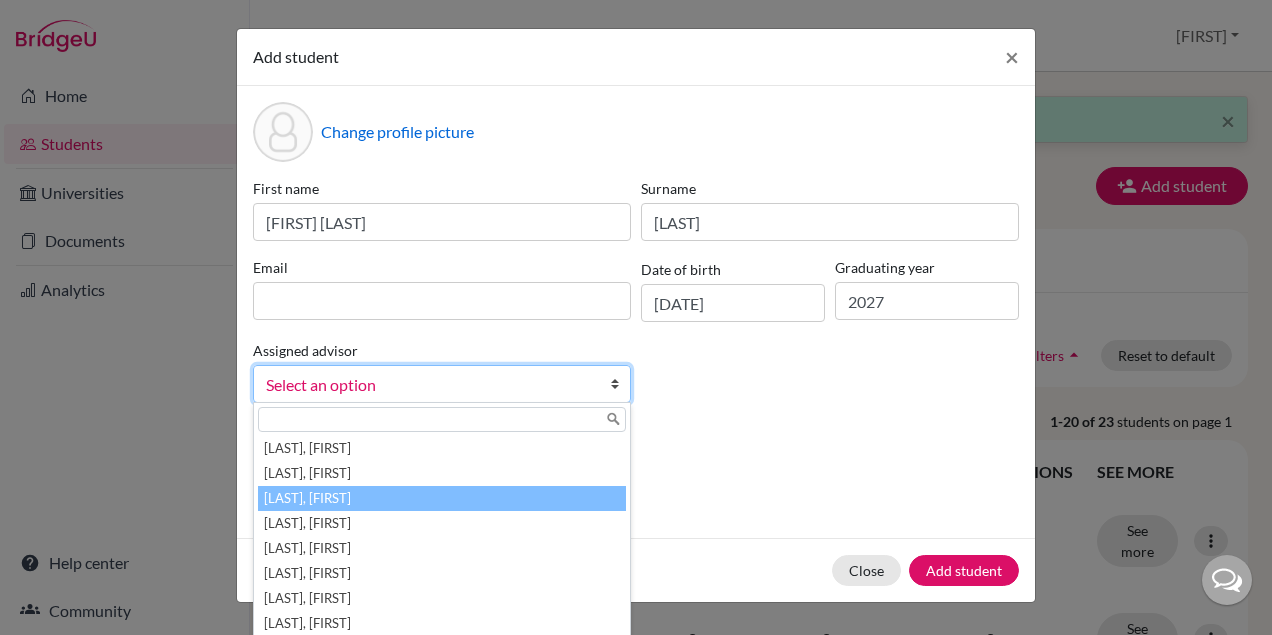 click on "[LAST], [FIRST]" at bounding box center [442, 498] 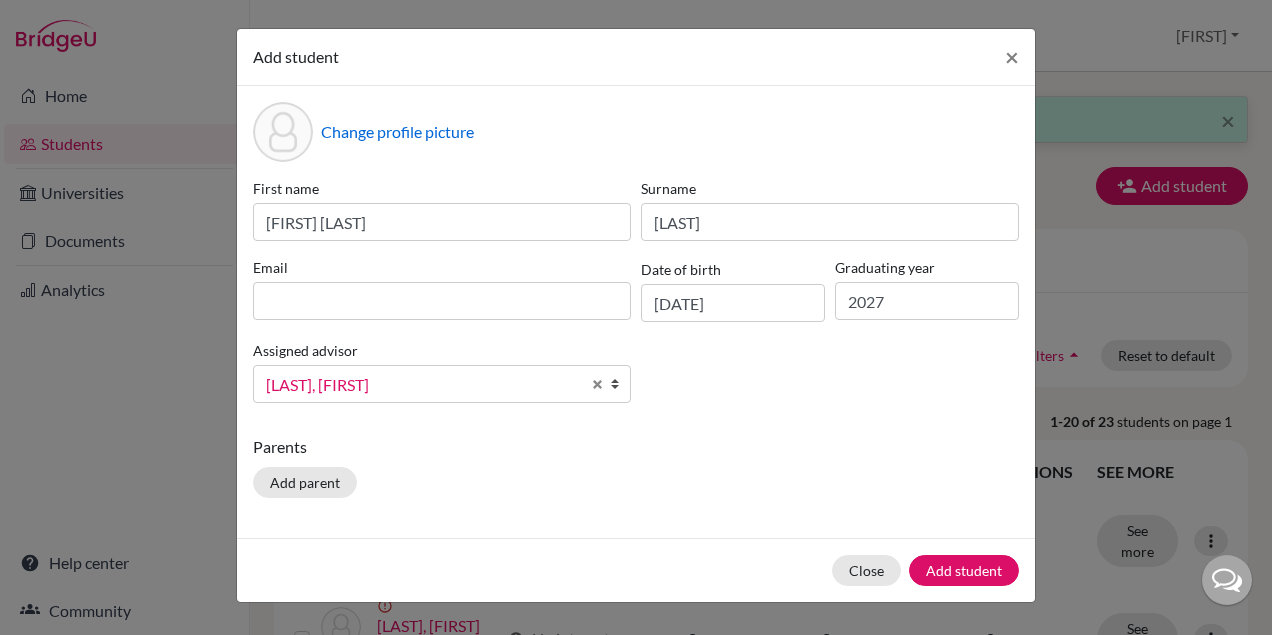 click on "Change profile picture First name [FIRST] [LAST] Surname [LAST] Email [EMAIL] Date of birth [DD]/[MM]/[YYYY] Graduating year [YYYY] Assigned advisor [LAST], [FIRST]  [LAST], [FIRST] [LAST], [FIRST] [LAST], [FIRST] [LAST], [FIRST] [LAST], [FIRST] [LAST], [FIRST] [LAST], [FIRST] [LAST], [FIRST] [LAST], [FIRST] [LAST], [FIRST] [LAST], [FIRST] Parents Add parent" at bounding box center (636, 312) 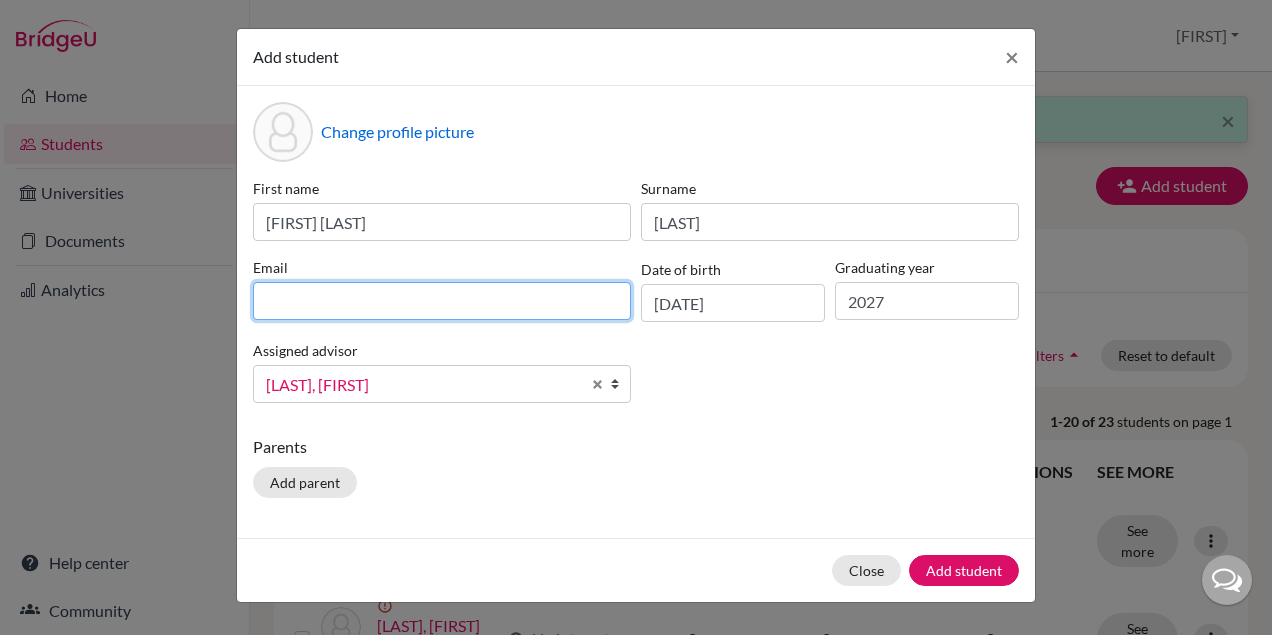 click at bounding box center [442, 301] 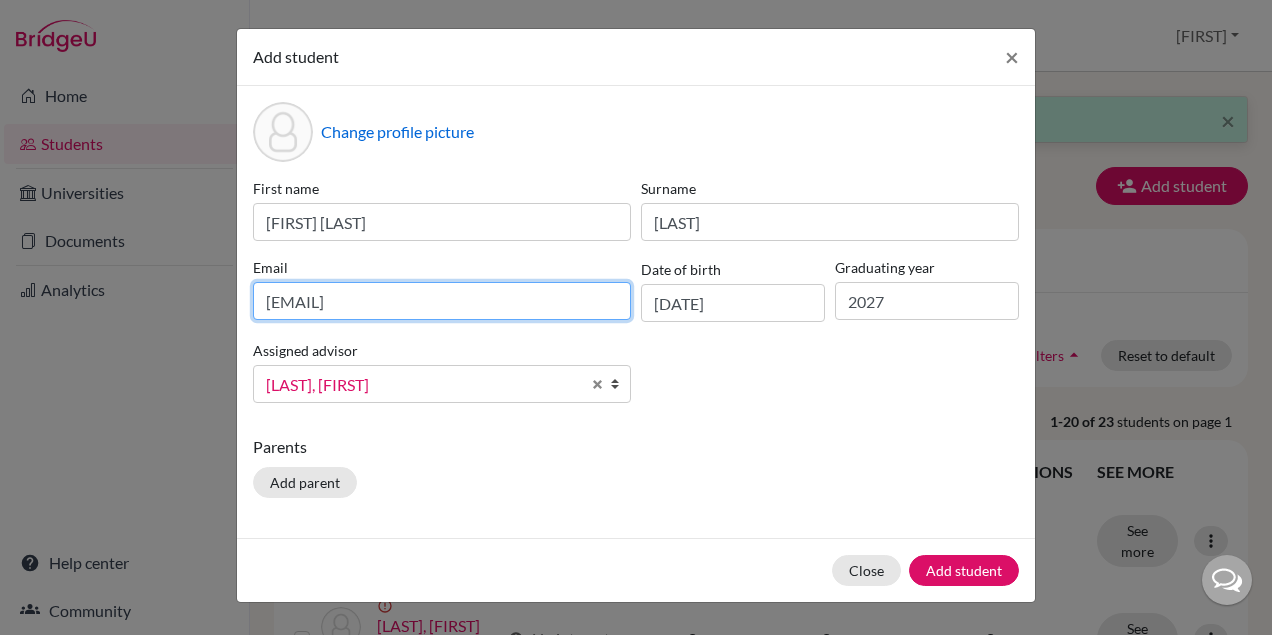 type on "[EMAIL]" 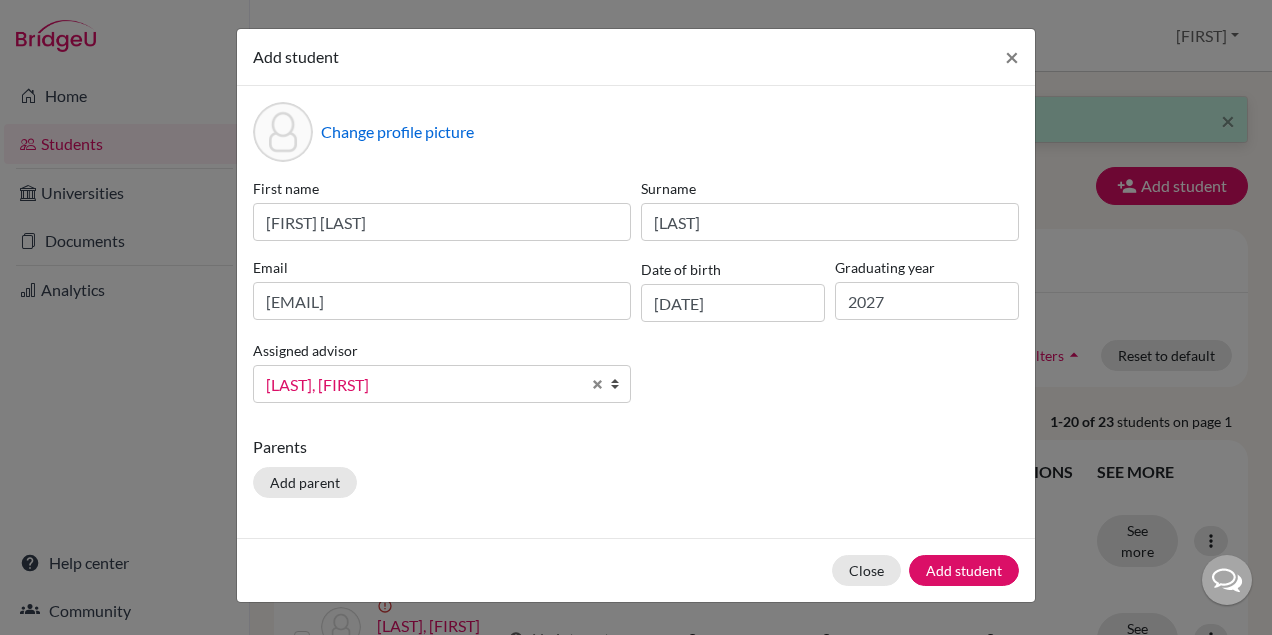 click on "Change profile picture First name [FIRST] [LAST] Email [EMAIL] Date of birth [DATE] Graduating year 2027 Assigned advisor [LAST], [FIRST]  [LAST], [FIRST] [LAST], [FIRST] [LAST], [FIRST] [LAST], [FIRST] [LAST], [FIRST] [LAST], [FIRST]
[LAST], [FIRST]
[LAST], [FIRST]  [LAST], [FIRST] [LAST], [FIRST] [LAST], [FIRST] [LAST], [FIRST] [LAST], [FIRST] [LAST], [FIRST]
Parents Add parent" at bounding box center [636, 312] 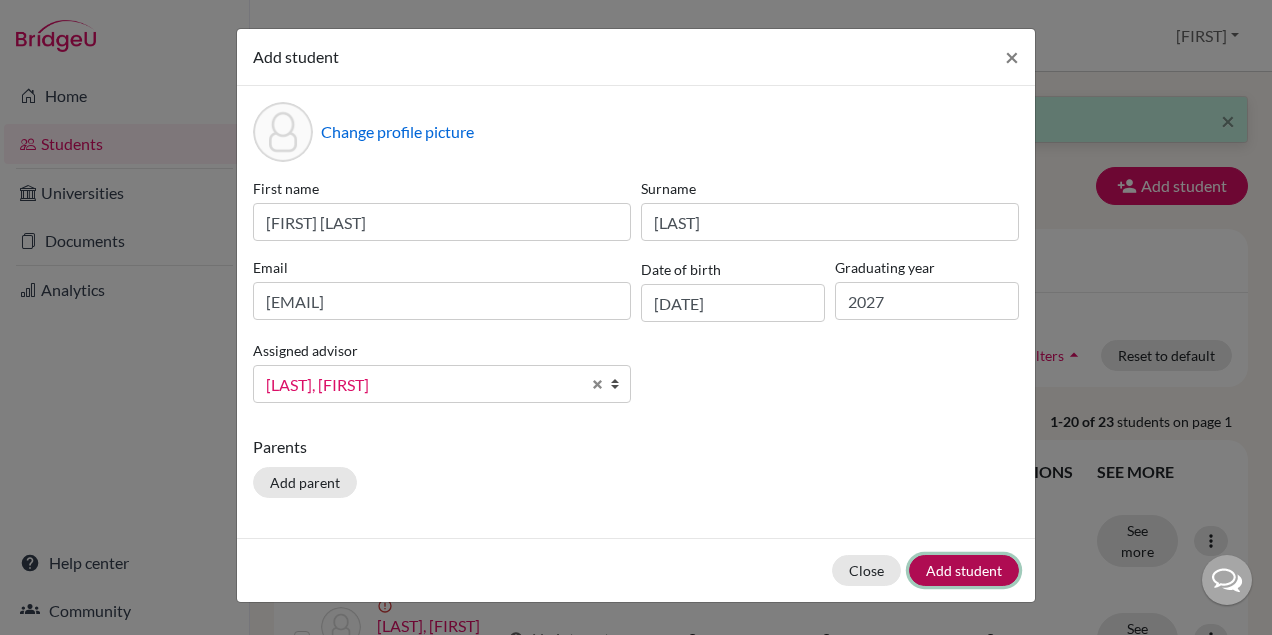 click on "Add student" at bounding box center (964, 570) 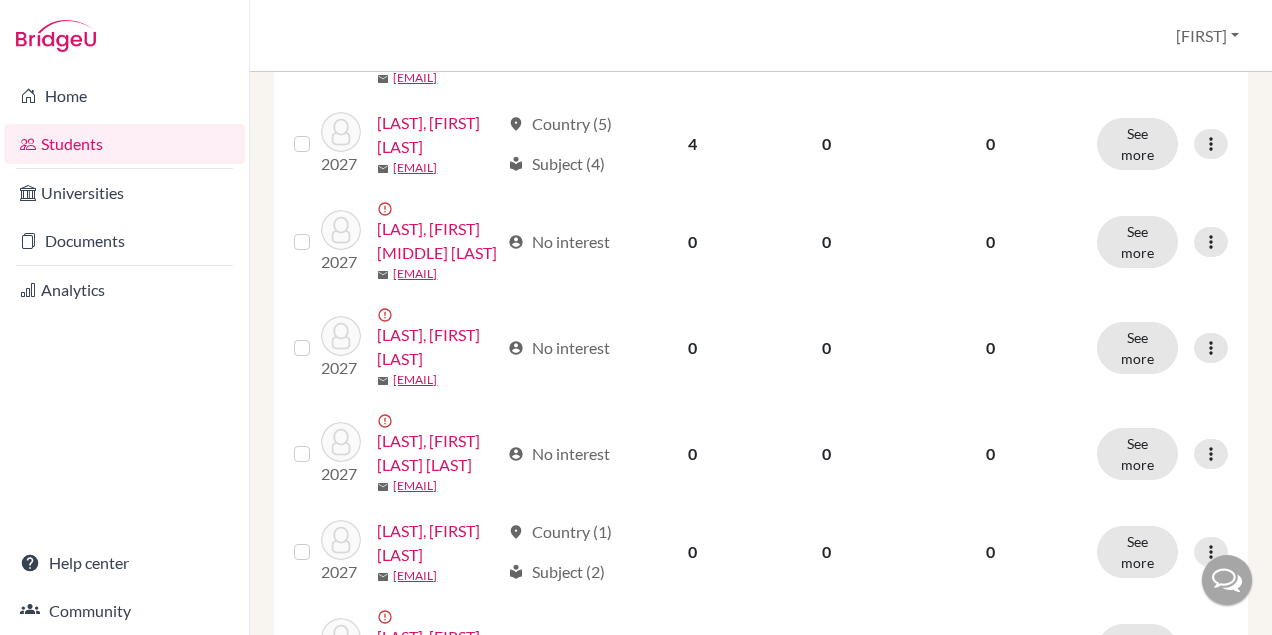 scroll, scrollTop: 1466, scrollLeft: 0, axis: vertical 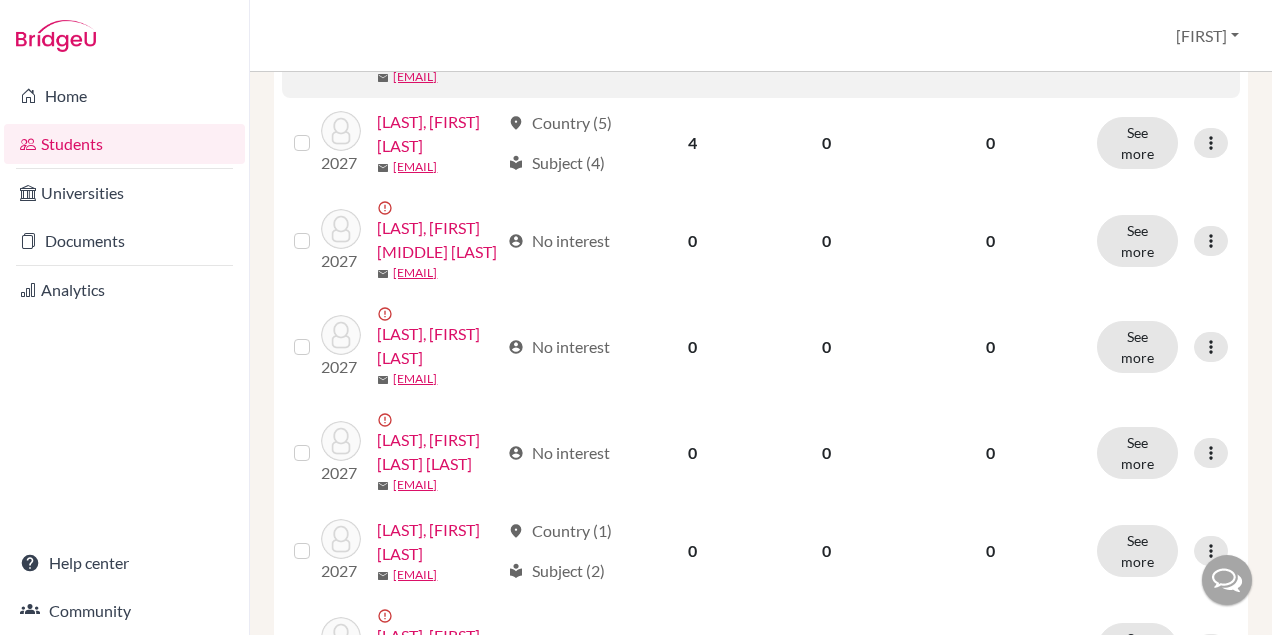 click at bounding box center (1211, 45) 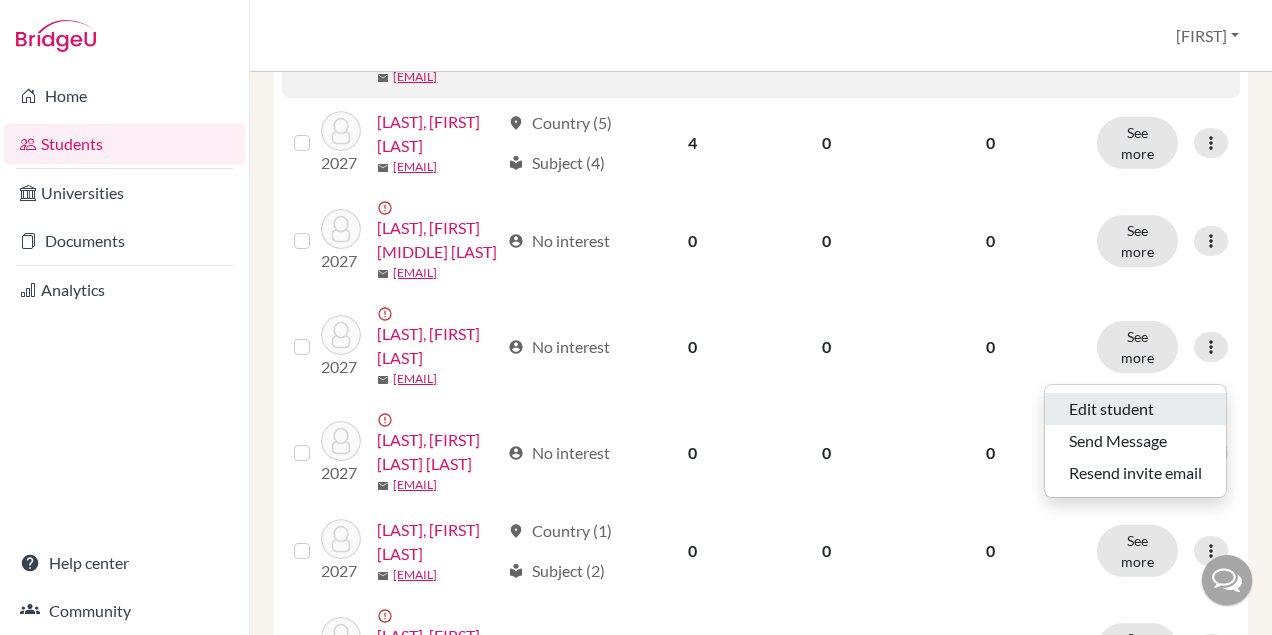 click on "Edit student" at bounding box center (1135, 409) 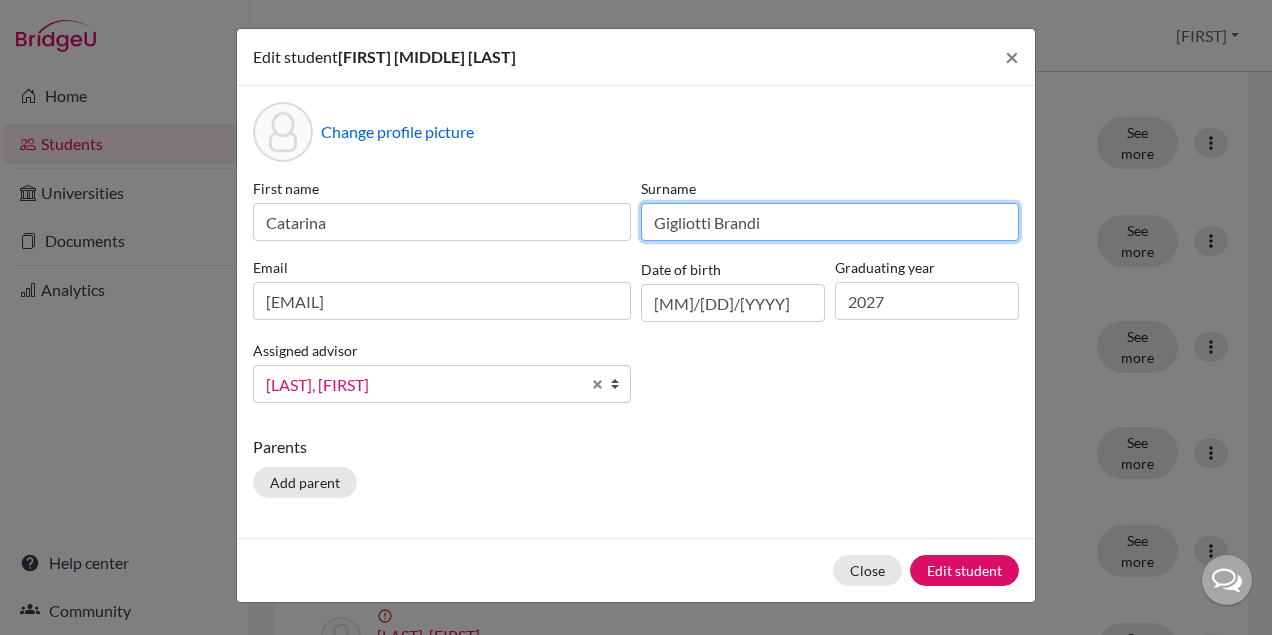 drag, startPoint x: 712, startPoint y: 224, endPoint x: 627, endPoint y: 223, distance: 85.00588 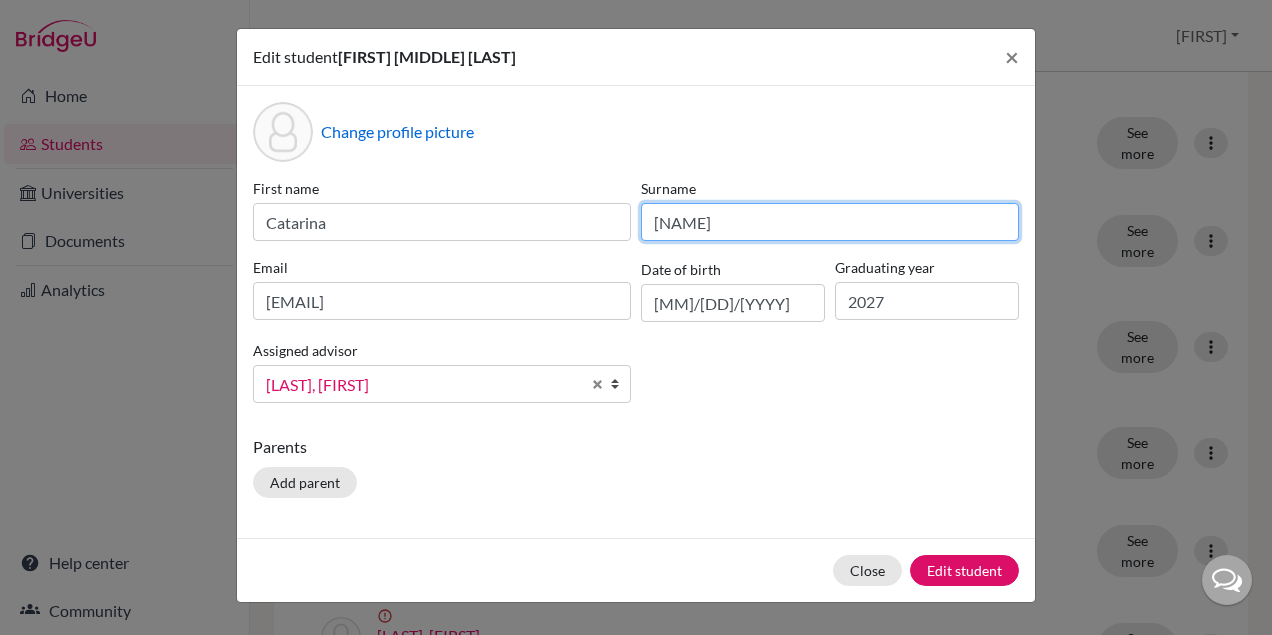 type on "[NAME]" 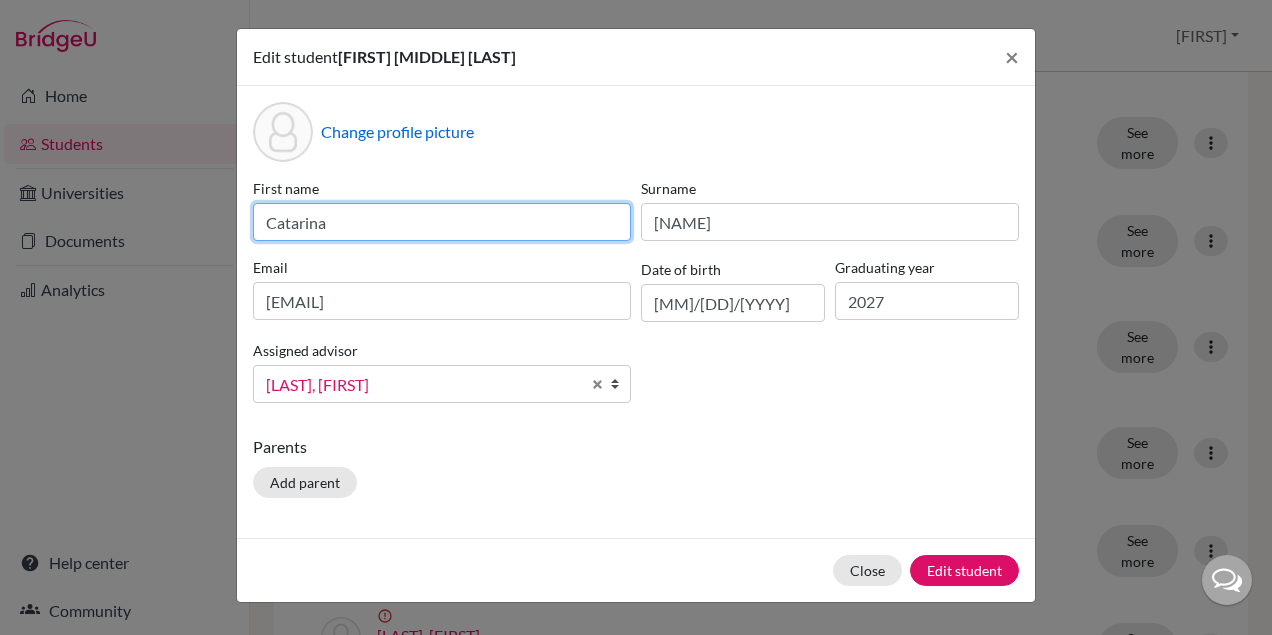 click on "Catarina" at bounding box center [442, 222] 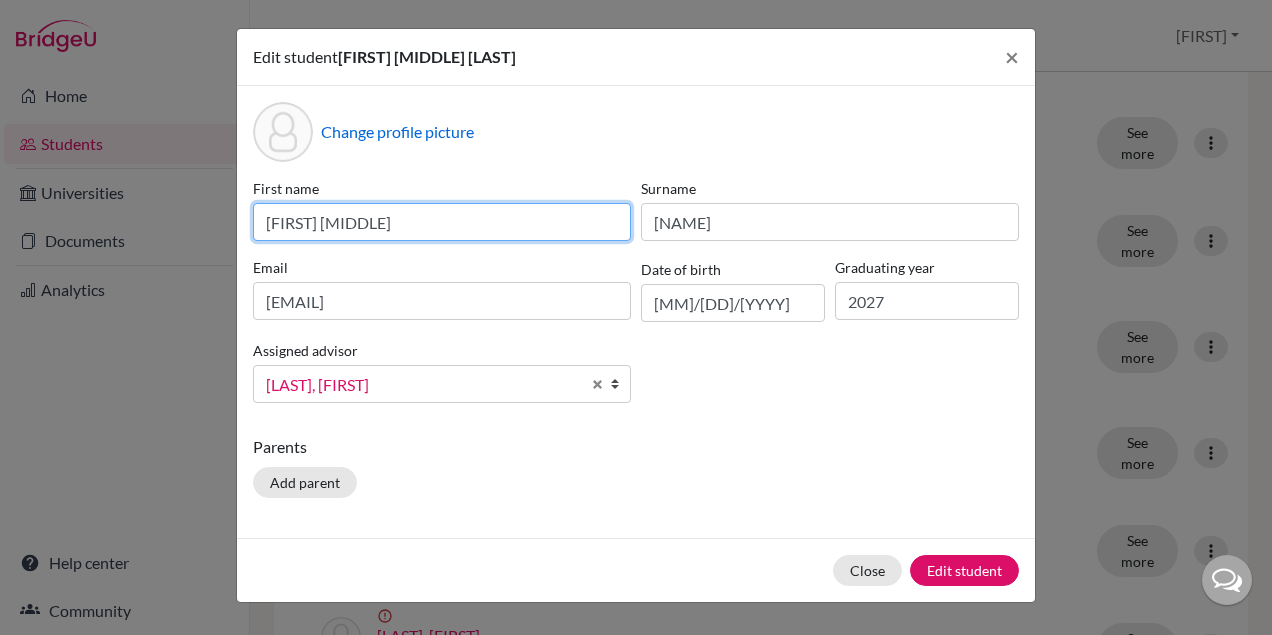 type on "[FIRST] [MIDDLE]" 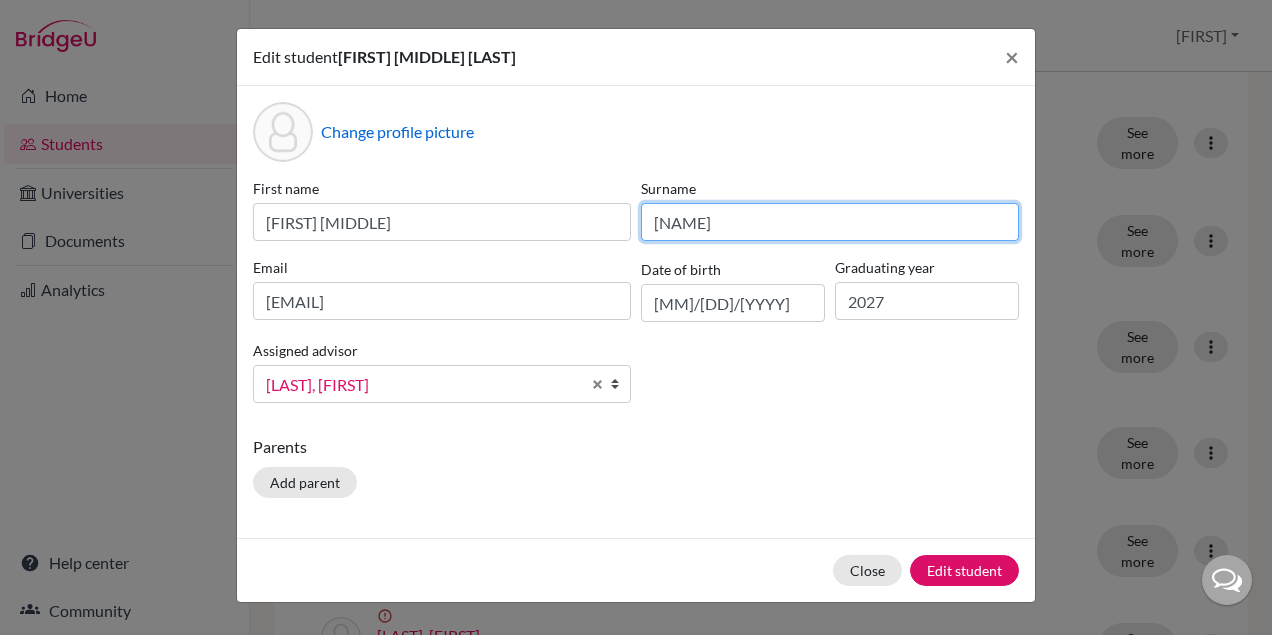 click on "[NAME]" at bounding box center [830, 222] 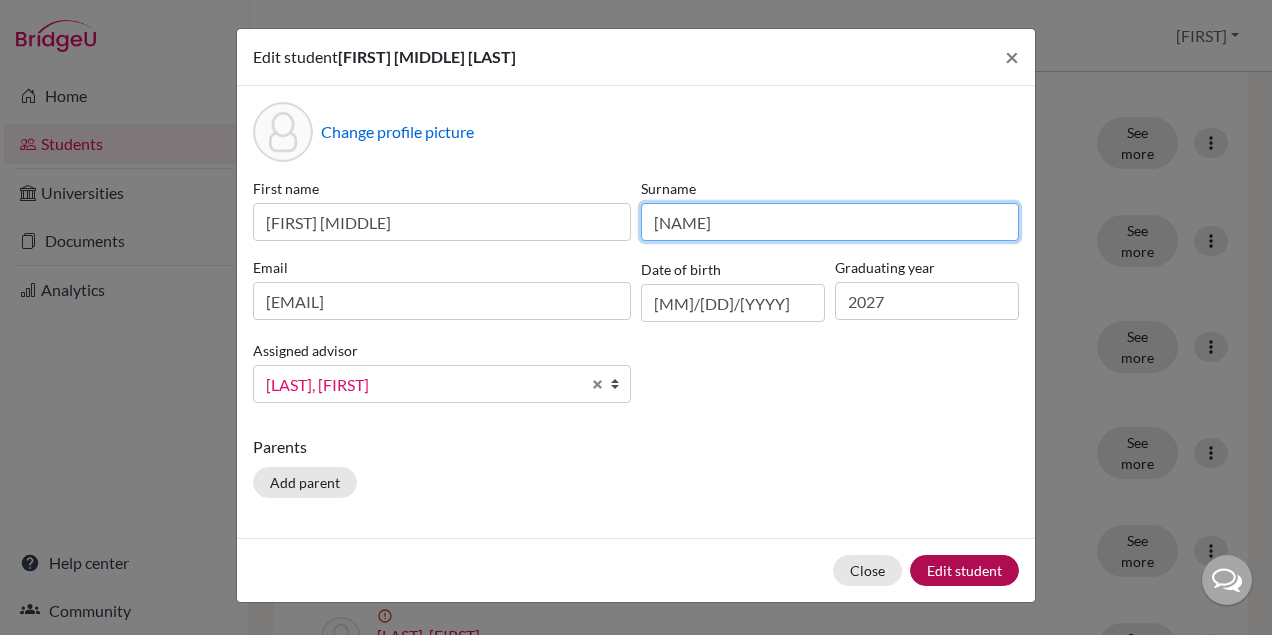 type on "[NAME]" 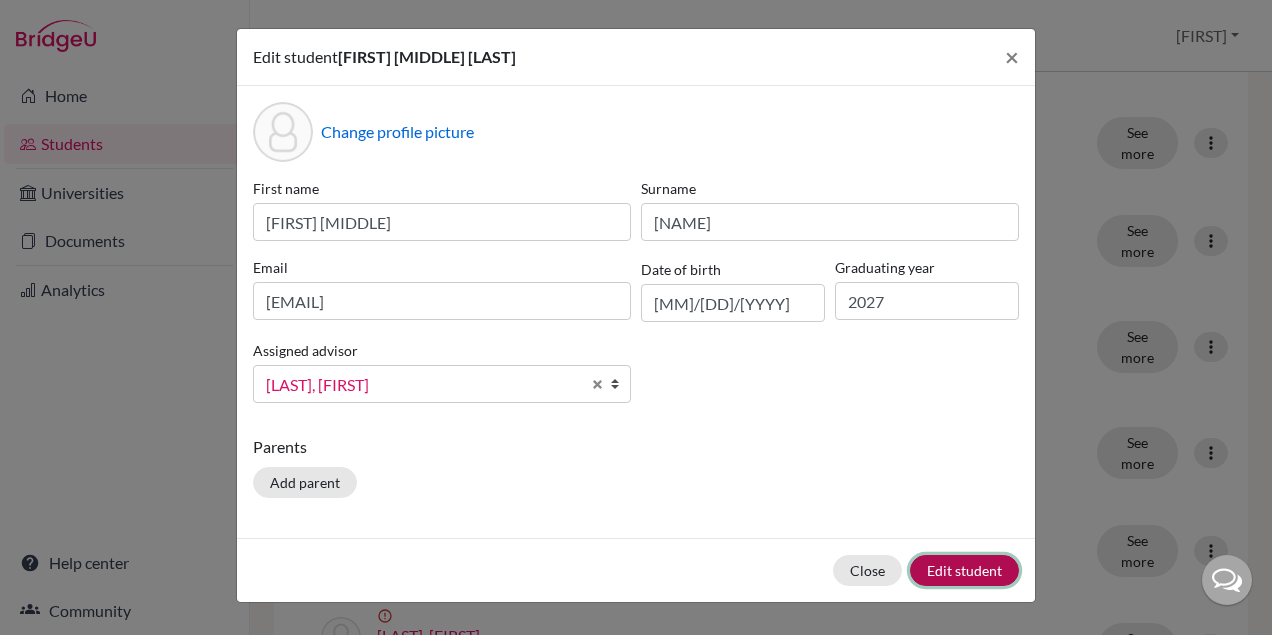 click on "Edit student" at bounding box center [964, 570] 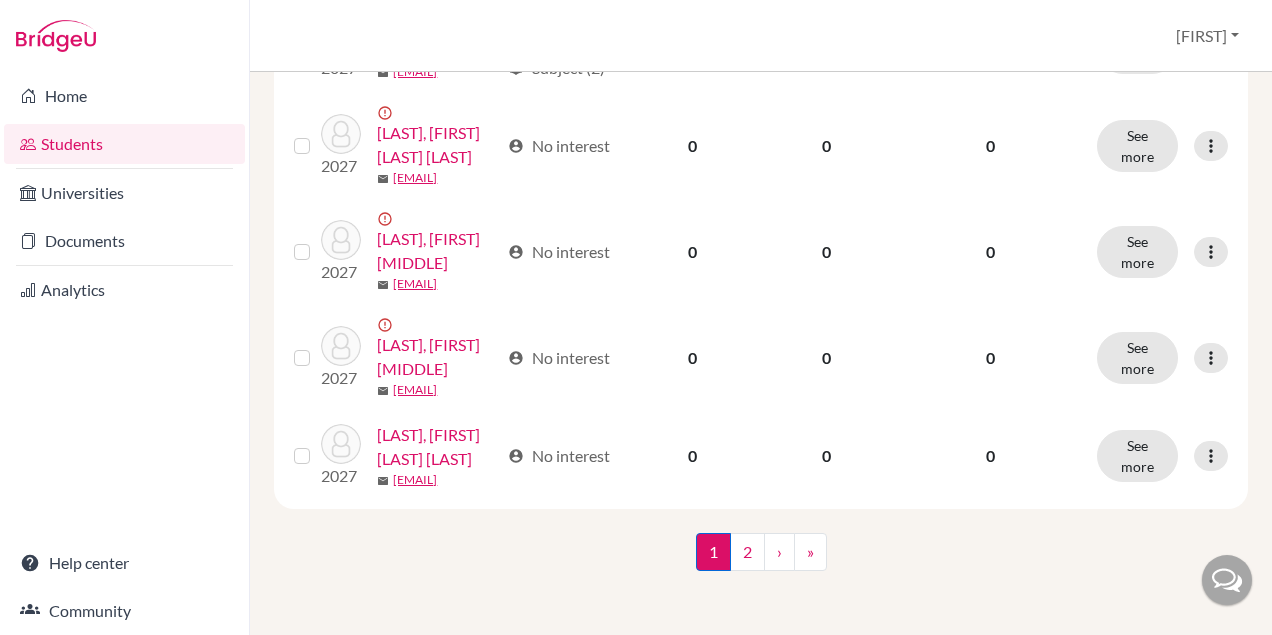scroll, scrollTop: 2315, scrollLeft: 0, axis: vertical 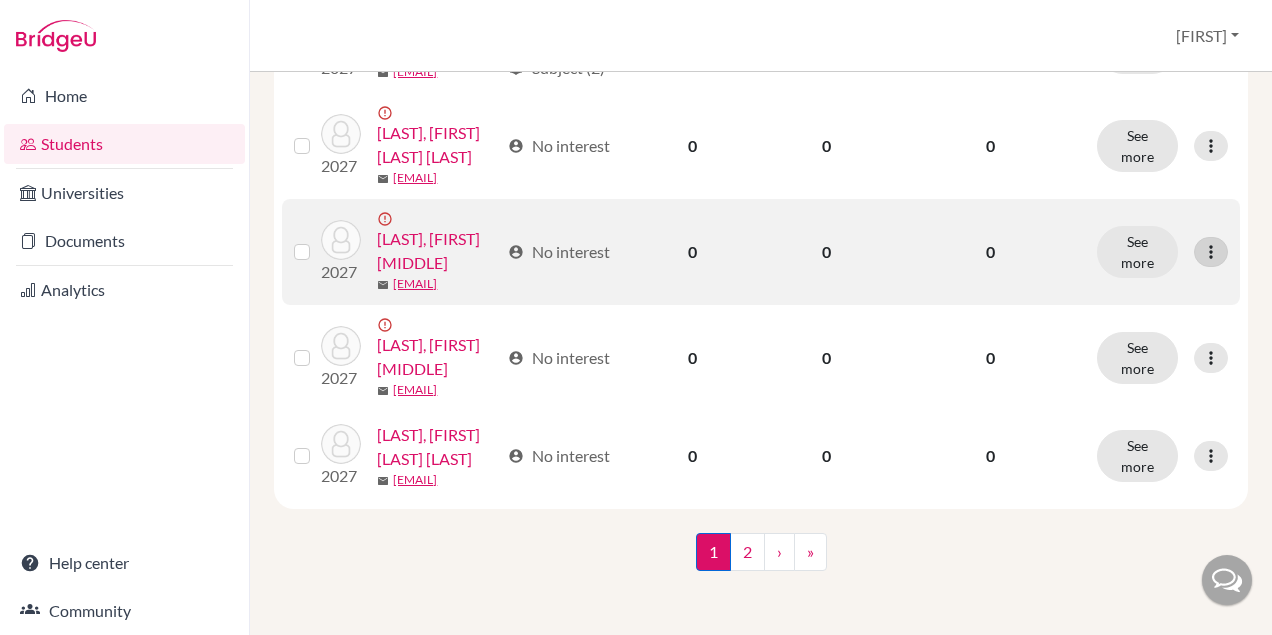 click at bounding box center (1211, 252) 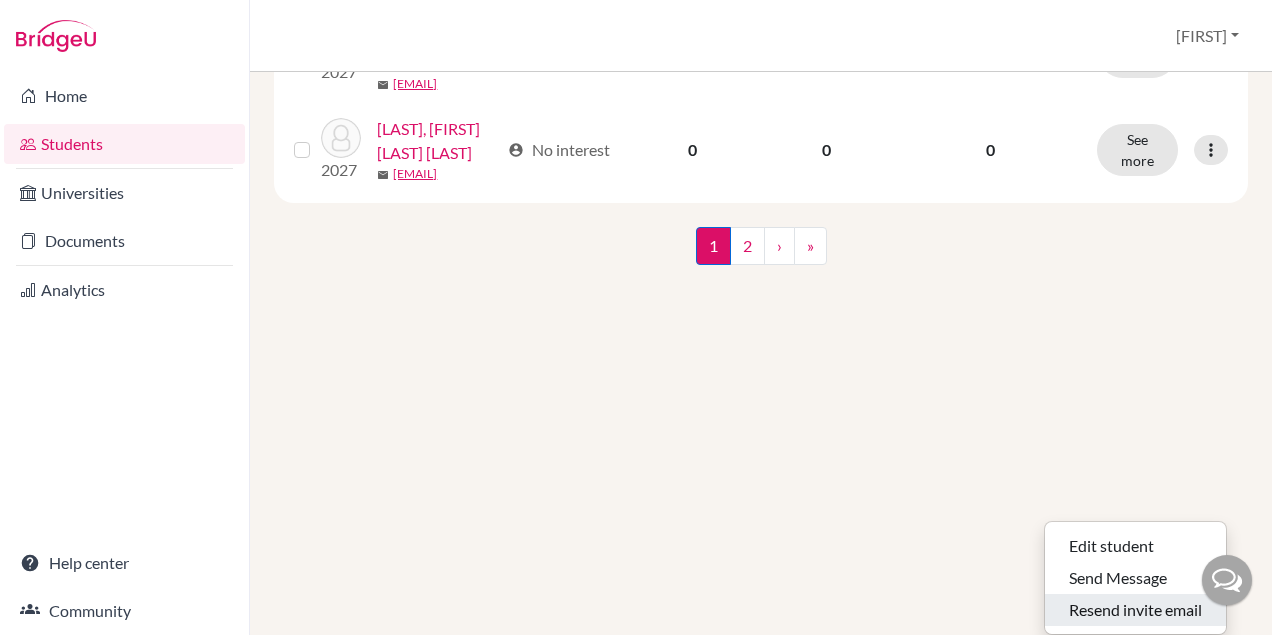 click on "Resend invite email" at bounding box center (1135, 610) 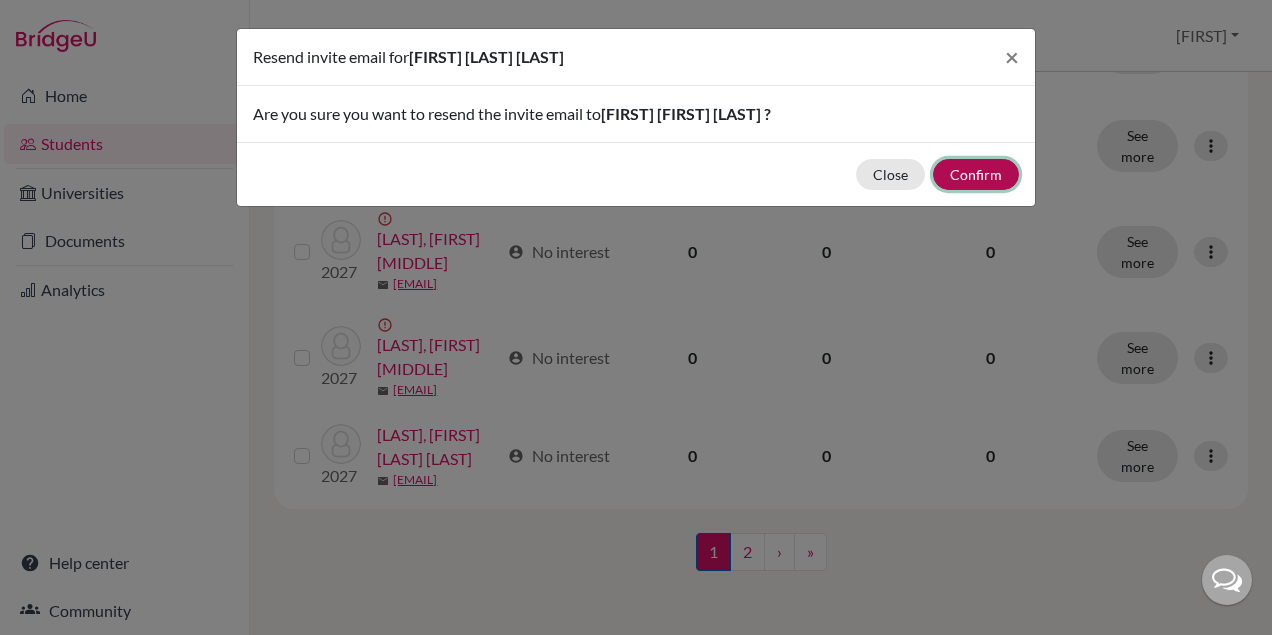 click on "Confirm" at bounding box center [976, 174] 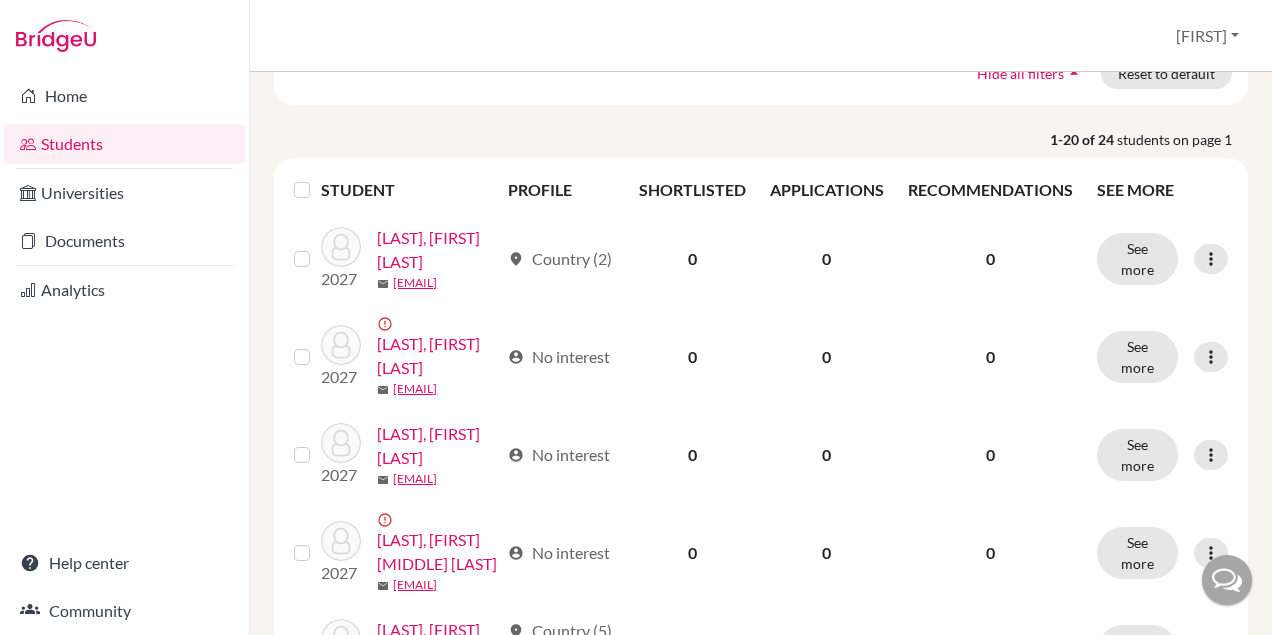 scroll, scrollTop: 0, scrollLeft: 0, axis: both 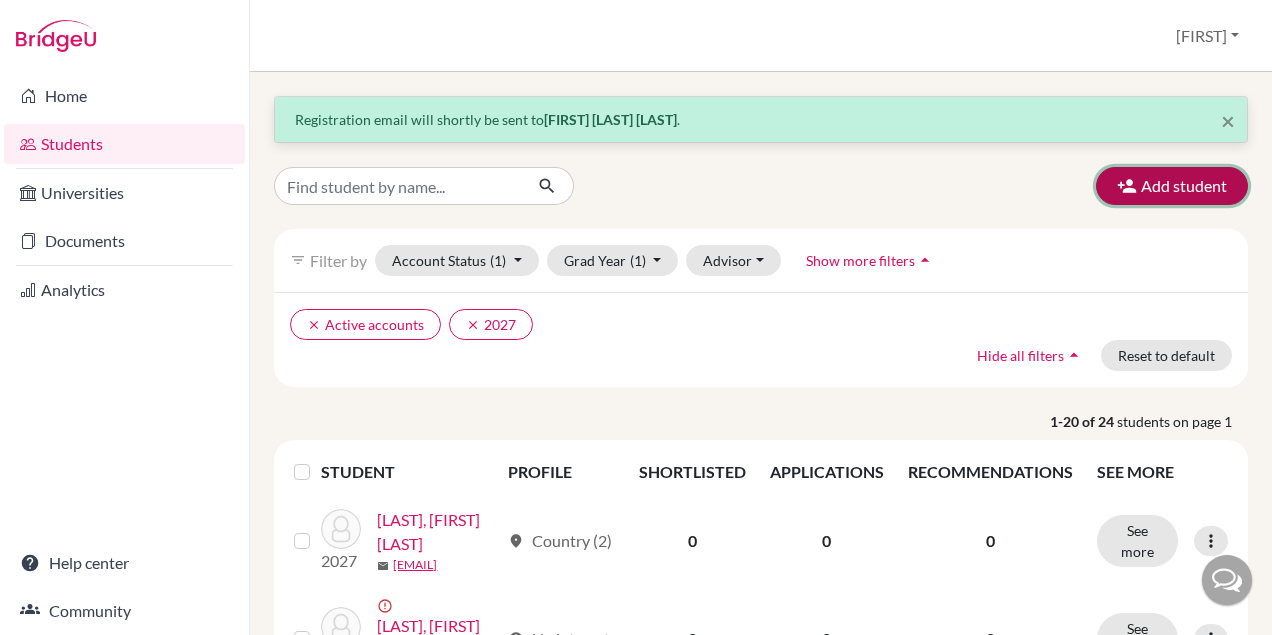 click on "Add student" at bounding box center (1172, 186) 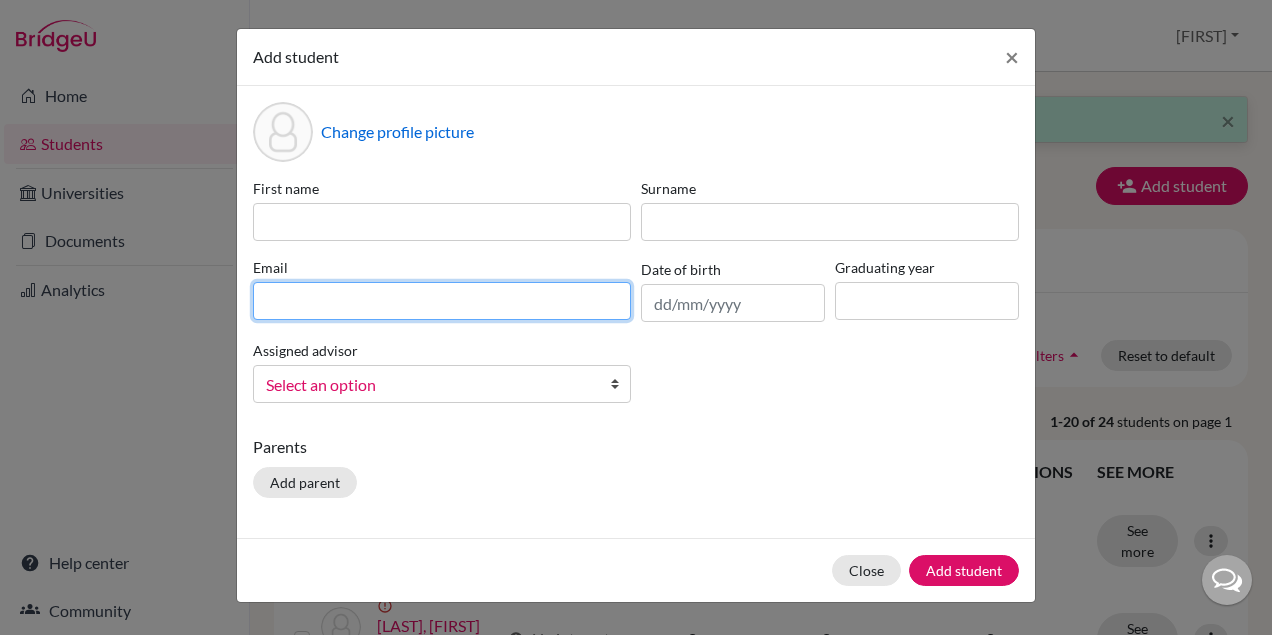 click at bounding box center [442, 301] 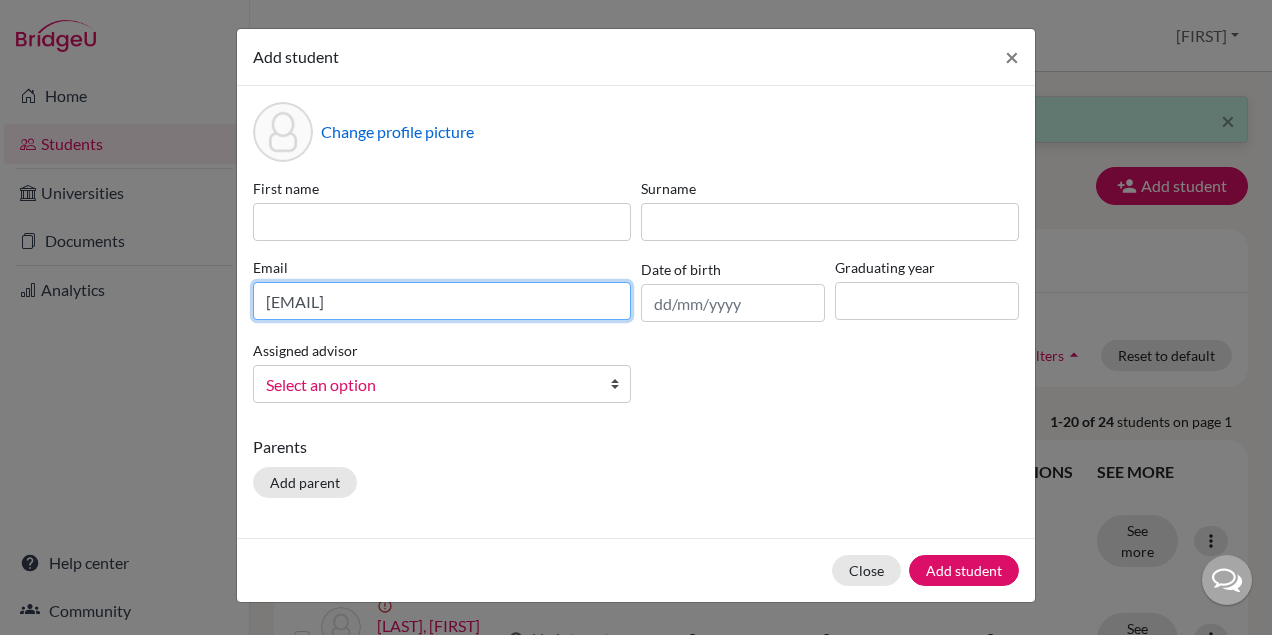 type on "[EMAIL]" 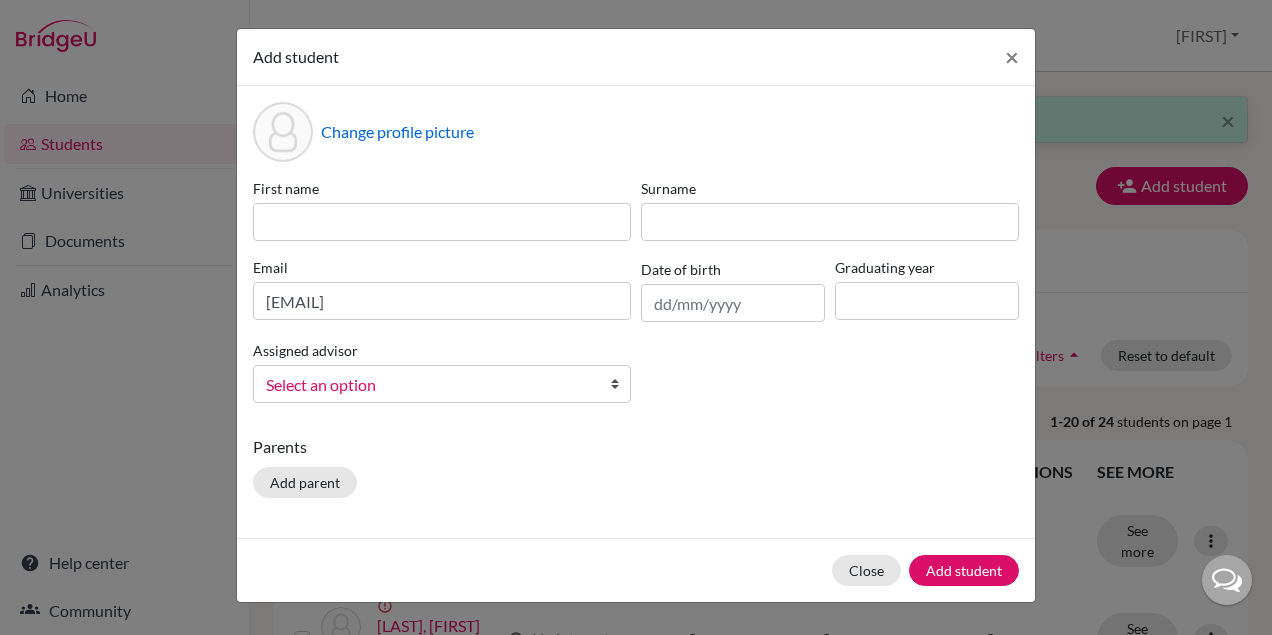 click on "Select an option" at bounding box center (429, 385) 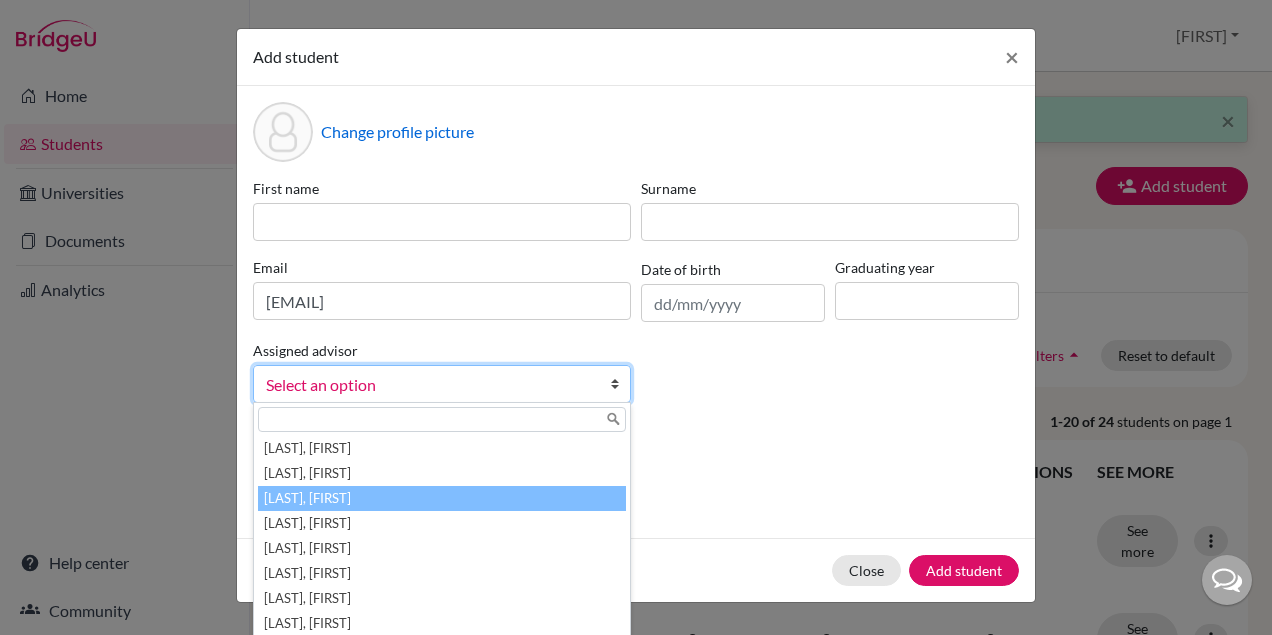 click on "[LAST], [FIRST]" at bounding box center [442, 498] 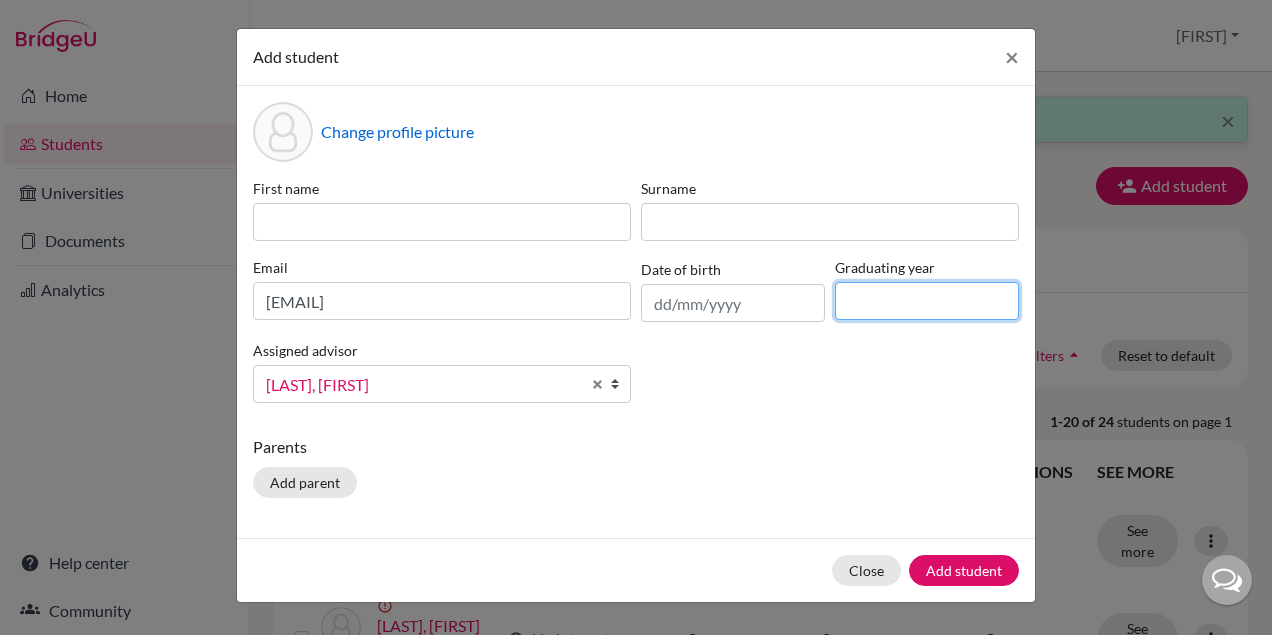 click at bounding box center (927, 301) 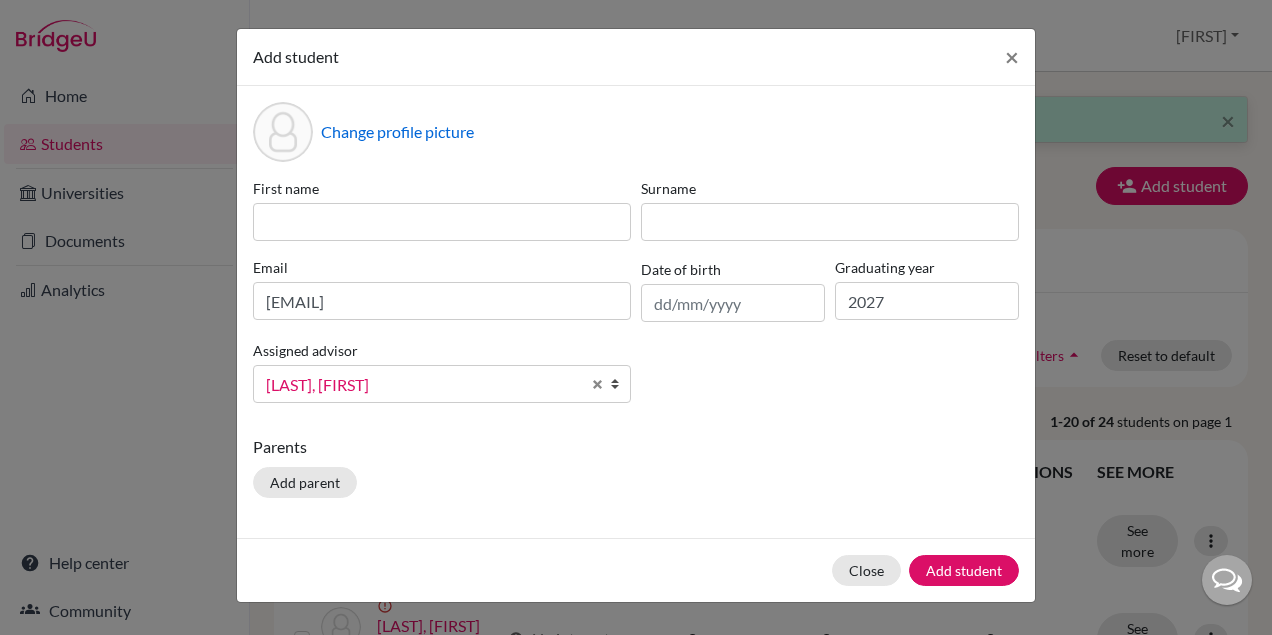 click on "Change profile picture First name Surname [EMAIL] Date of birth Graduating year [YYYY] Assigned advisor [LAST], [FIRST]  [LAST], [FIRST] [LAST], [FIRST] [LAST], [FIRST] [LAST], [FIRST] [LAST], [FIRST] [LAST], [FIRST] [LAST], [FIRST] [LAST], [FIRST] [LAST], [FIRST] [LAST], [FIRST] Parents Add parent" at bounding box center [636, 312] 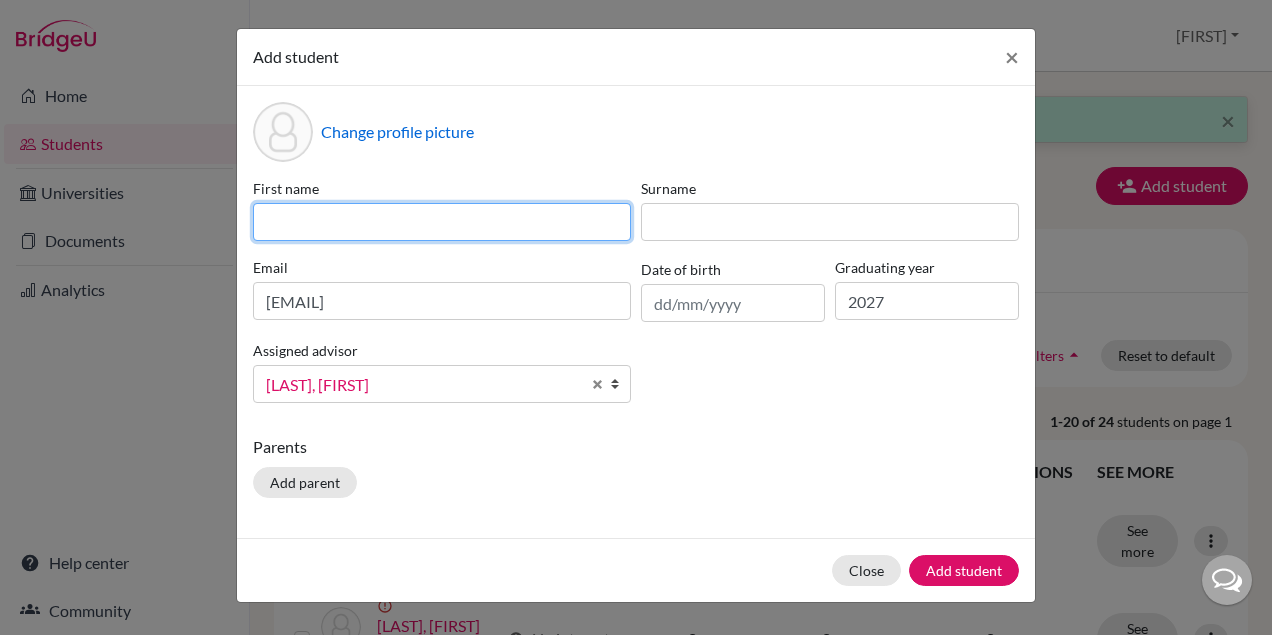 click at bounding box center (442, 222) 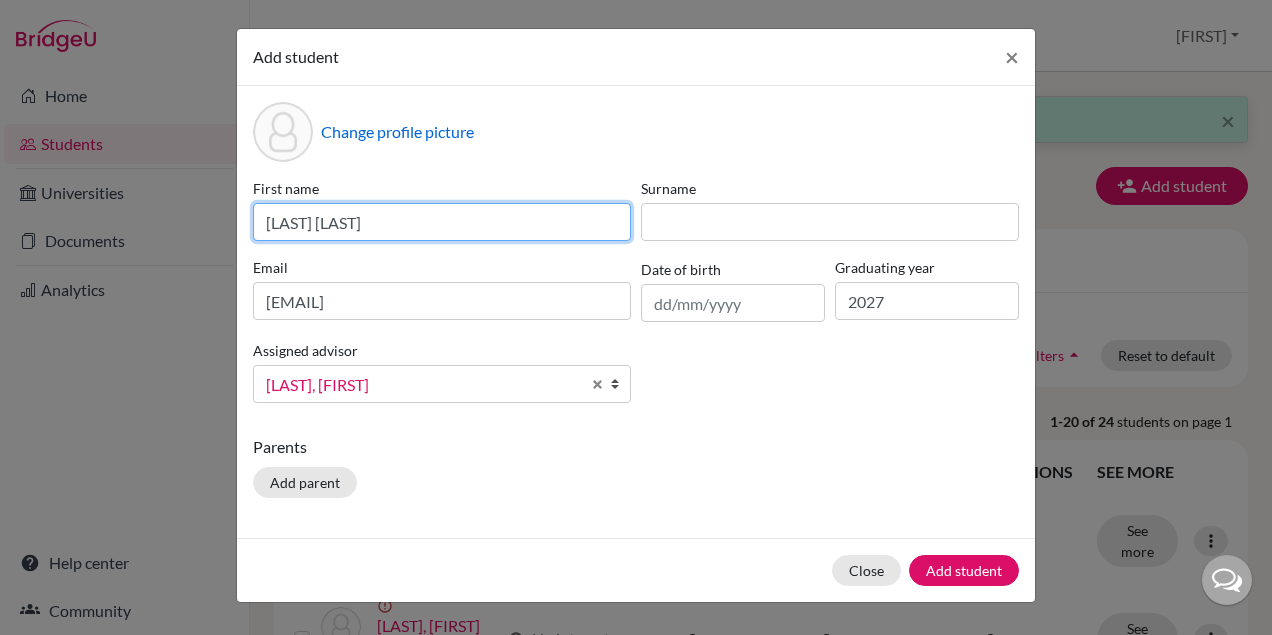 click on "[LAST] [LAST]" at bounding box center [442, 222] 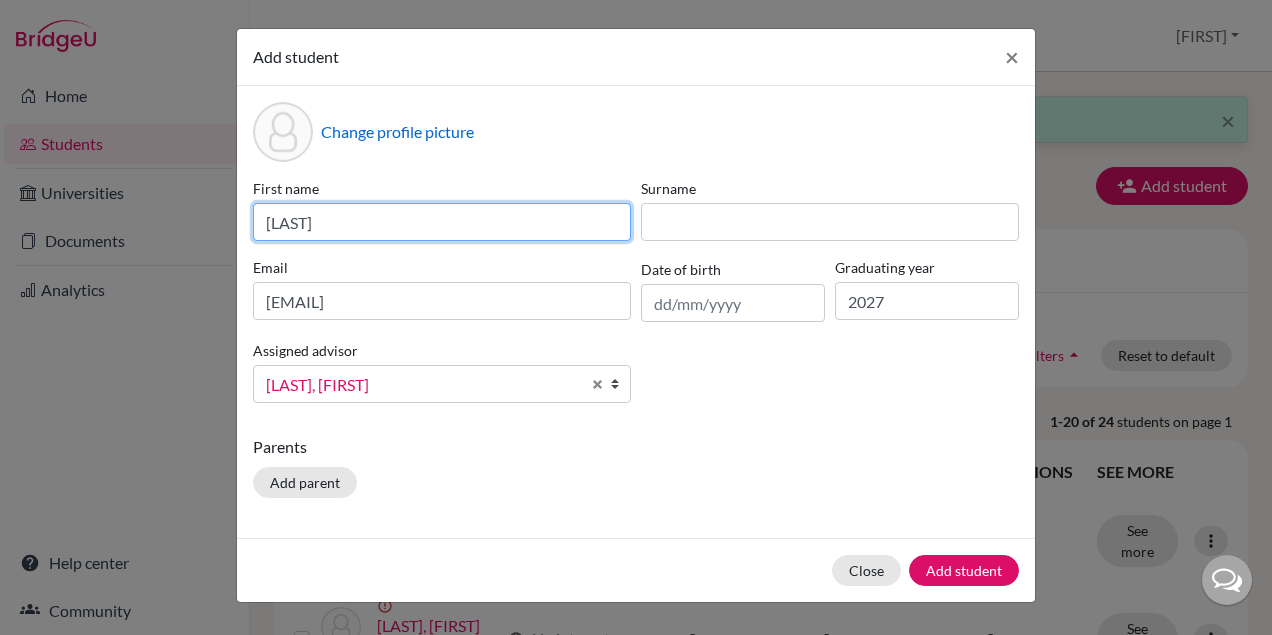 type on "[LAST]" 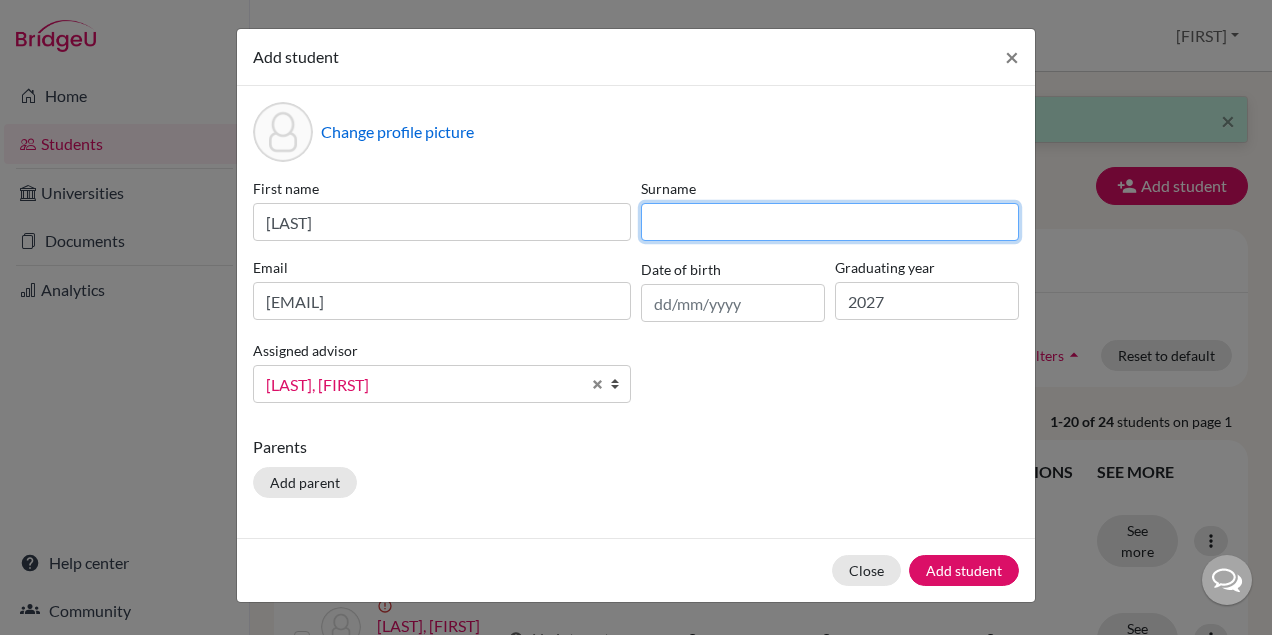 click at bounding box center [830, 222] 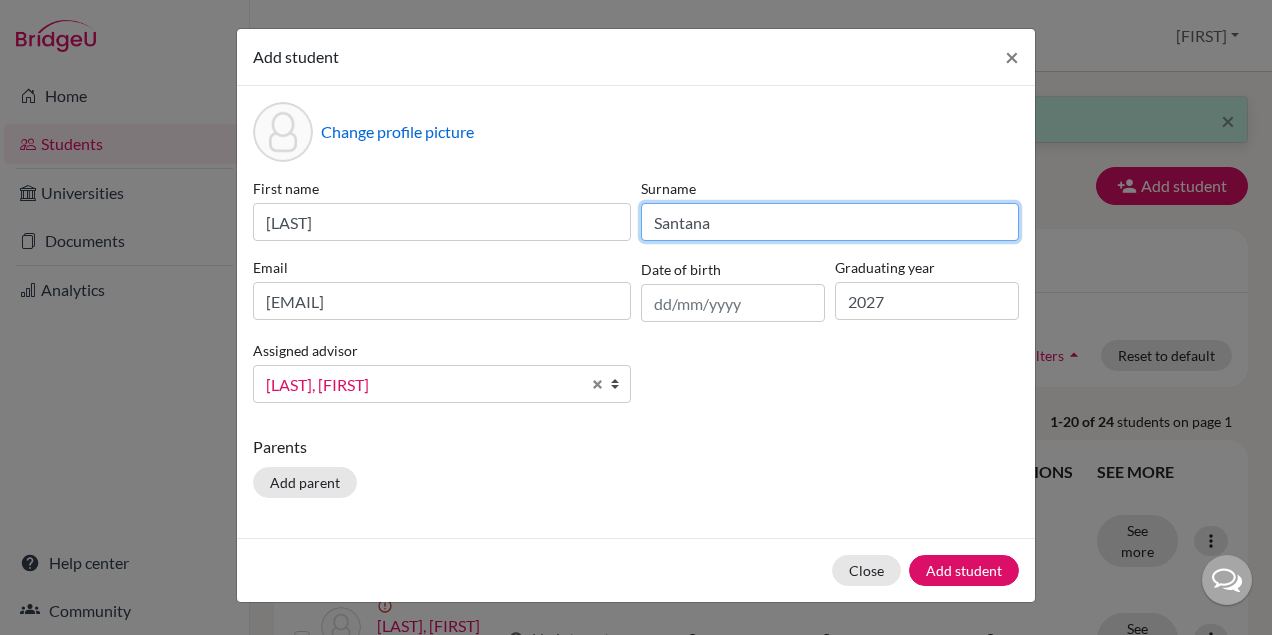 type on "Santana" 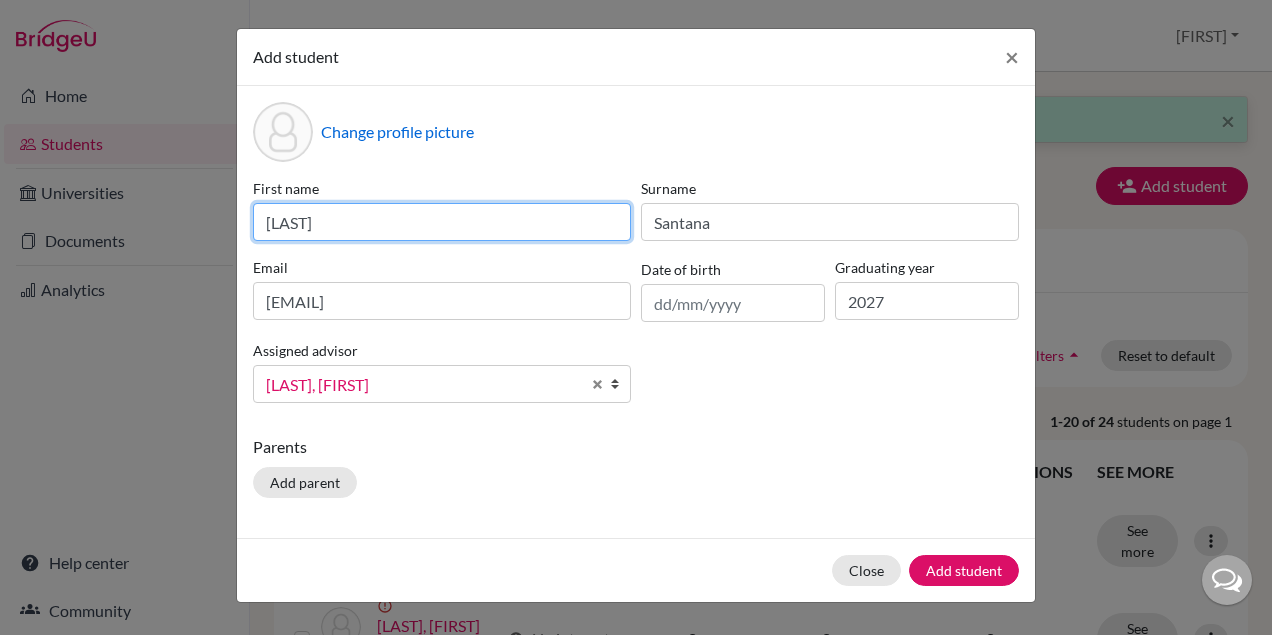 click on "[LAST]" at bounding box center (442, 222) 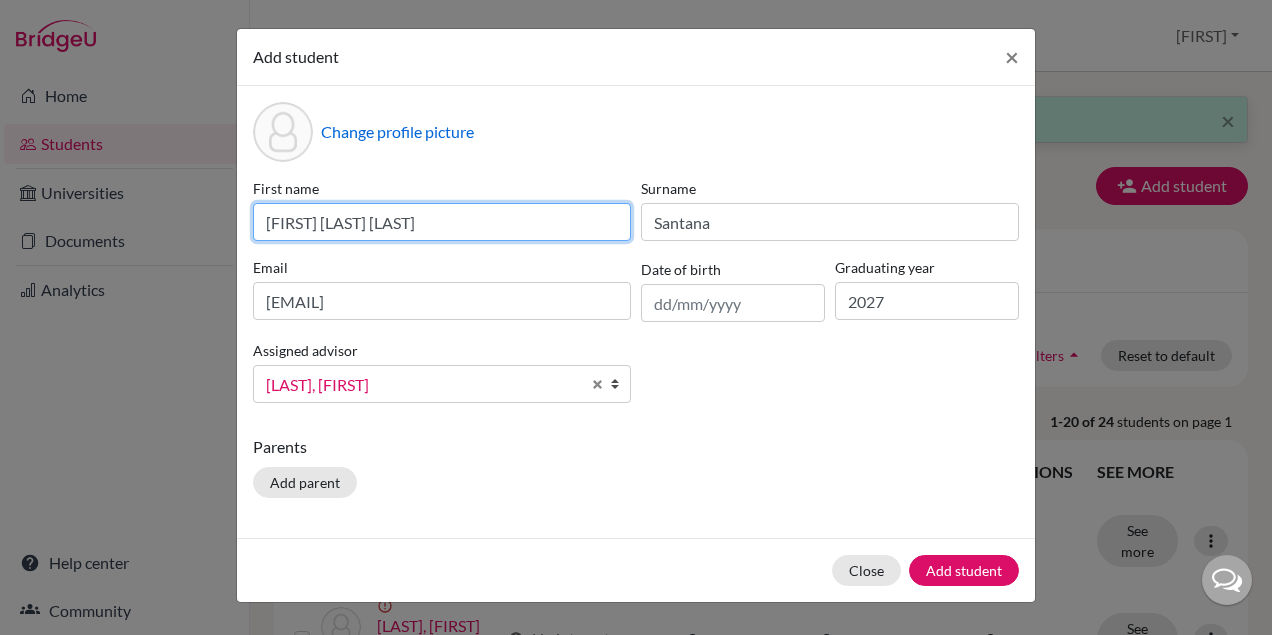 type on "[FIRST] [LAST] [LAST]" 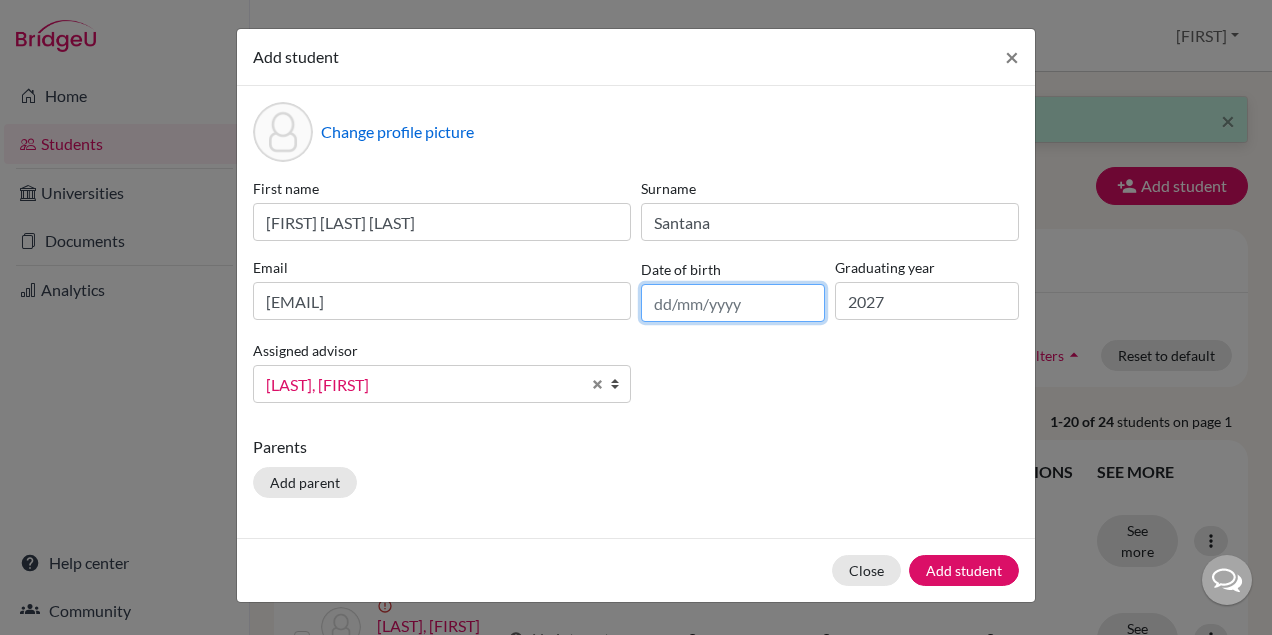 click at bounding box center [733, 303] 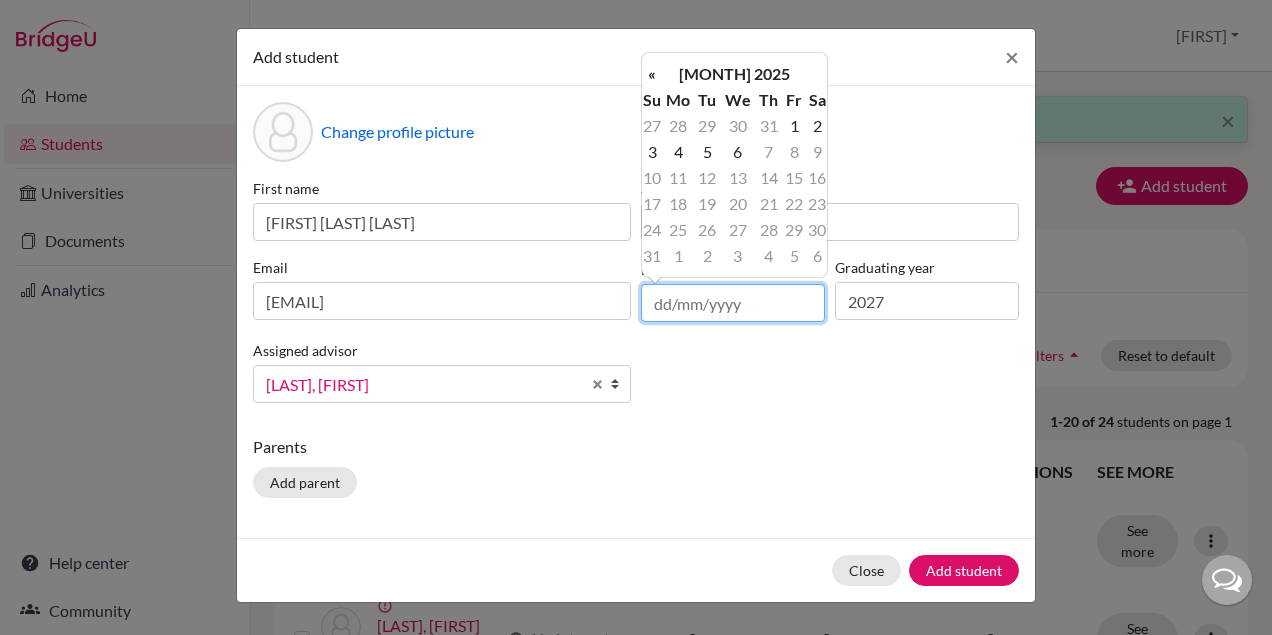 paste on "[MM]/[DD]/[YYYY]" 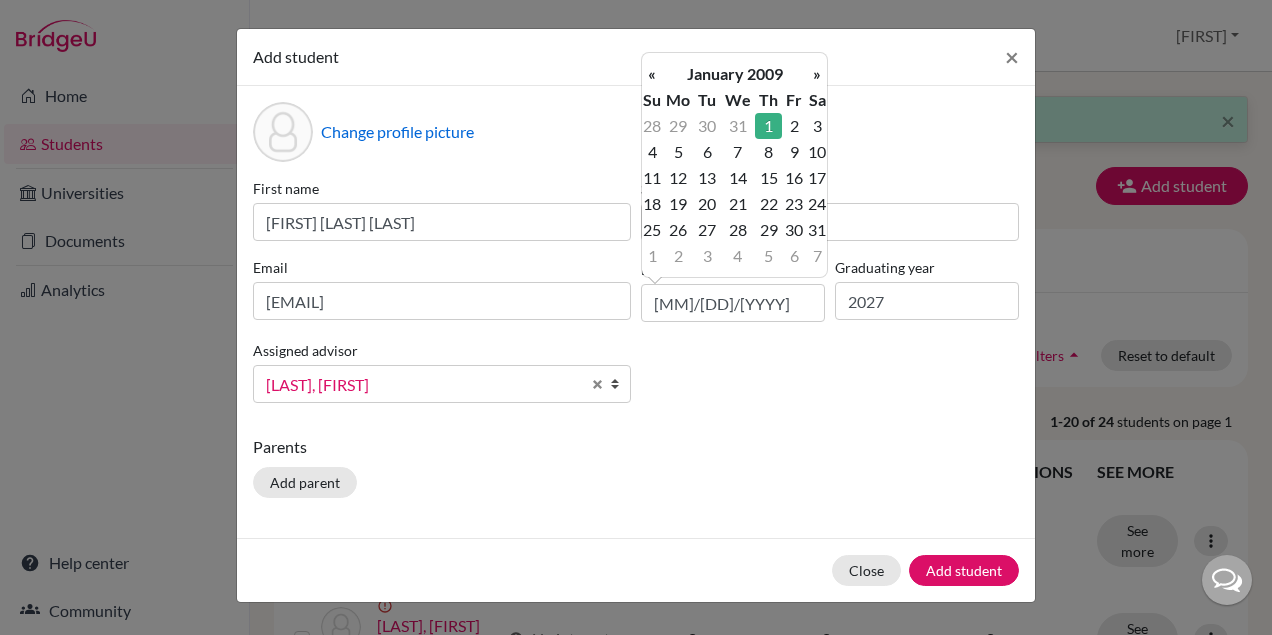 click on "1" at bounding box center [768, 126] 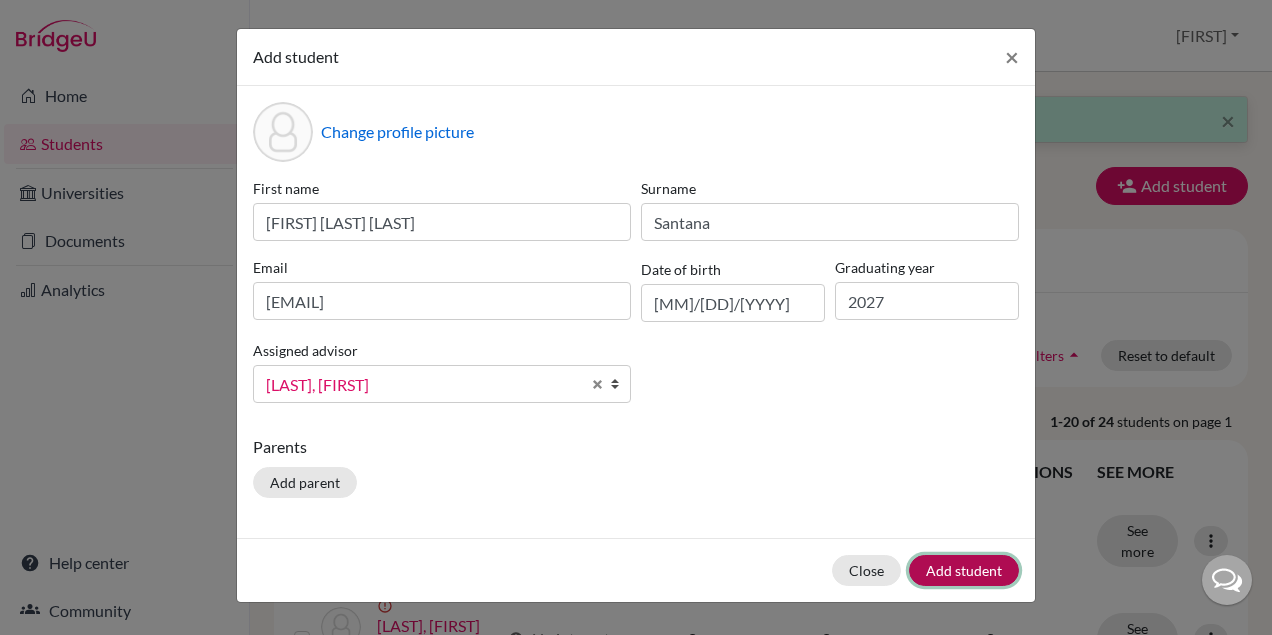 click on "Add student" at bounding box center (964, 570) 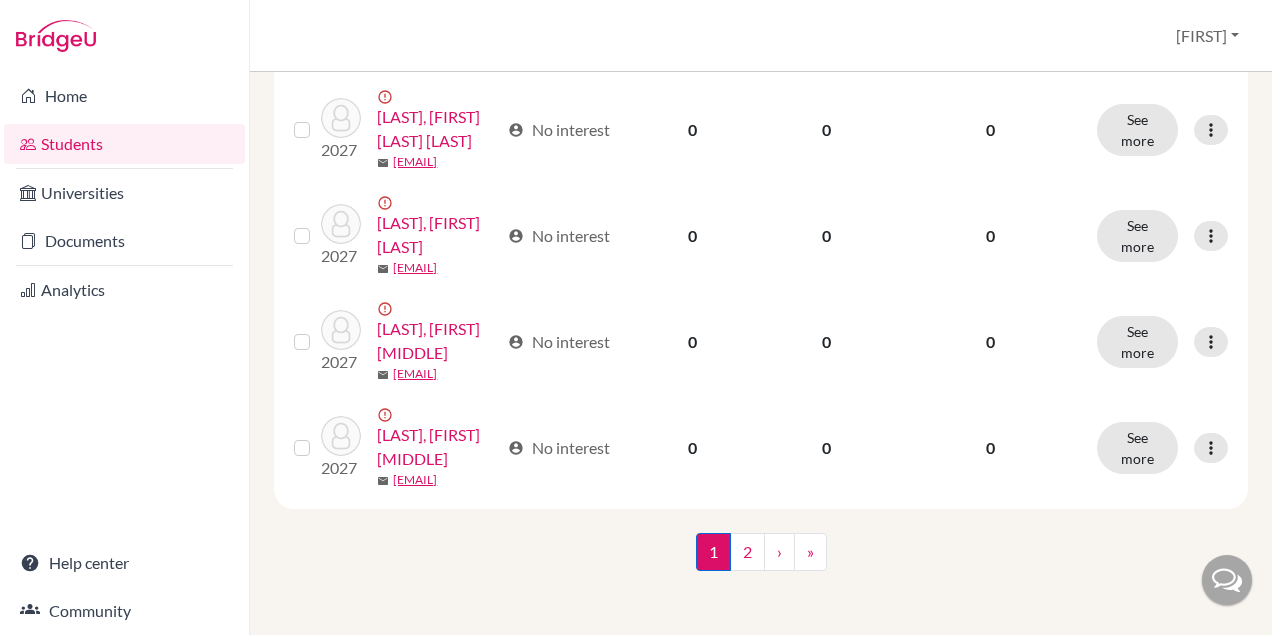scroll, scrollTop: 2516, scrollLeft: 0, axis: vertical 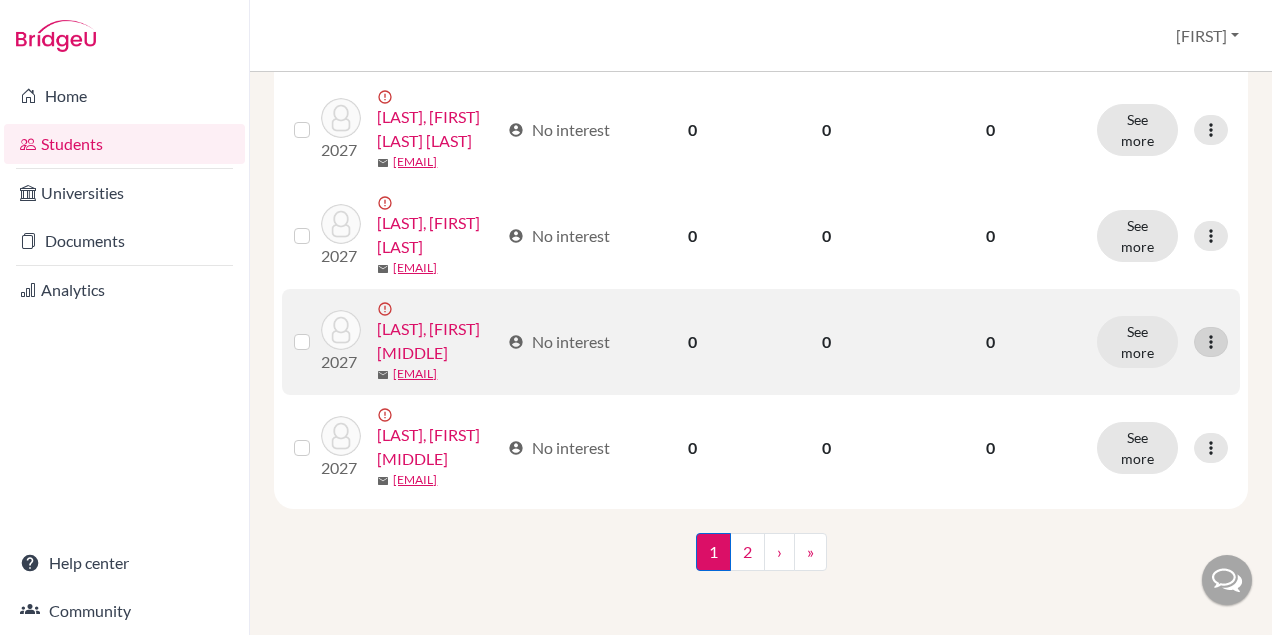 click at bounding box center [1211, 342] 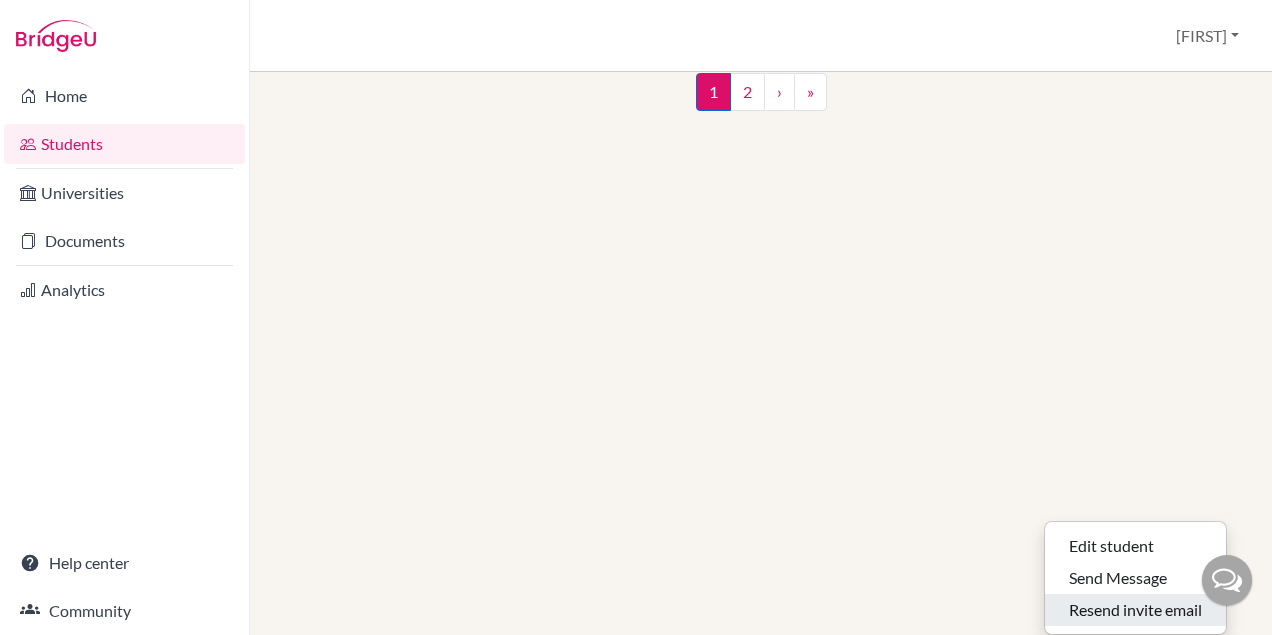 click on "Resend invite email" at bounding box center (1135, 610) 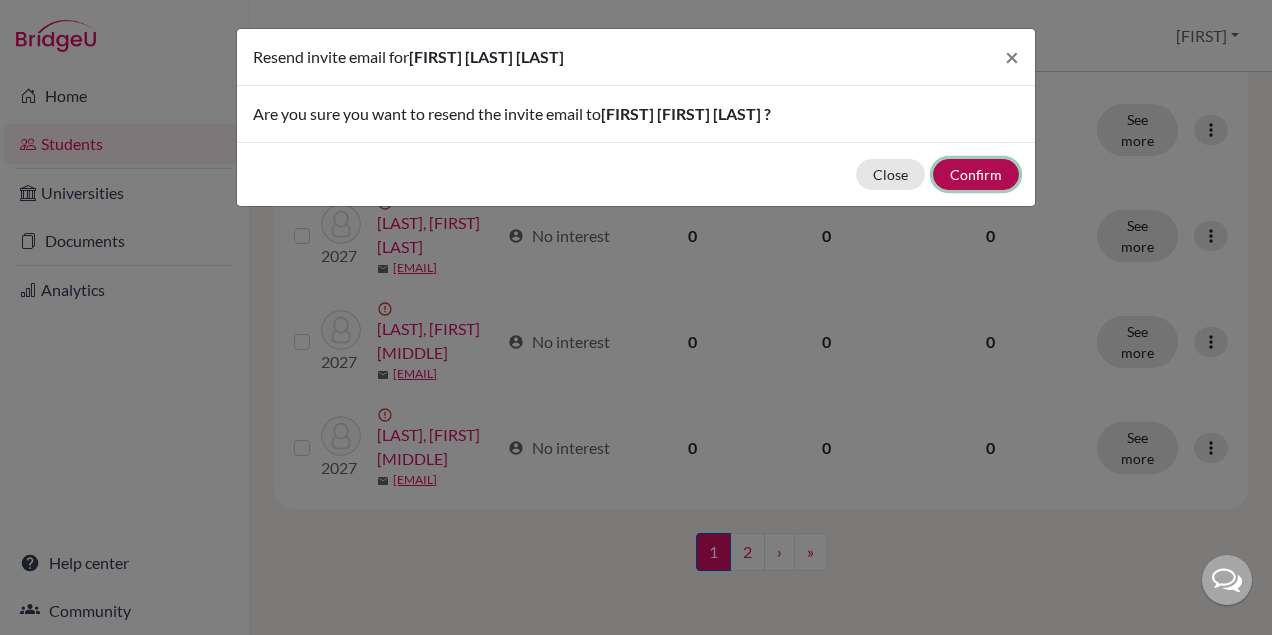 click on "Confirm" at bounding box center [976, 174] 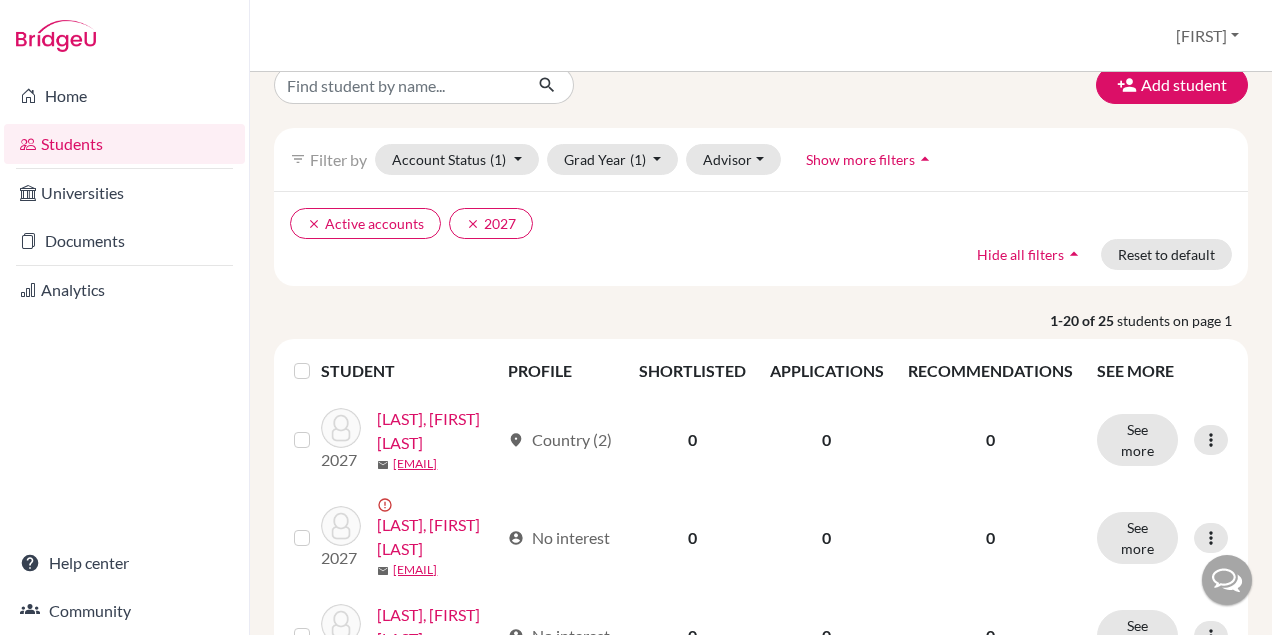 scroll, scrollTop: 0, scrollLeft: 0, axis: both 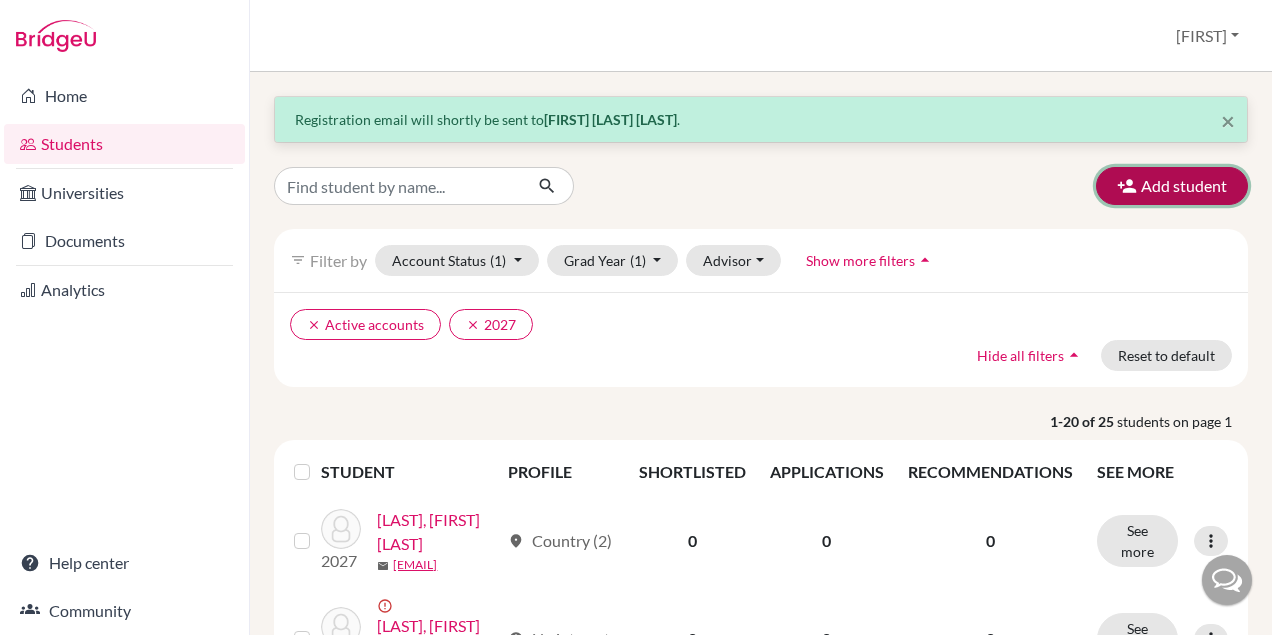 click on "Add student" at bounding box center (1172, 186) 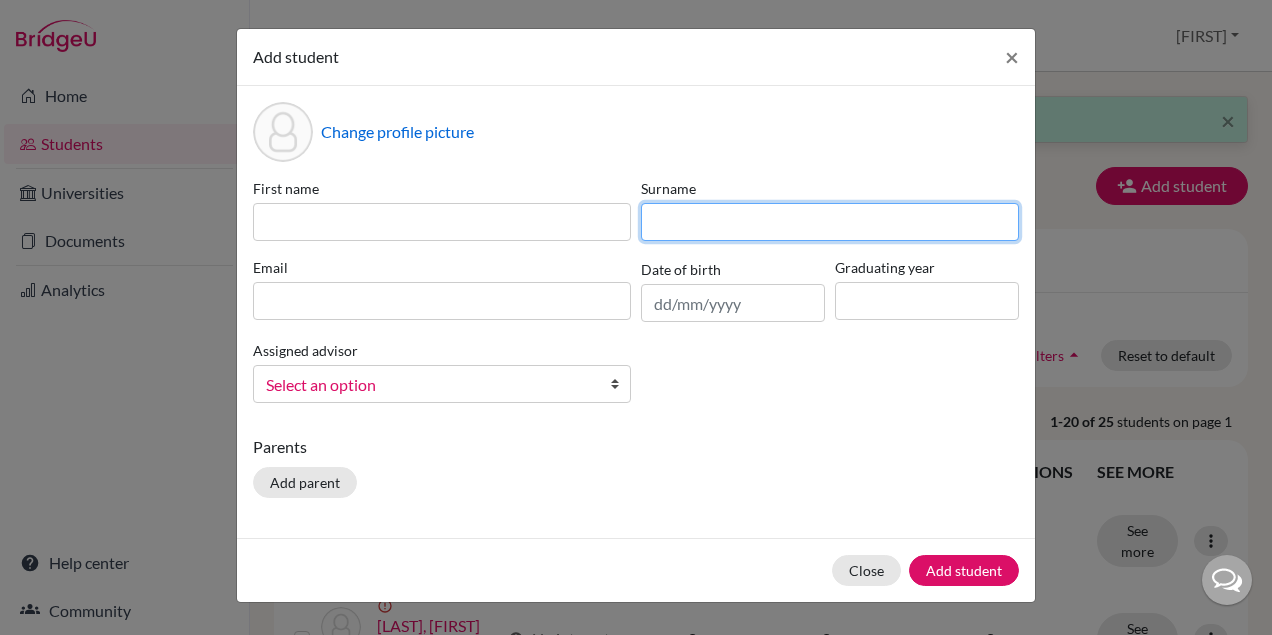 click at bounding box center [830, 222] 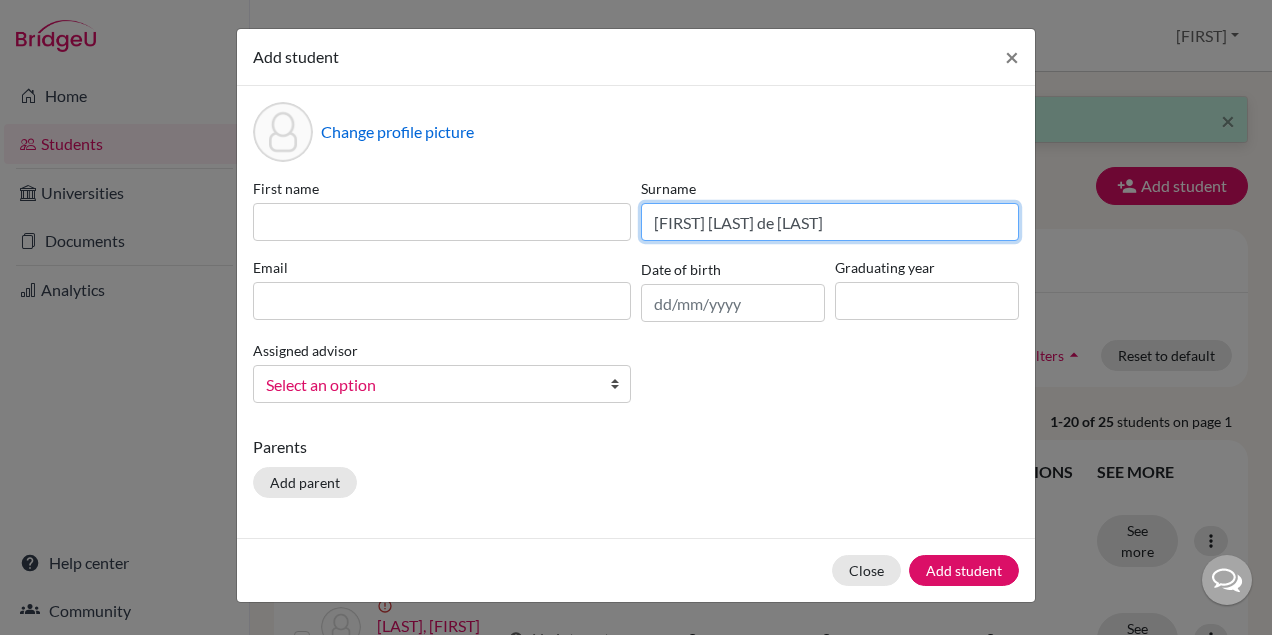 type on "[FIRST] [LAST] de [LAST]" 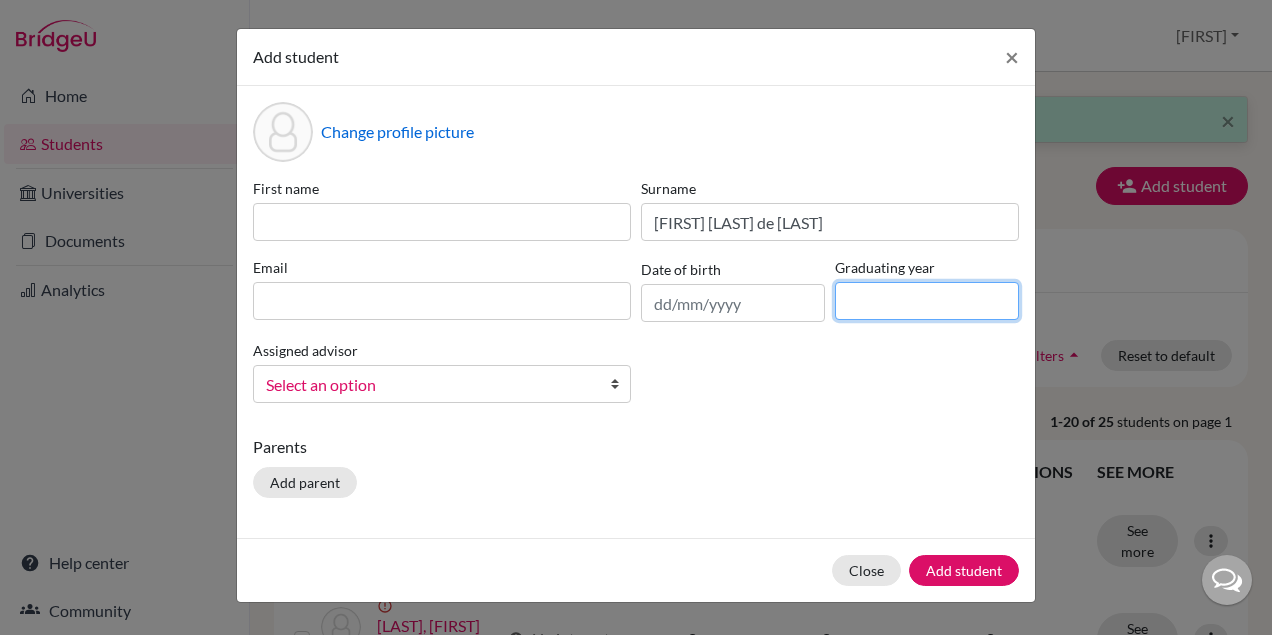 click at bounding box center [927, 301] 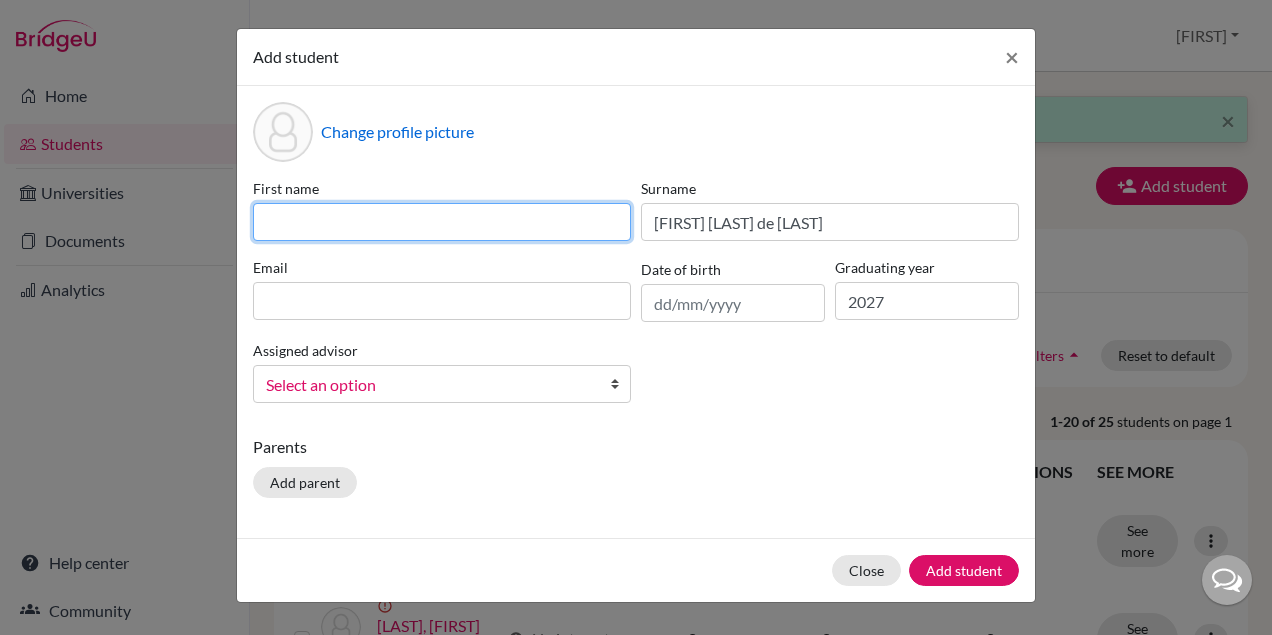 click at bounding box center [442, 222] 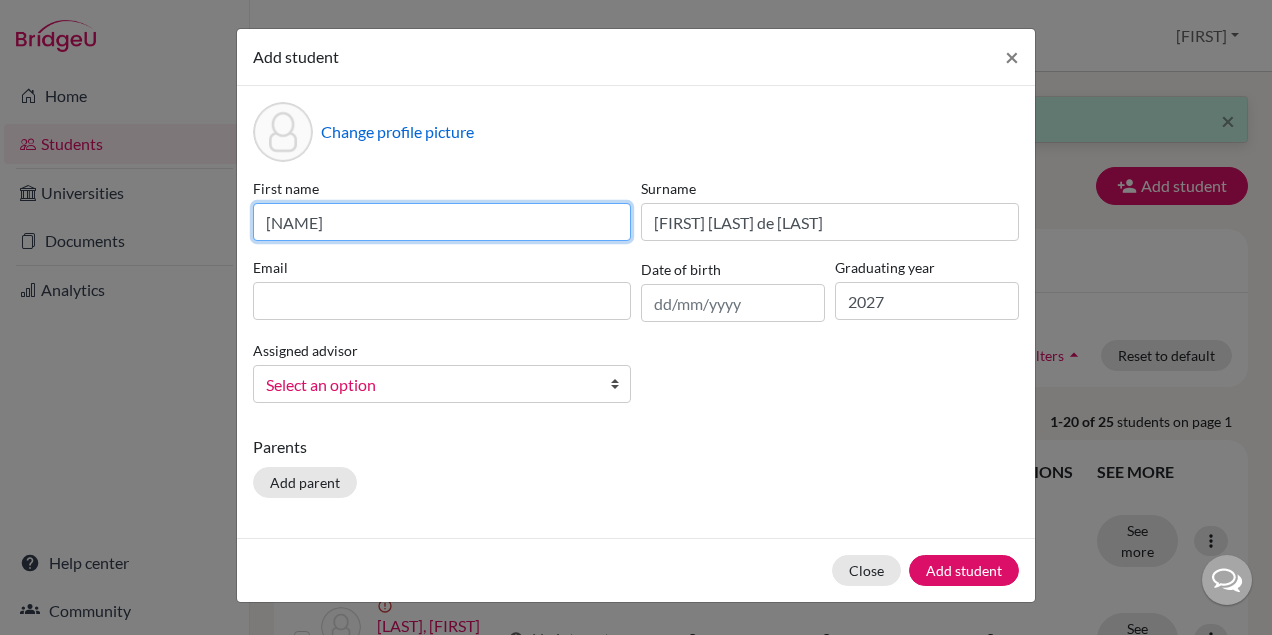 type on "[NAME]" 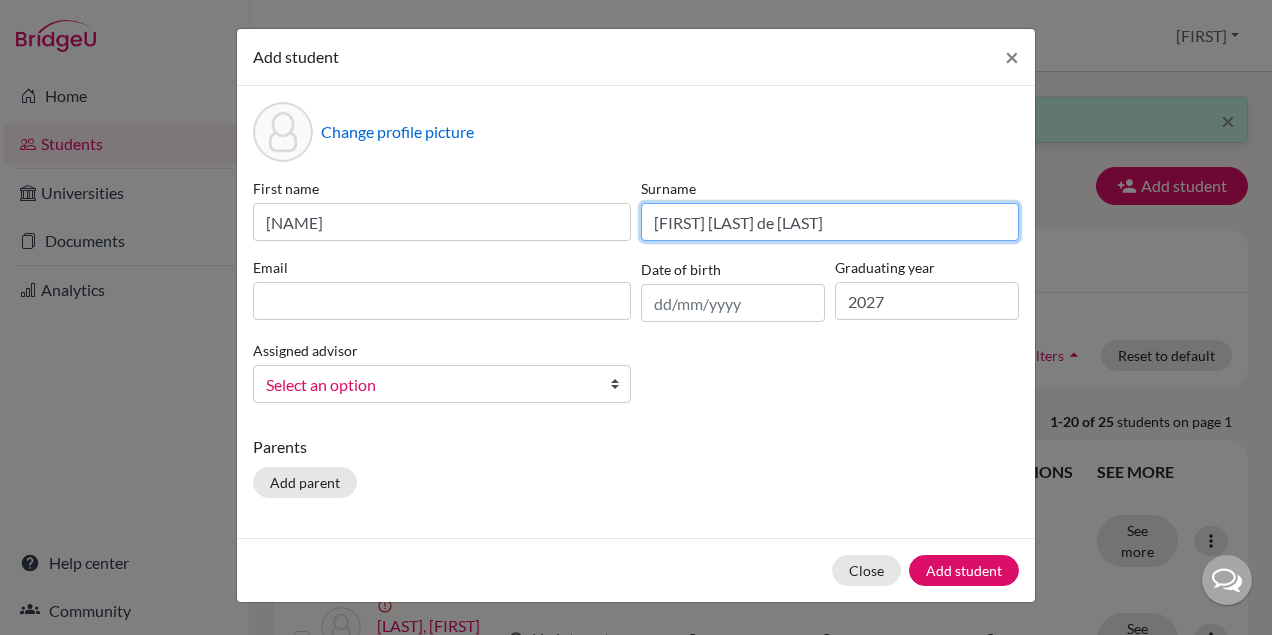 click on "[FIRST] [LAST] de [LAST]" at bounding box center [830, 222] 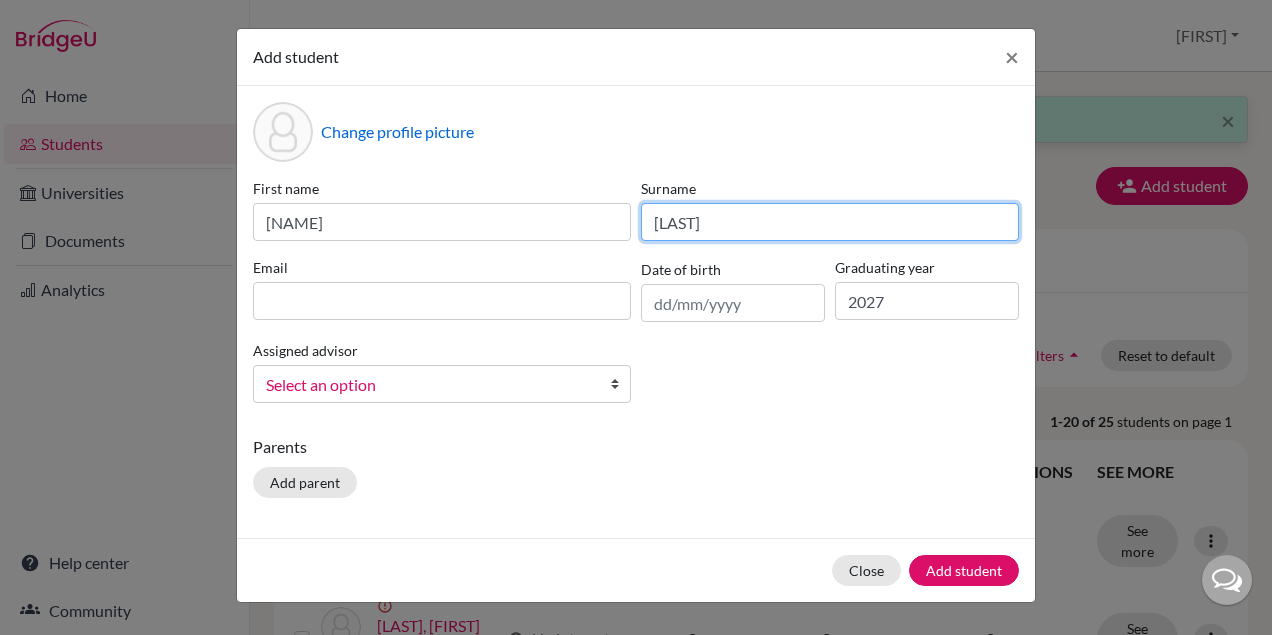 type on "[LAST]" 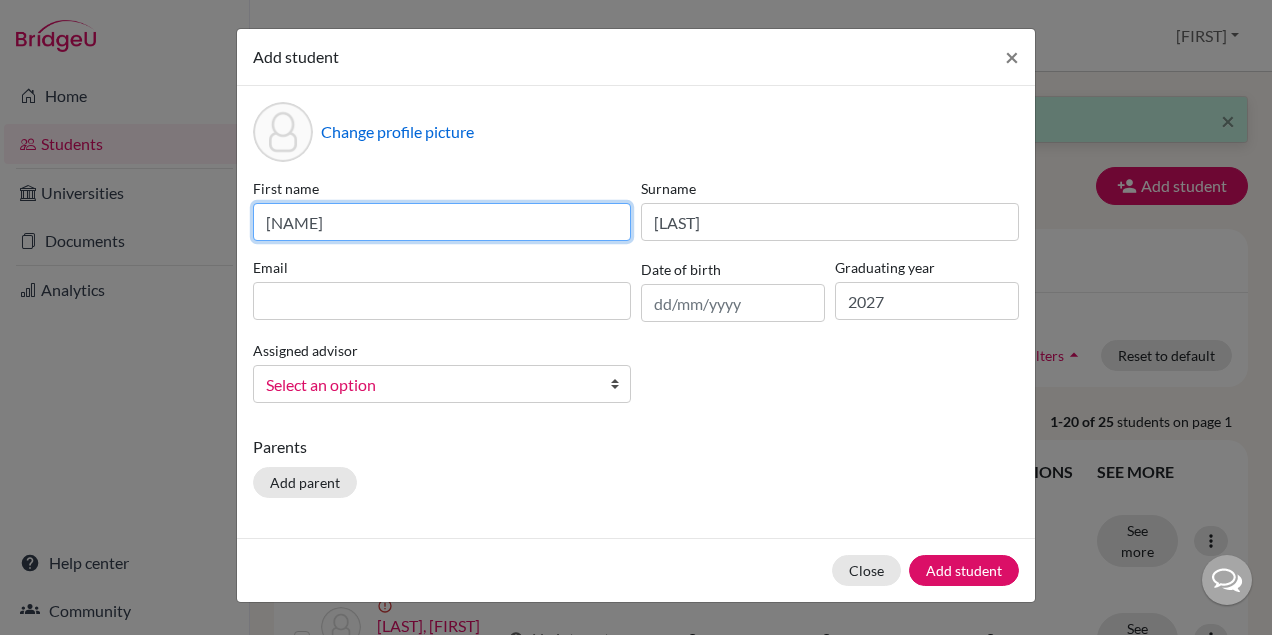 click on "[NAME]" at bounding box center (442, 222) 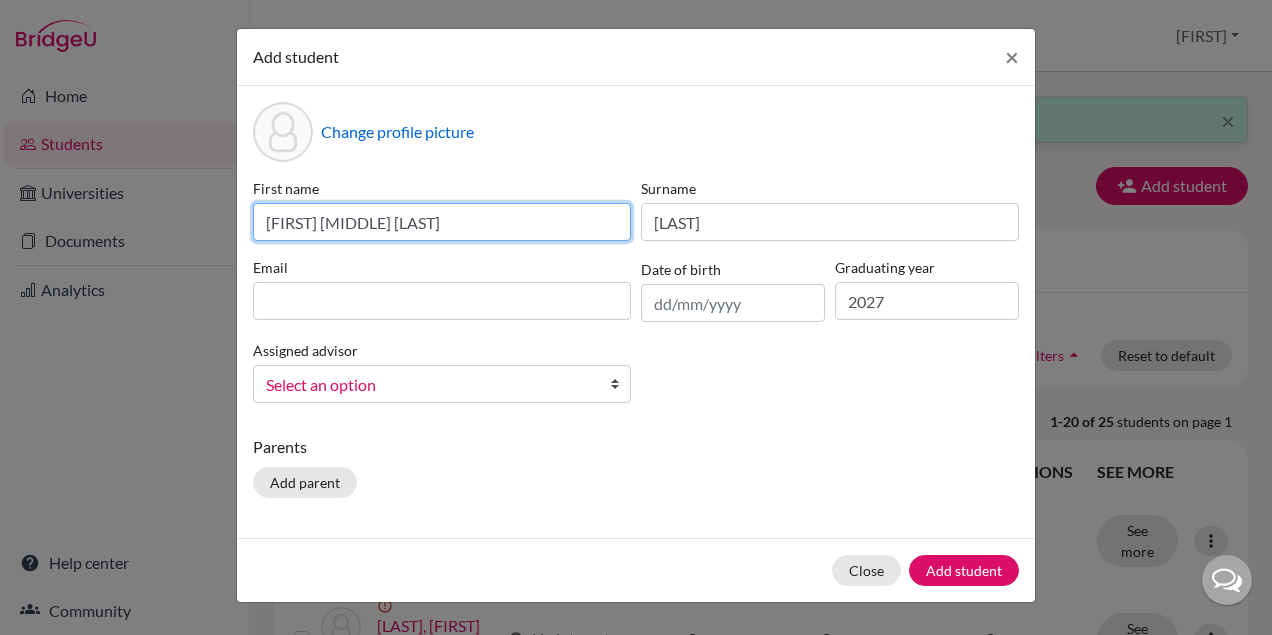 type on "[FIRST] [MIDDLE] [LAST]" 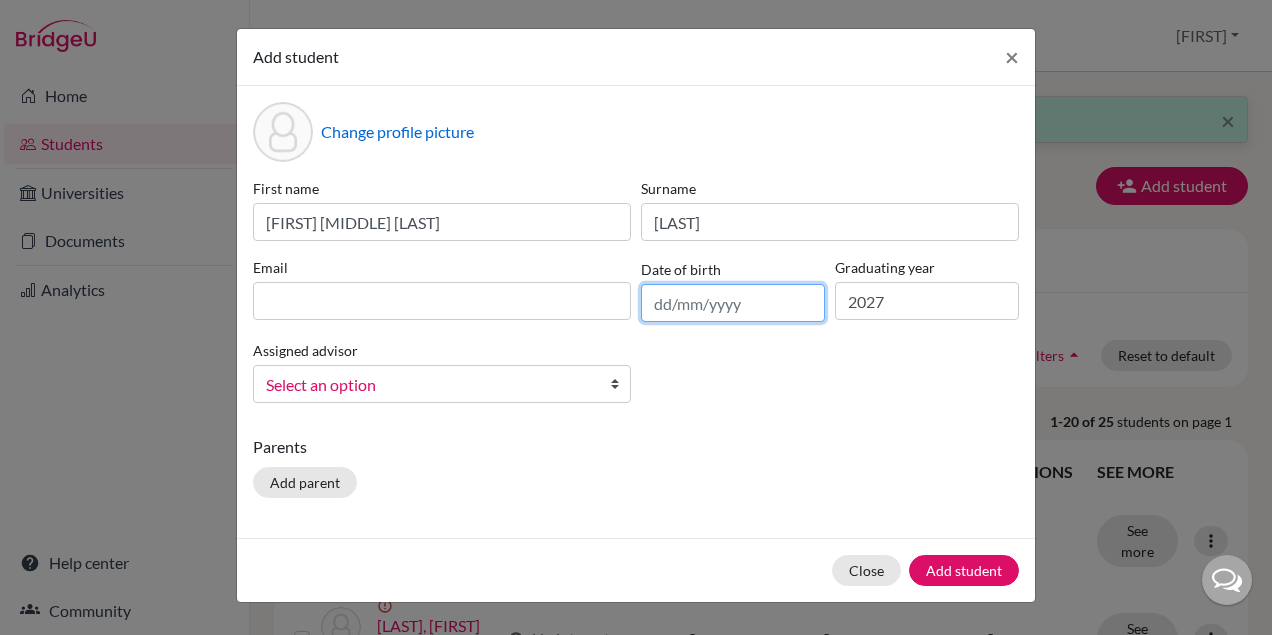 click at bounding box center (733, 303) 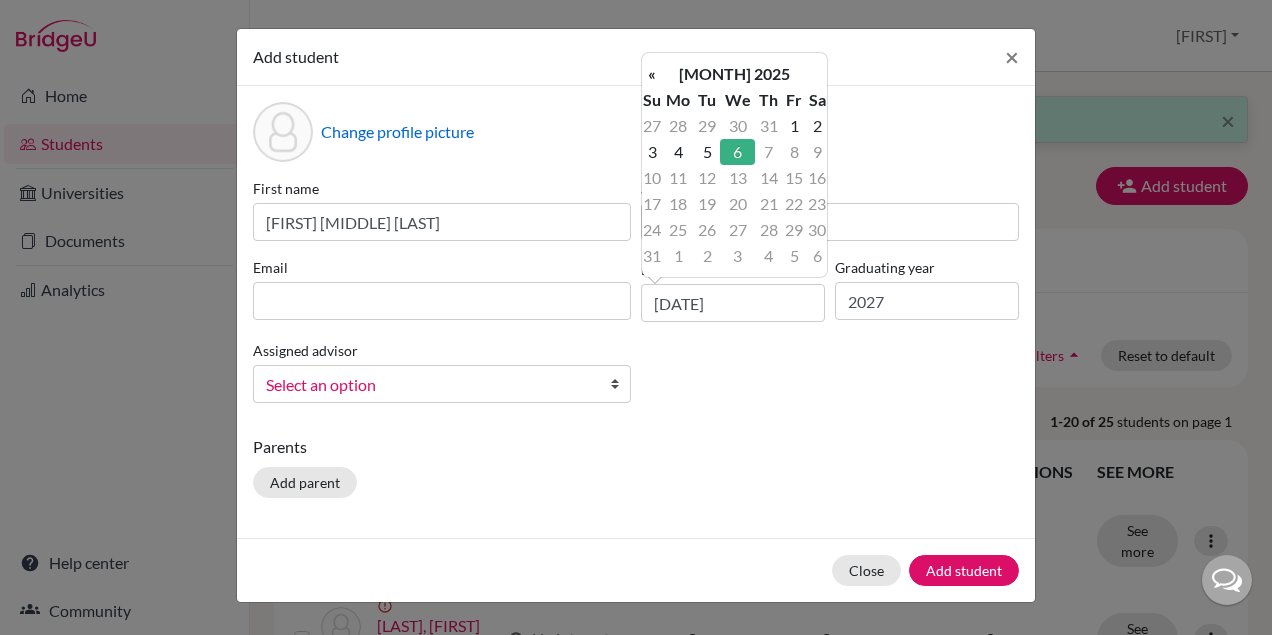 click on "First name [FIRST] [MIDDLE] [LAST] Surname [LAST] Email [EMAIL] Date of birth [MM]/[DD]/[YYYY] Graduating year [YYYY] Assigned advisor [LAST], [FIRST]  [LAST], [FIRST] [LAST], [FIRST] [LAST], [FIRST] [LAST], [FIRST] [LAST], [FIRST] [LAST], [FIRST] [LAST], [FIRST] [LAST], [FIRST] [LAST], [FIRST] [LAST], [FIRST] [LAST], [FIRST]" at bounding box center (636, 298) 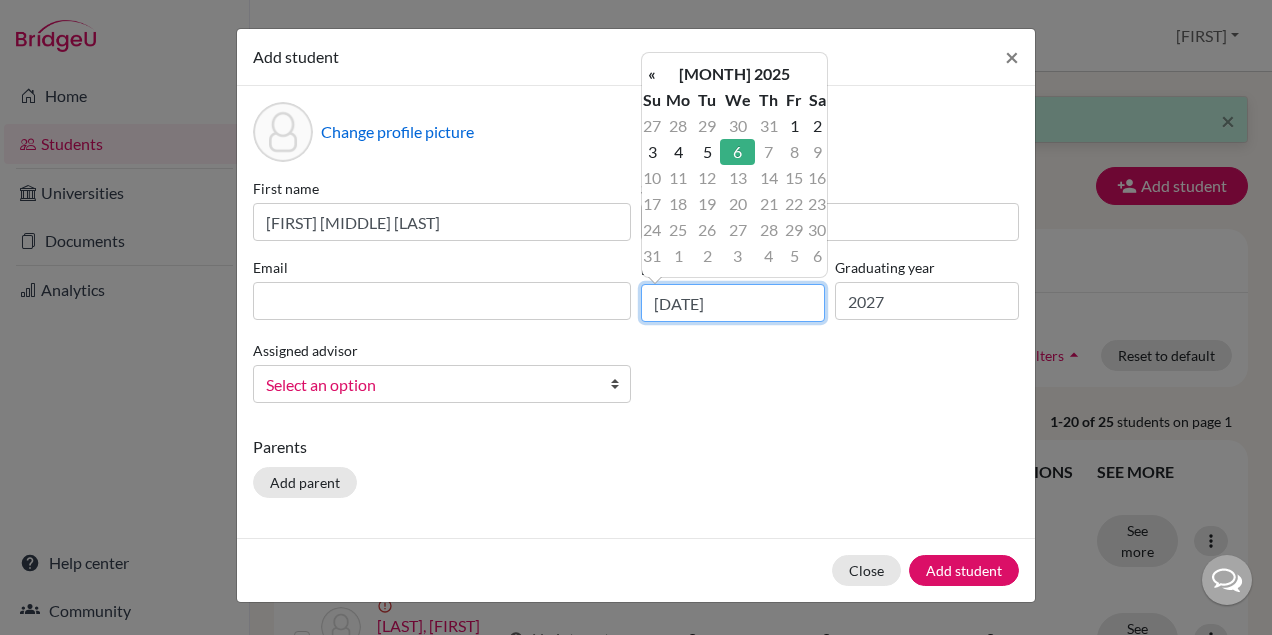 click on "[DATE]" at bounding box center [733, 303] 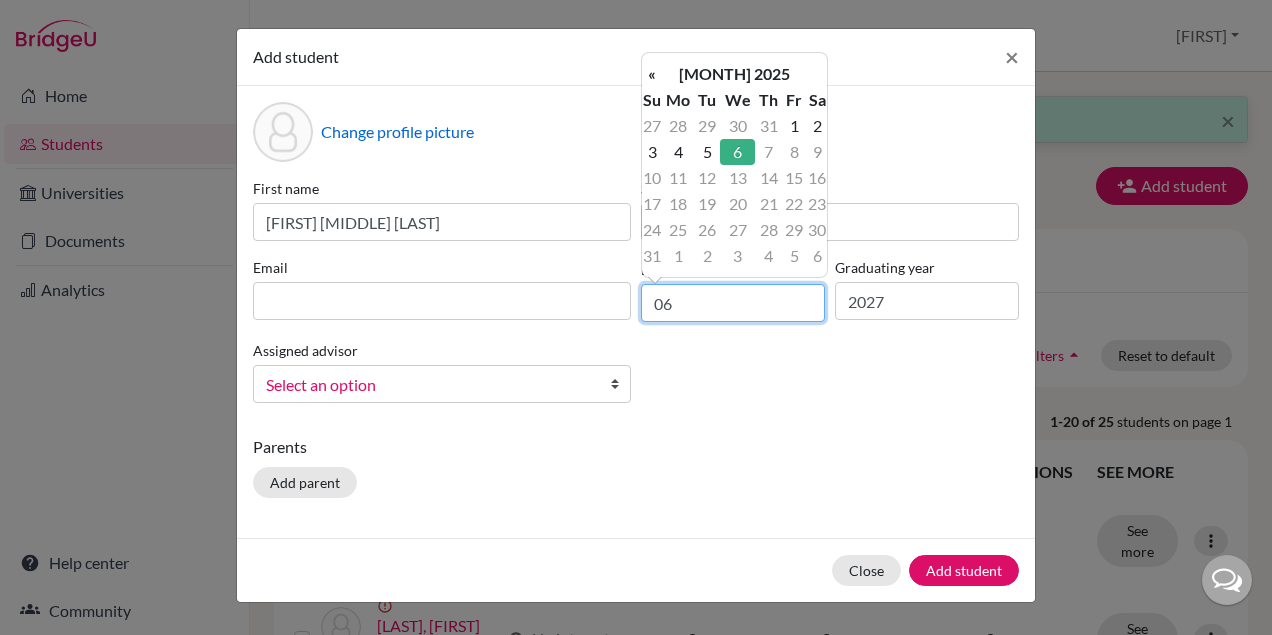 type on "0" 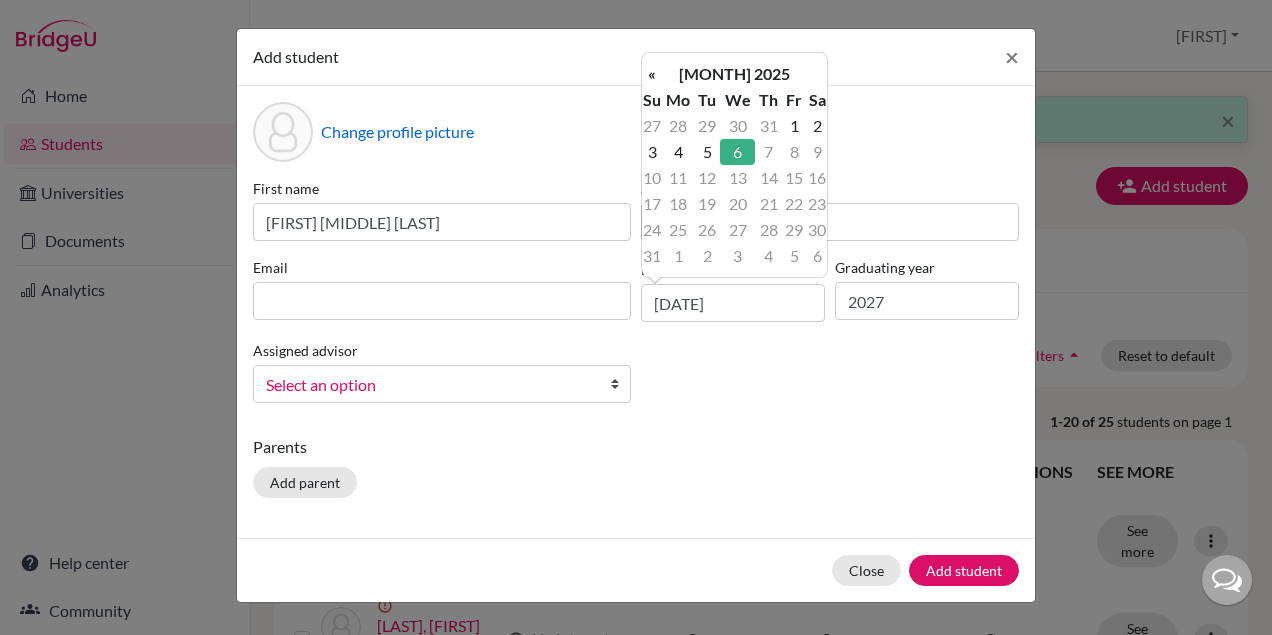 click on "First name [FIRST] [MIDDLE] [LAST] Surname [LAST] Email [EMAIL] Date of birth [MM]/[DD]/[YYYY] Graduating year [YYYY] Assigned advisor [LAST], [FIRST]  [LAST], [FIRST] [LAST], [FIRST] [LAST], [FIRST] [LAST], [FIRST] [LAST], [FIRST] [LAST], [FIRST] [LAST], [FIRST] [LAST], [FIRST] [LAST], [FIRST] [LAST], [FIRST] [LAST], [FIRST]" at bounding box center (636, 298) 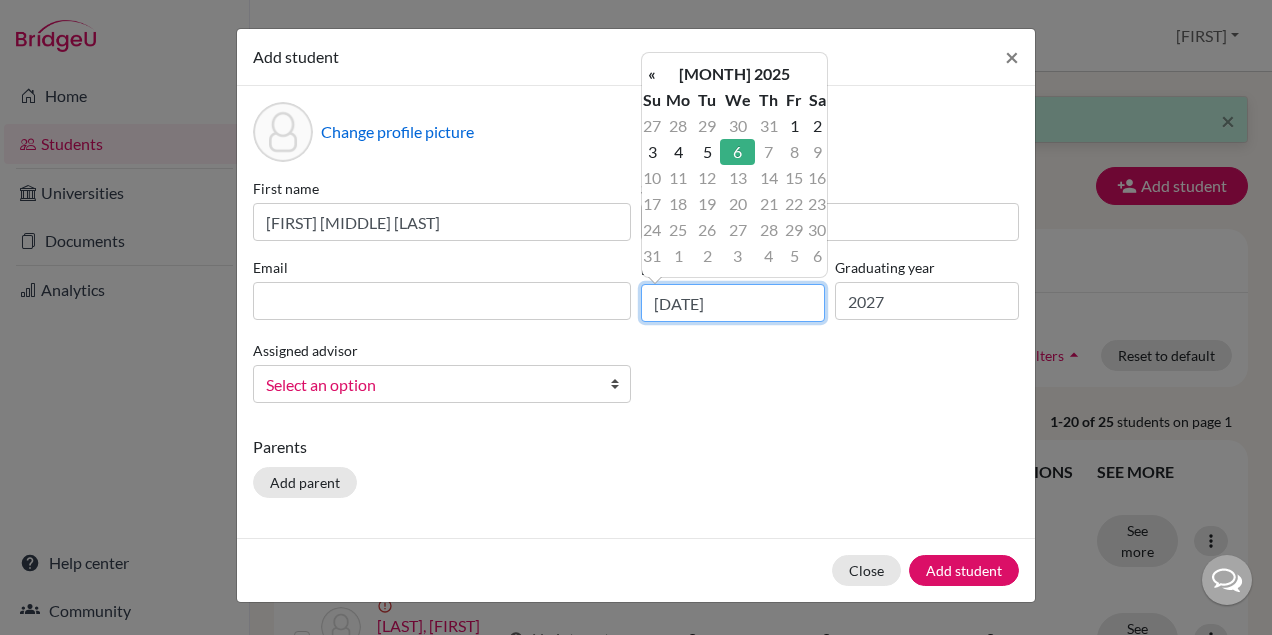 click on "[DATE]" at bounding box center [733, 303] 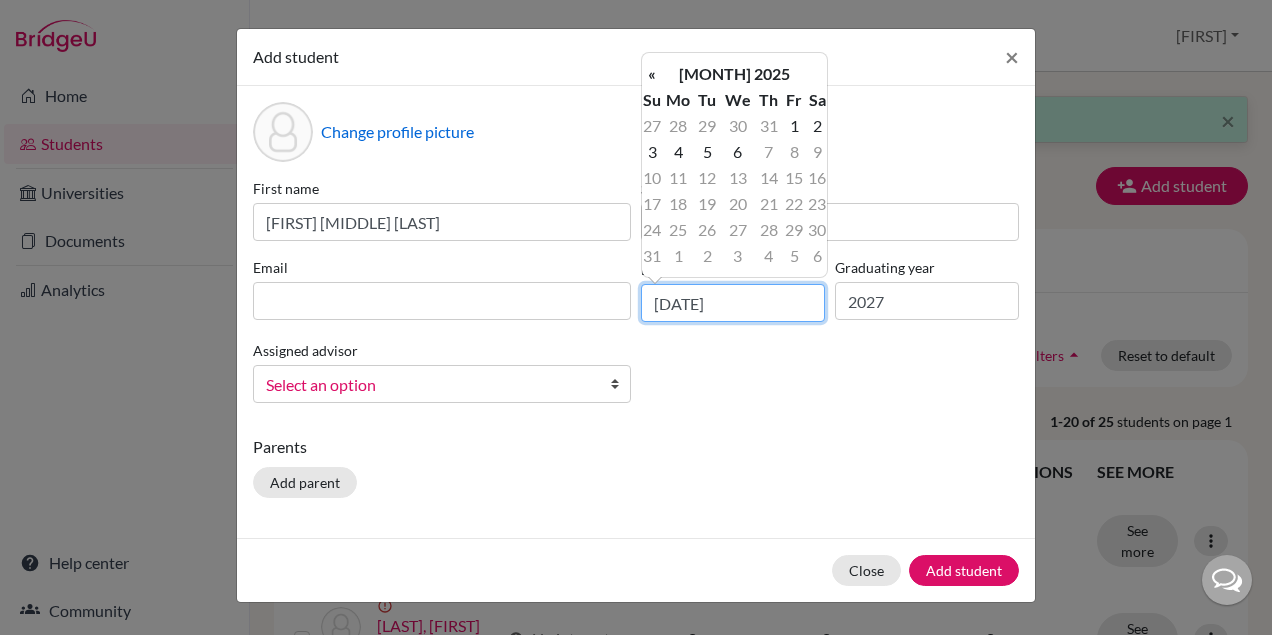 click on "[DATE]" at bounding box center [733, 303] 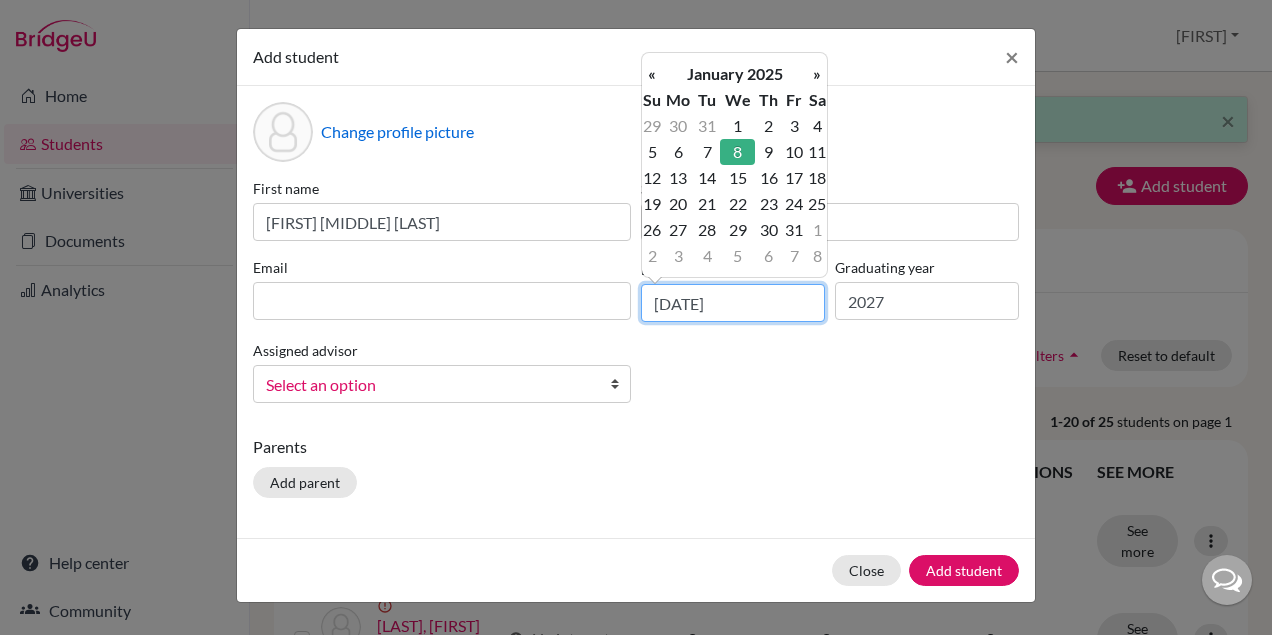 click on "[DATE]" at bounding box center [733, 303] 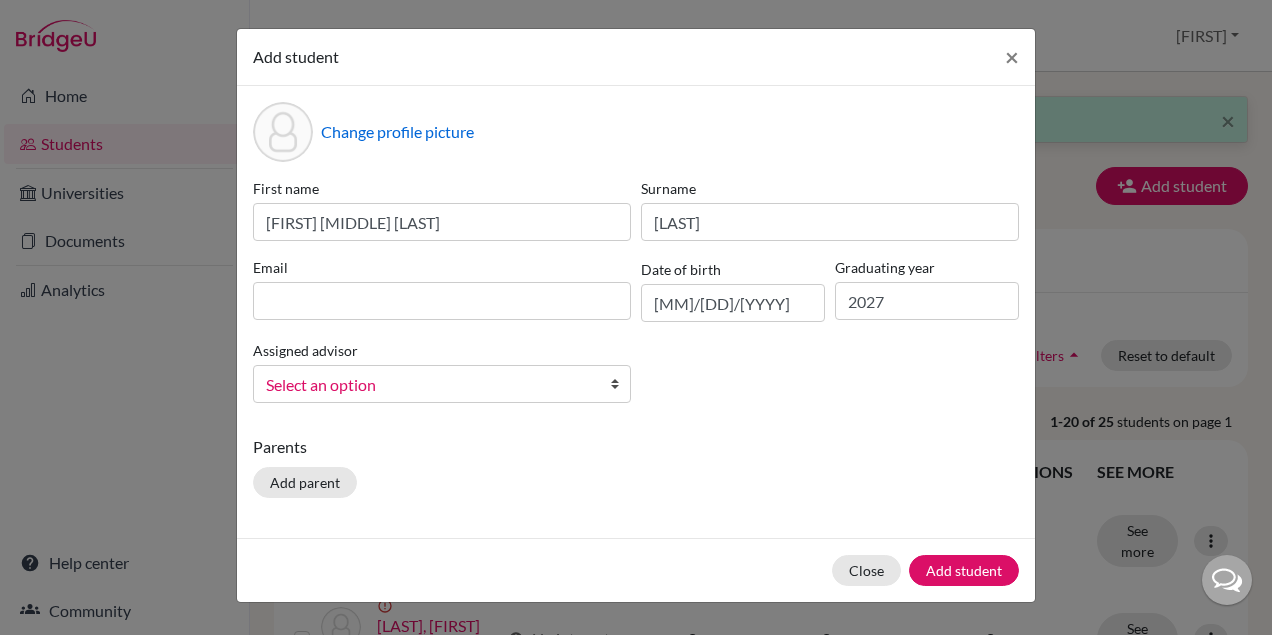 click on "First name [FIRST] [LAST] [LAST] Email Date of birth [DATE] Graduating year 2027 Assigned advisor [LAST], [FIRST]  [LAST], [FIRST] [LAST], [FIRST] [LAST], [FIRST] [LAST], [FIRST] [LAST], [FIRST] [LAST], [FIRST]
Select an option" at bounding box center (636, 298) 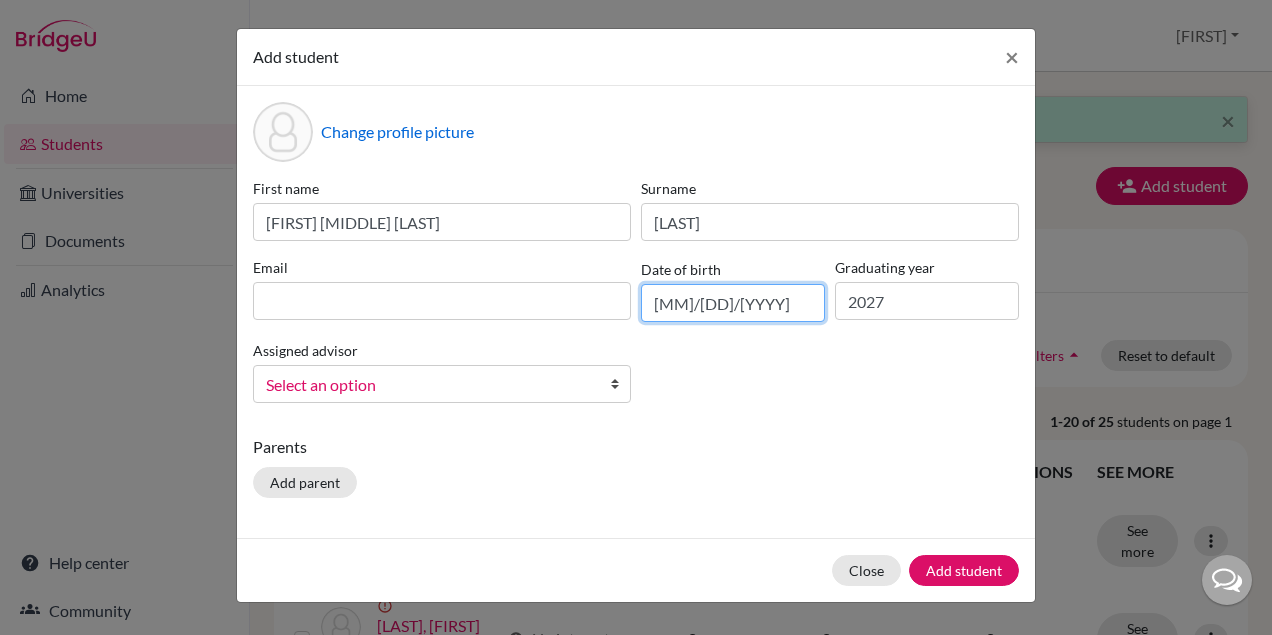 click on "[MM]/[DD]/[YYYY]" at bounding box center [733, 303] 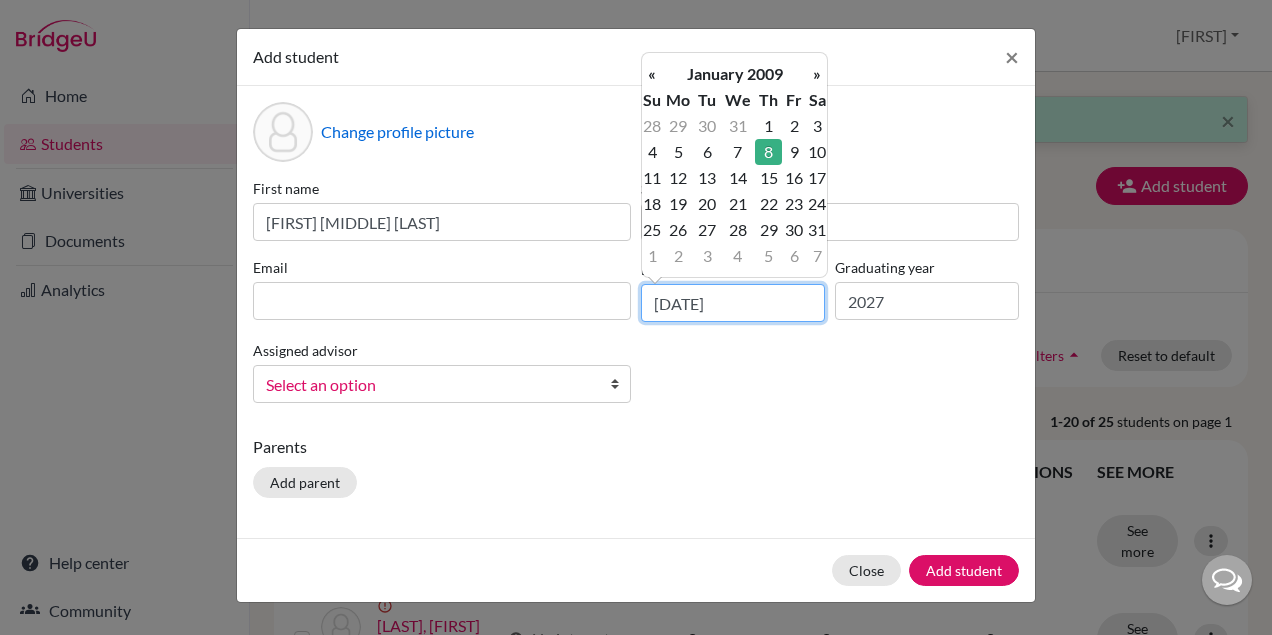 type on "[DATE]" 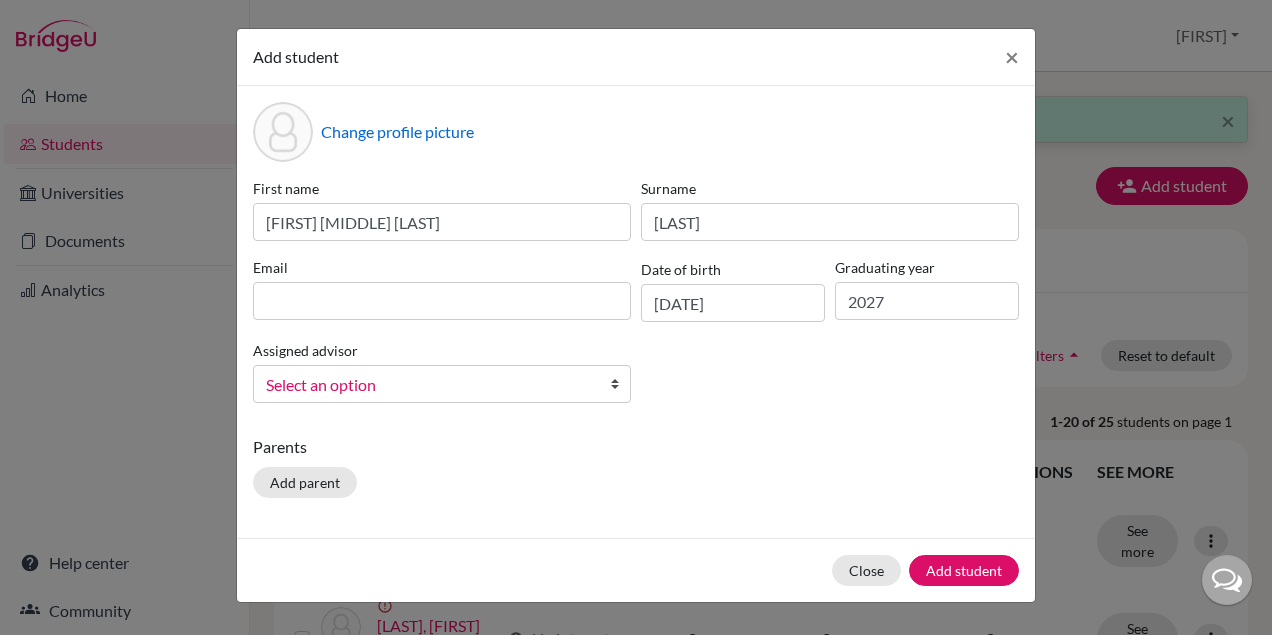 click on "First name [FIRST] [MIDDLE] [LAST] Surname [LAST] Email [EMAIL] Date of birth [MM]/[DD]/[YYYY] Graduating year [YYYY] Assigned advisor [LAST], [FIRST]  [LAST], [FIRST] [LAST], [FIRST] [LAST], [FIRST] [LAST], [FIRST] [LAST], [FIRST] [LAST], [FIRST] [LAST], [FIRST] [LAST], [FIRST] [LAST], [FIRST] [LAST], [FIRST] [LAST], [FIRST]" at bounding box center [636, 298] 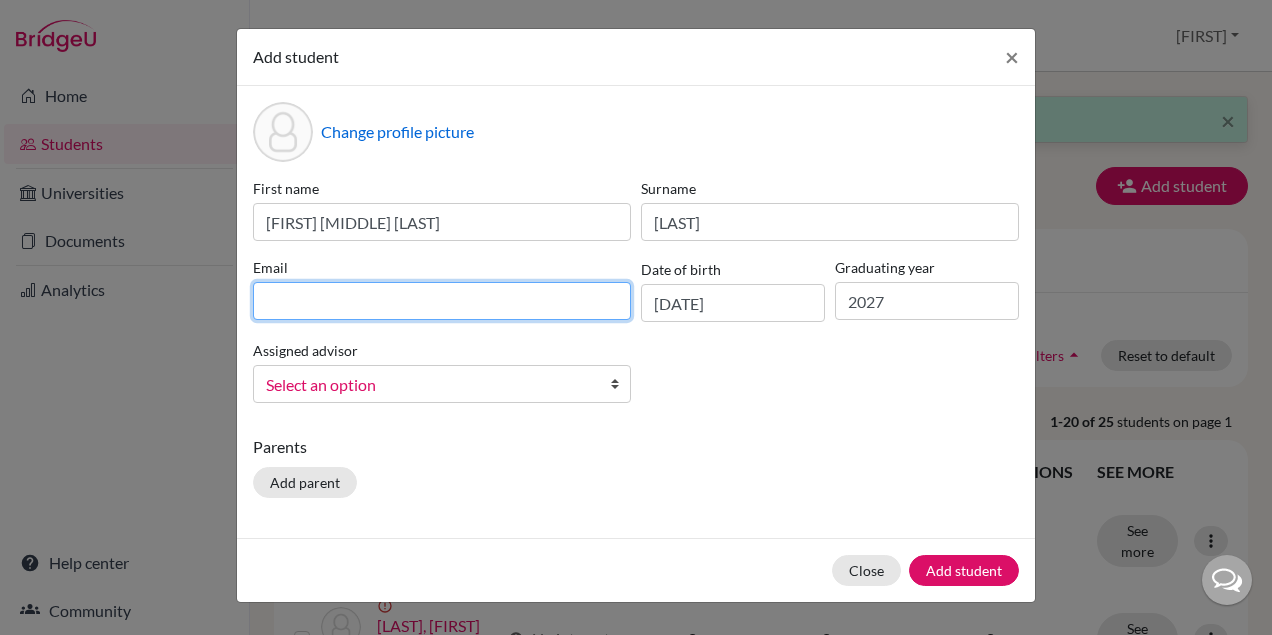 click at bounding box center [442, 301] 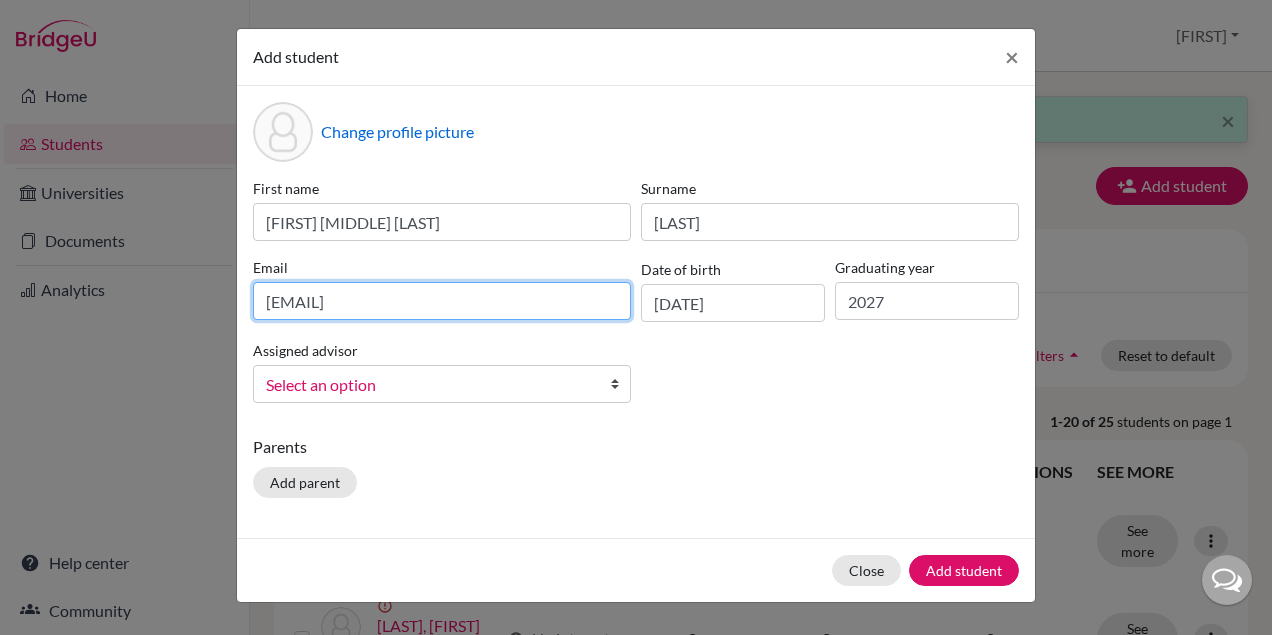 type on "[EMAIL]" 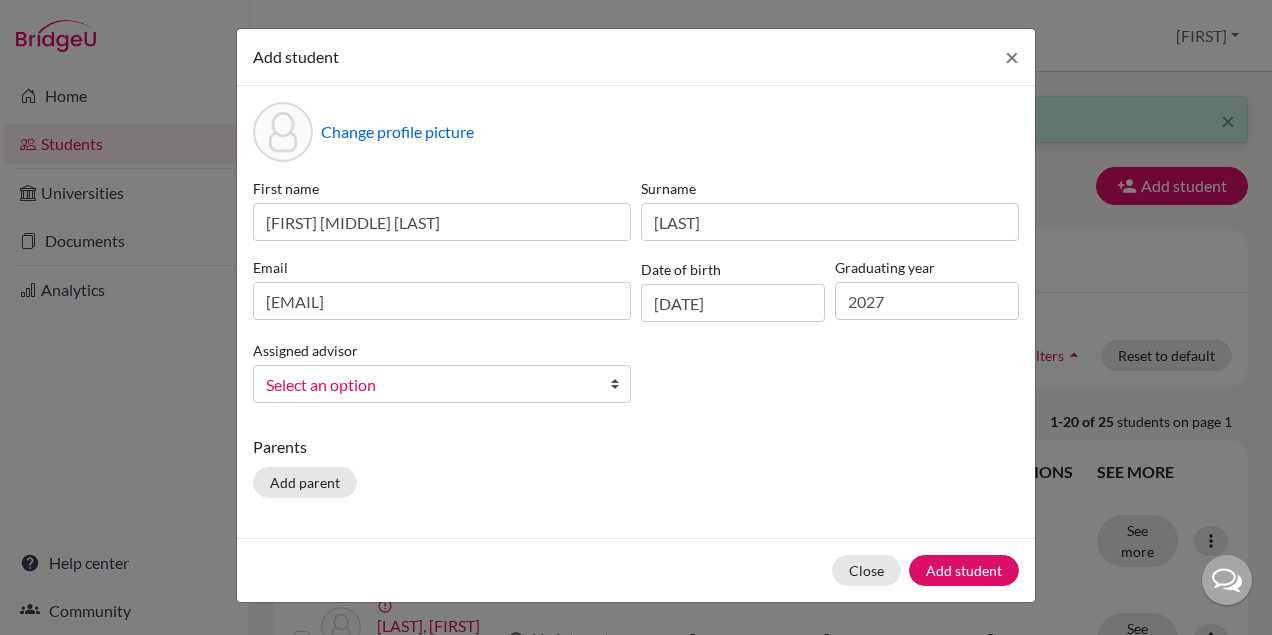 click on "First name [FIRST] [MIDDLE] [LAST] Email [EMAIL] Date of birth [DATE] Graduating year 2027 Assigned advisor Borozan , Andrew  Brooks, Tamara Bula, Paulina Ferreira, Barbara Galvao, Guilherme Lelis, Marina Pesses, Ruth  Resende, Tulio
Select an option" at bounding box center (636, 298) 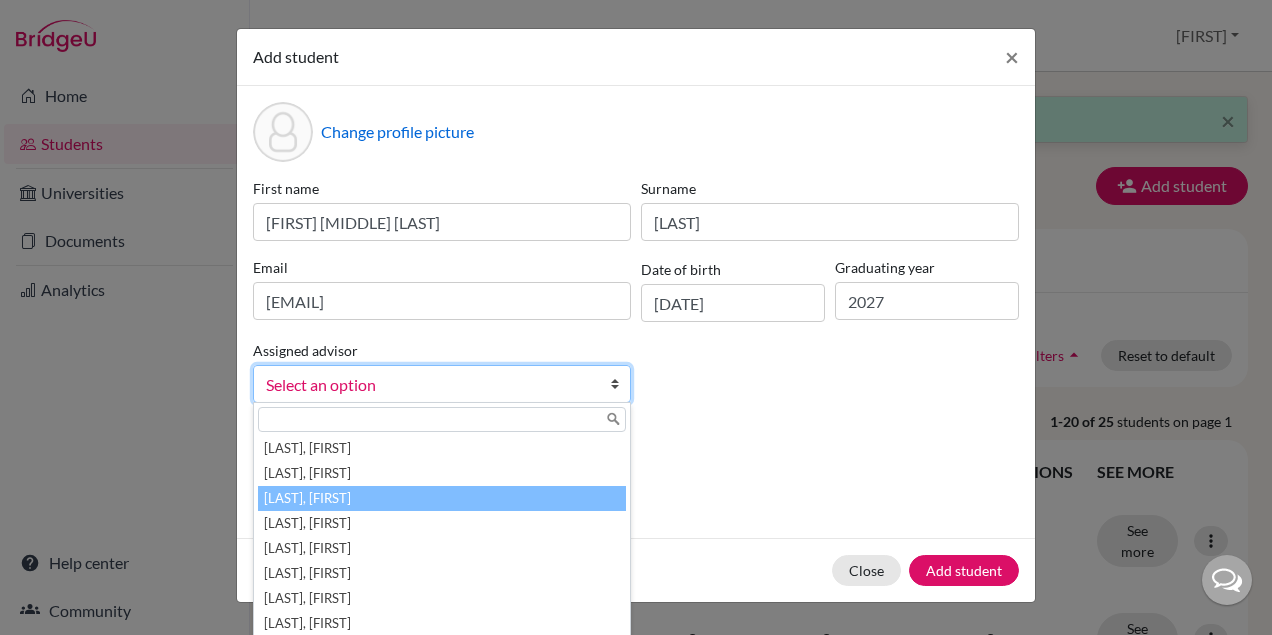 click on "[LAST], [FIRST]" at bounding box center (442, 498) 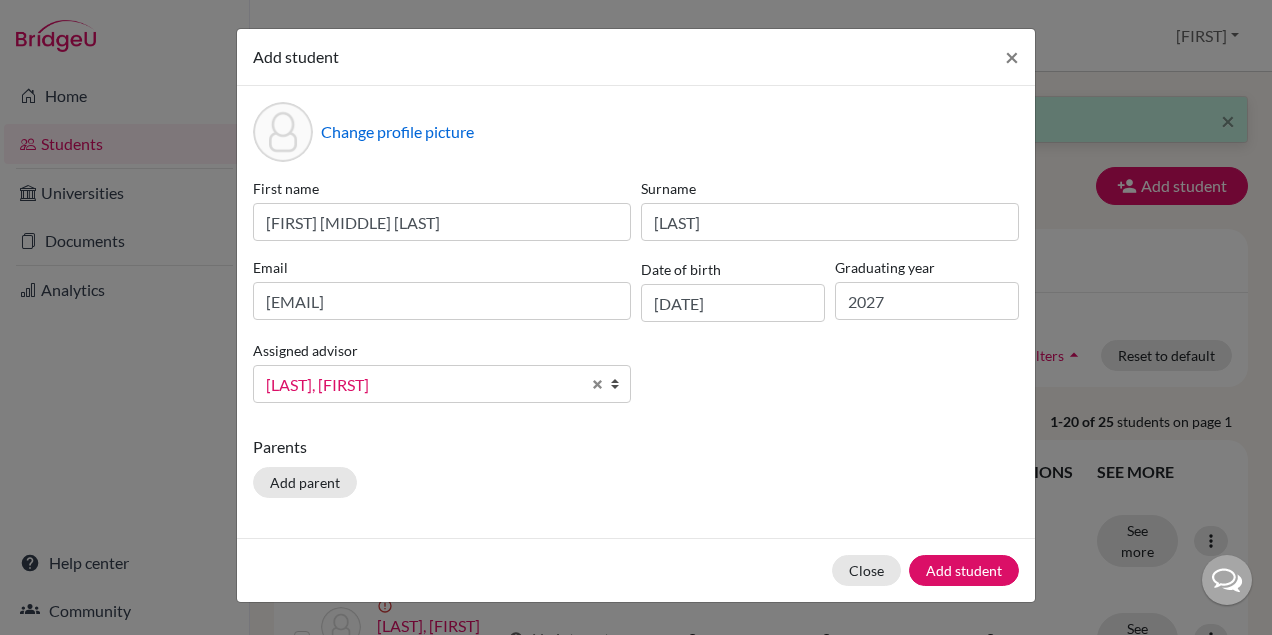 click on "Change profile picture First name [FIRST] [LAST] Email [EMAIL] Date of birth [DATE] Graduating year 2027 Assigned advisor [LAST], [FIRST]  [LAST], [FIRST] [LAST], [FIRST] [LAST], [FIRST] [LAST], [FIRST] [LAST], [FIRST] [LAST], [FIRST] [LAST], [FIRST]
[LAST], [FIRST]
[LAST], [FIRST]  [LAST], [FIRST] [LAST], [FIRST] [LAST], [FIRST] [LAST], [FIRST] [LAST], [FIRST] [LAST], [FIRST]
Parents Add parent" at bounding box center (636, 312) 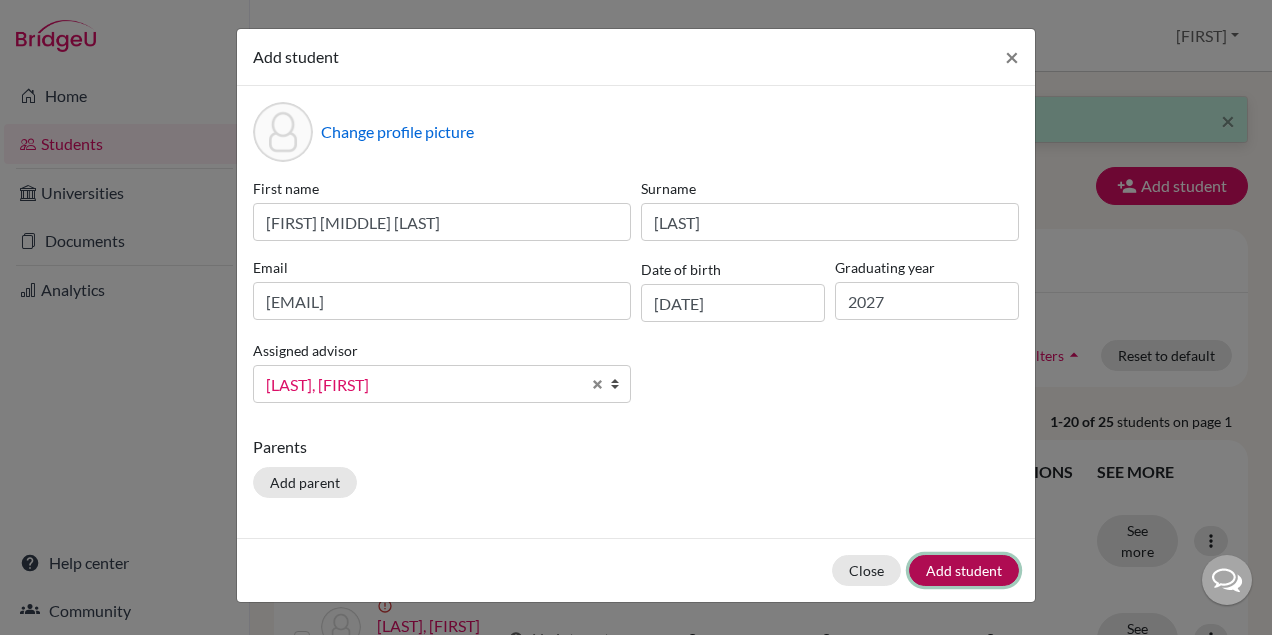 click on "Add student" at bounding box center [964, 570] 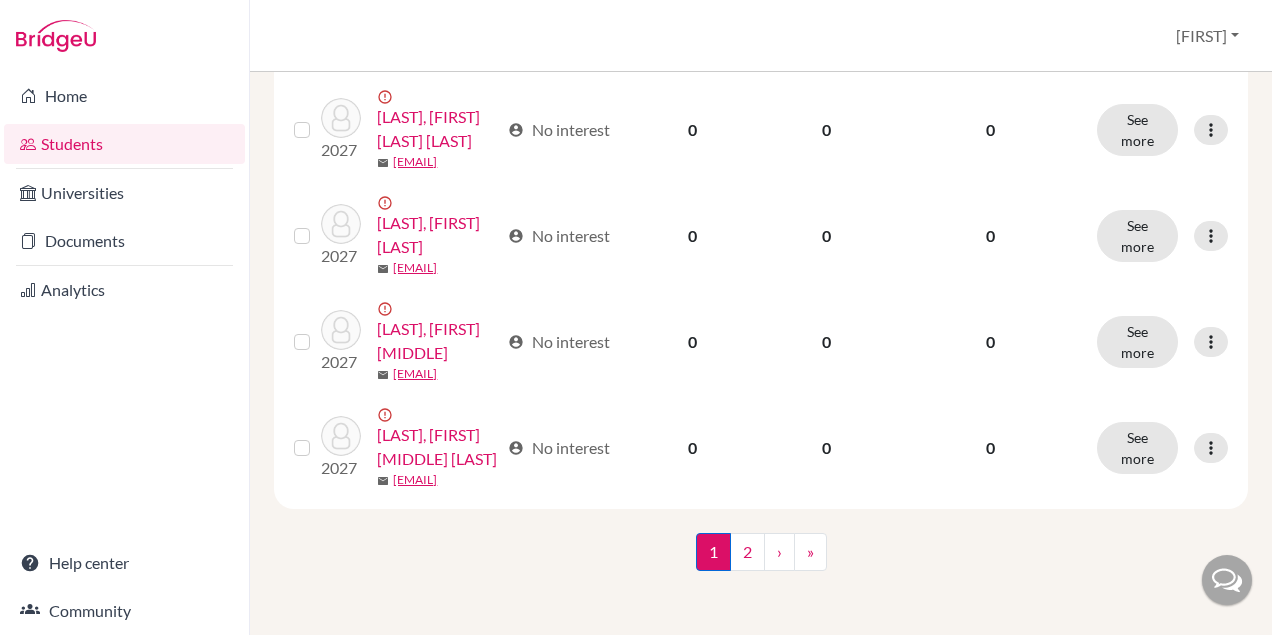 scroll, scrollTop: 2639, scrollLeft: 0, axis: vertical 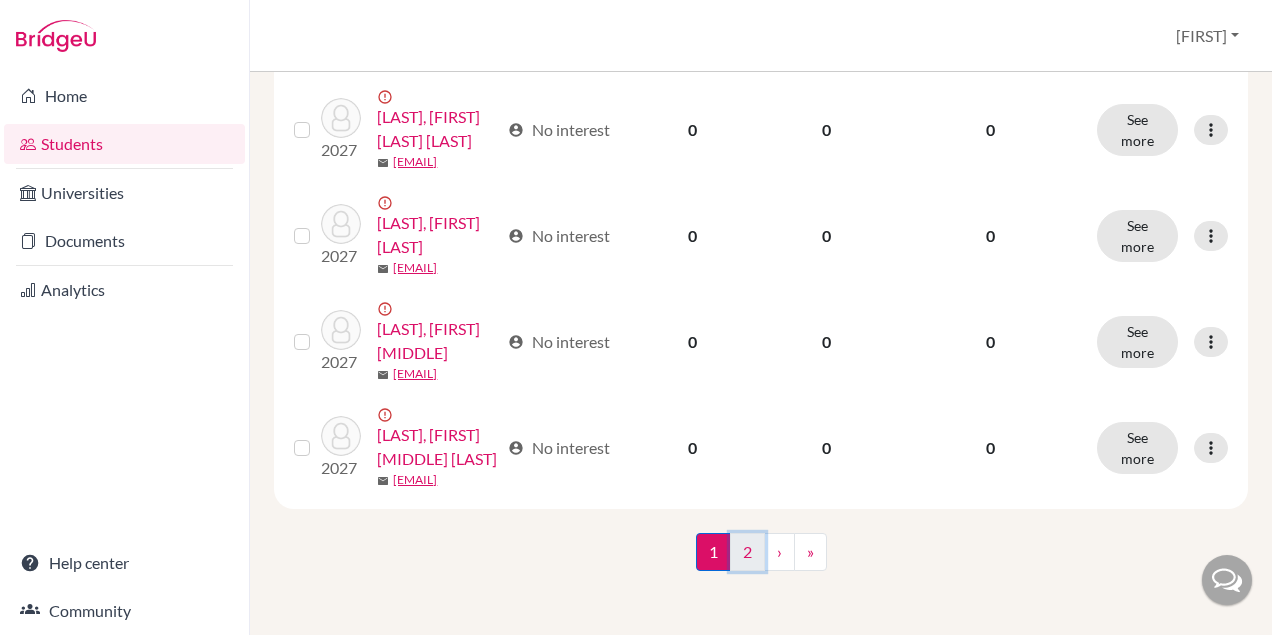 click on "2" at bounding box center [747, 552] 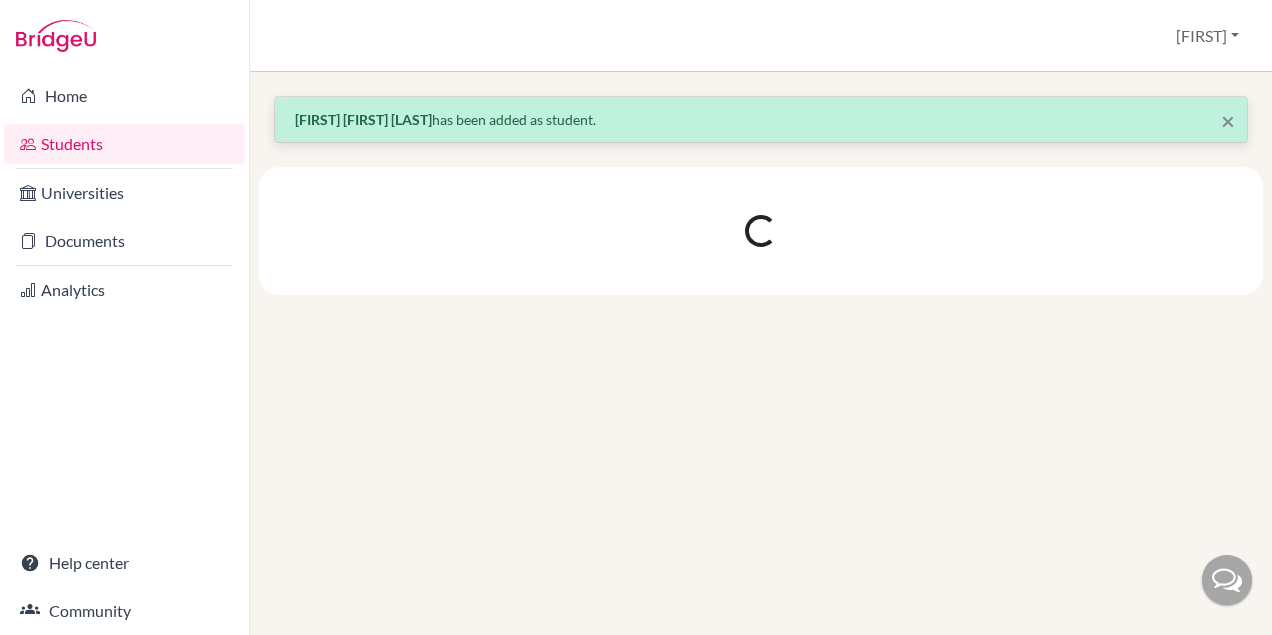 scroll, scrollTop: 0, scrollLeft: 0, axis: both 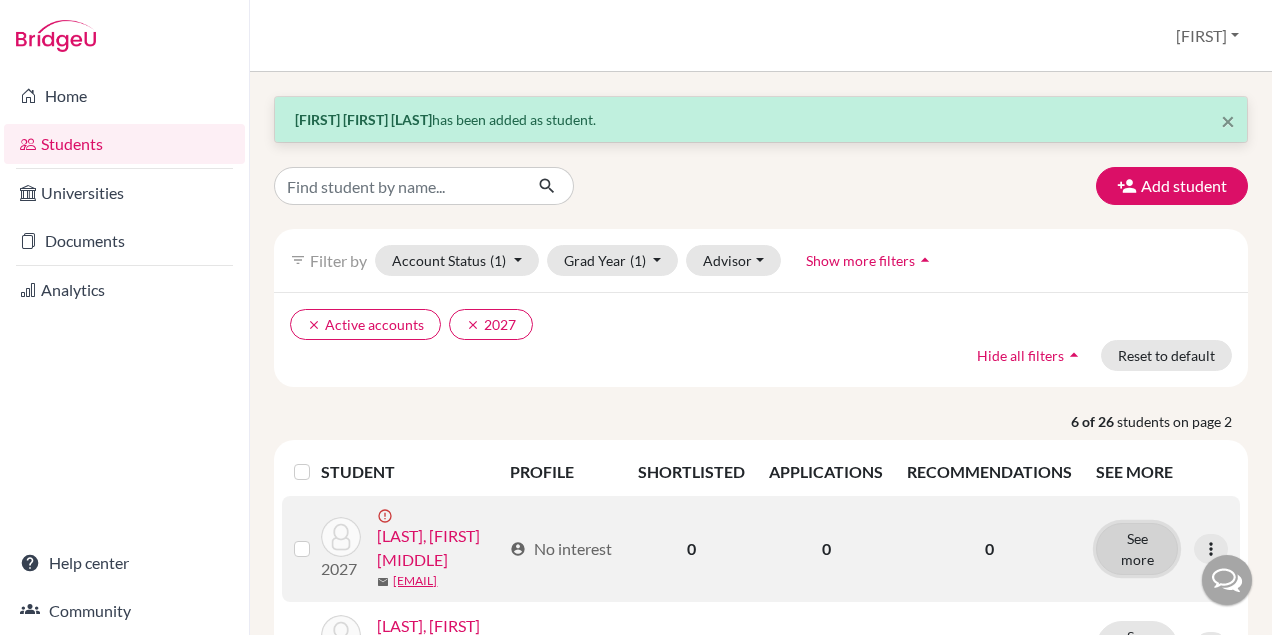 click on "See more" at bounding box center [1137, 549] 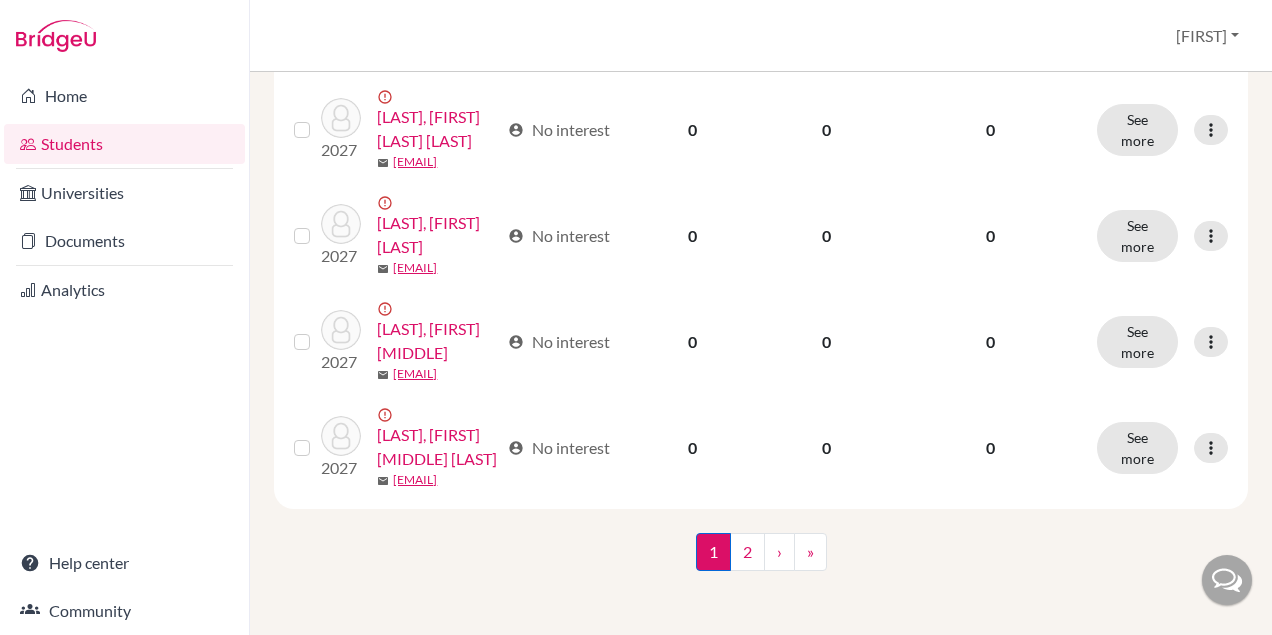 scroll, scrollTop: 2568, scrollLeft: 0, axis: vertical 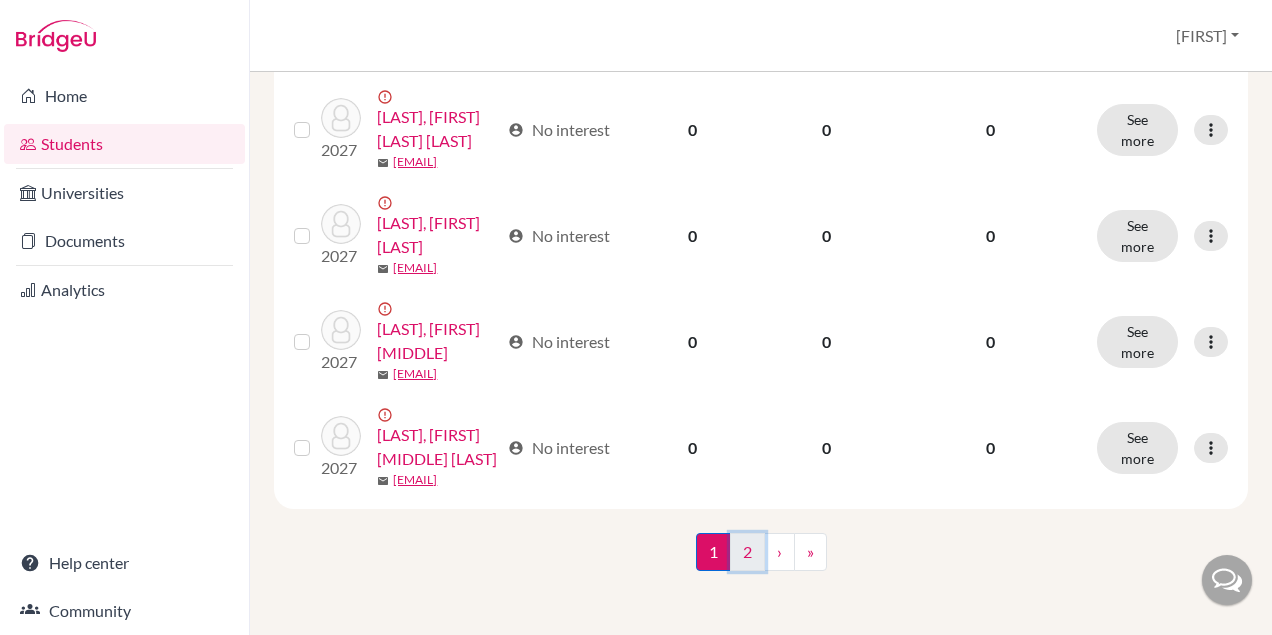 click on "2" at bounding box center [747, 552] 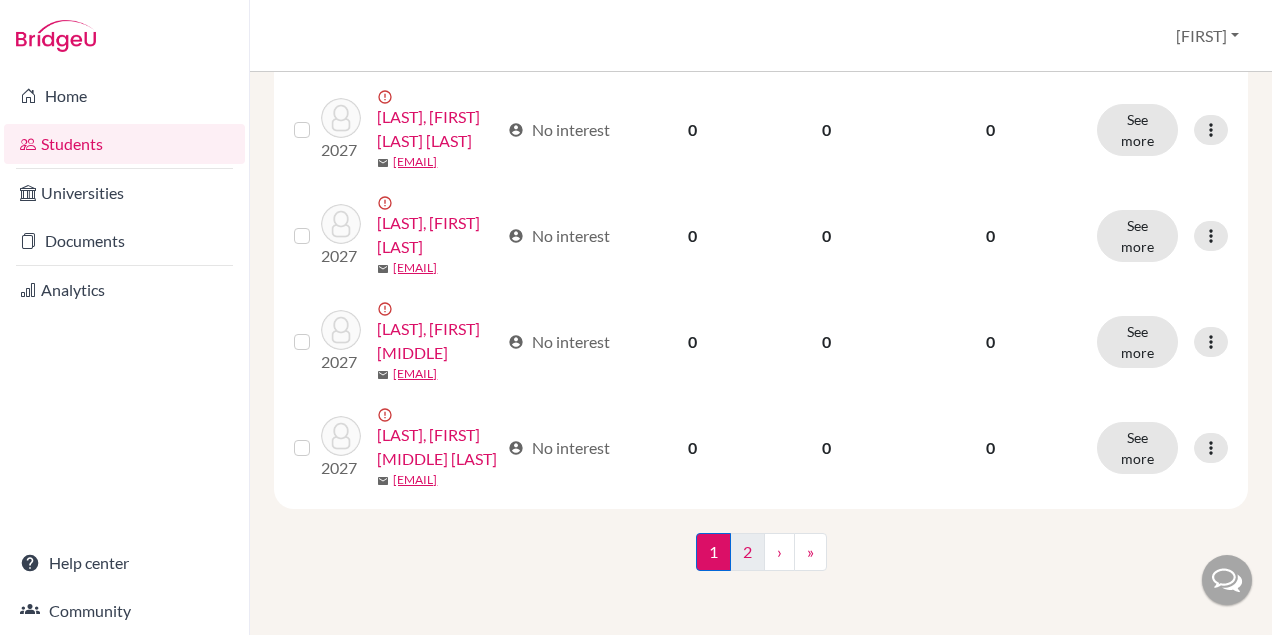 scroll, scrollTop: 0, scrollLeft: 0, axis: both 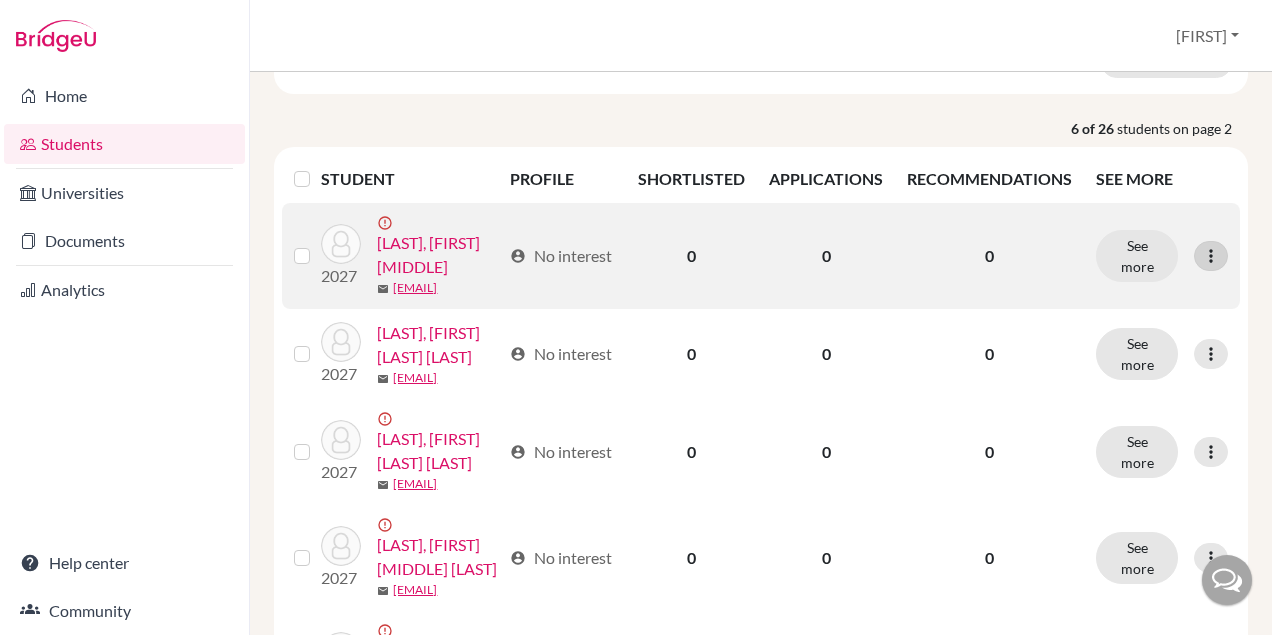 click at bounding box center (1211, 256) 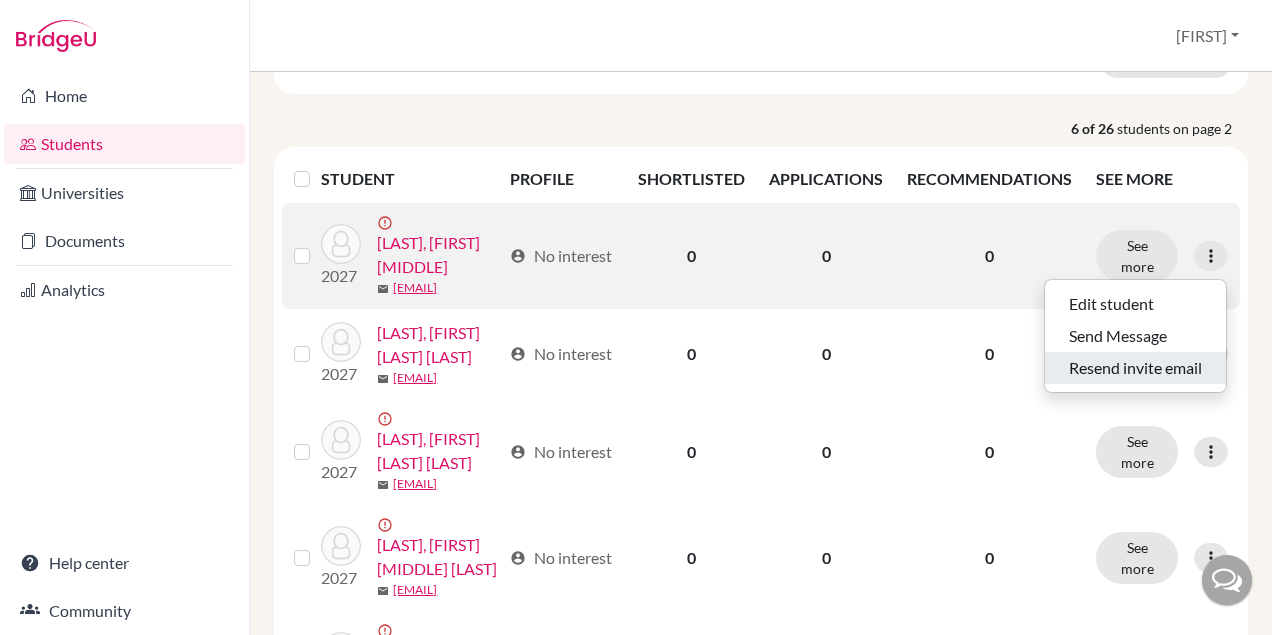 click on "Resend invite email" at bounding box center (1135, 368) 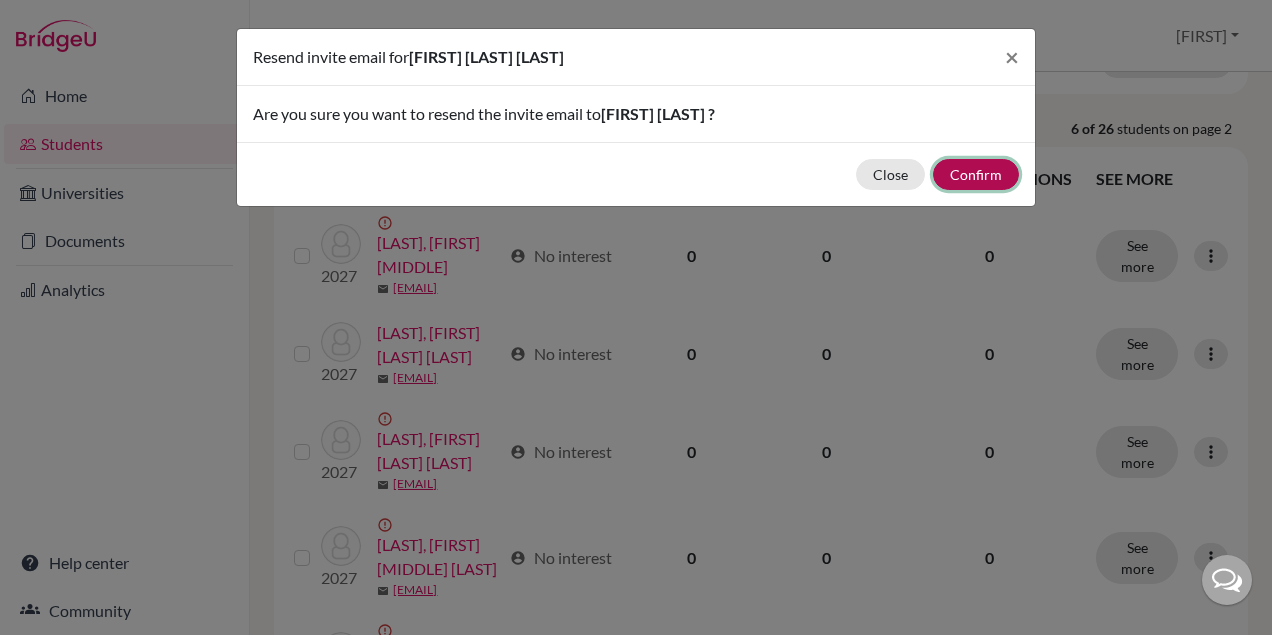click on "Confirm" at bounding box center (976, 174) 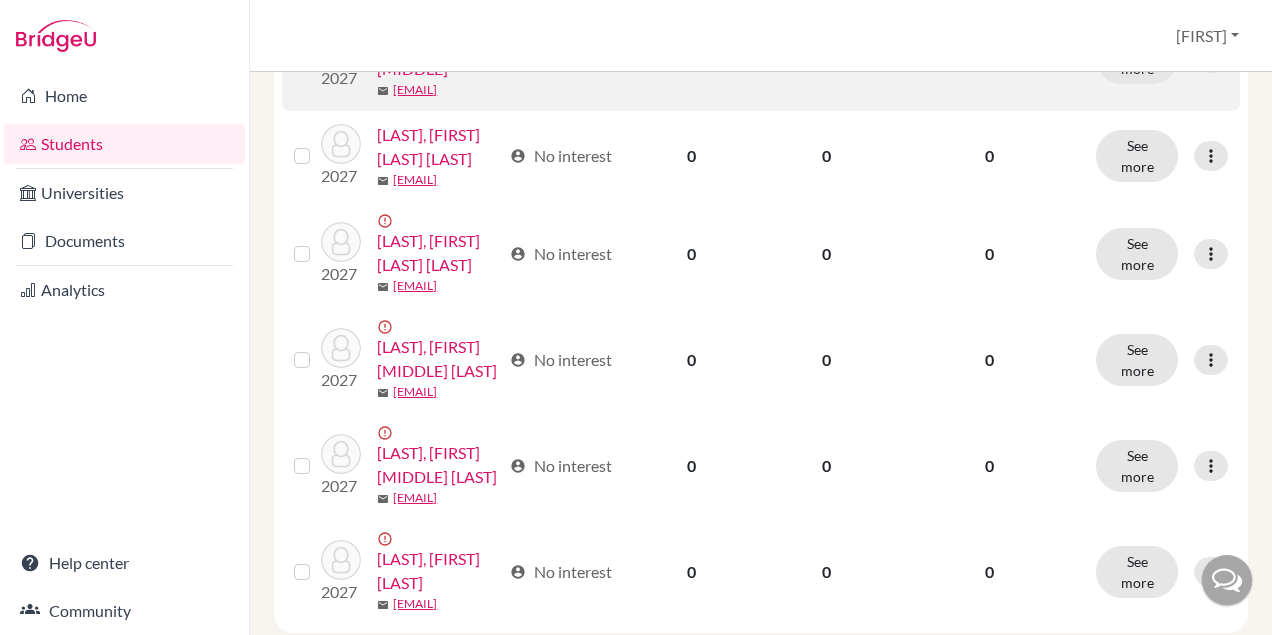 scroll, scrollTop: 493, scrollLeft: 0, axis: vertical 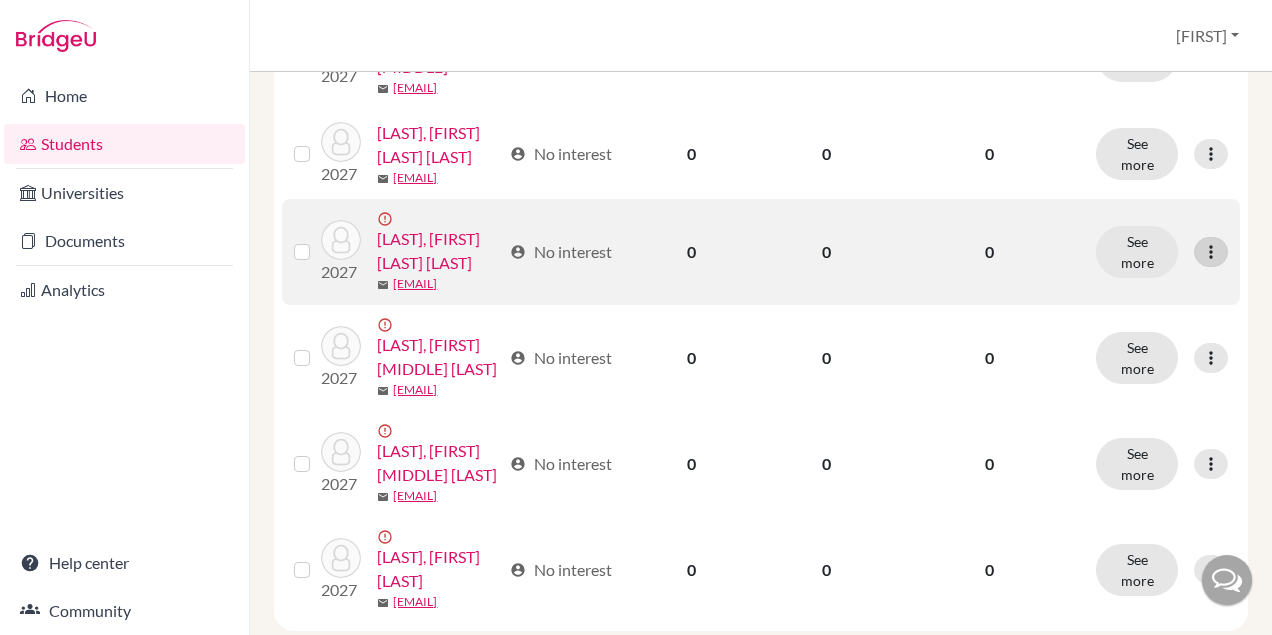 click at bounding box center [1211, 252] 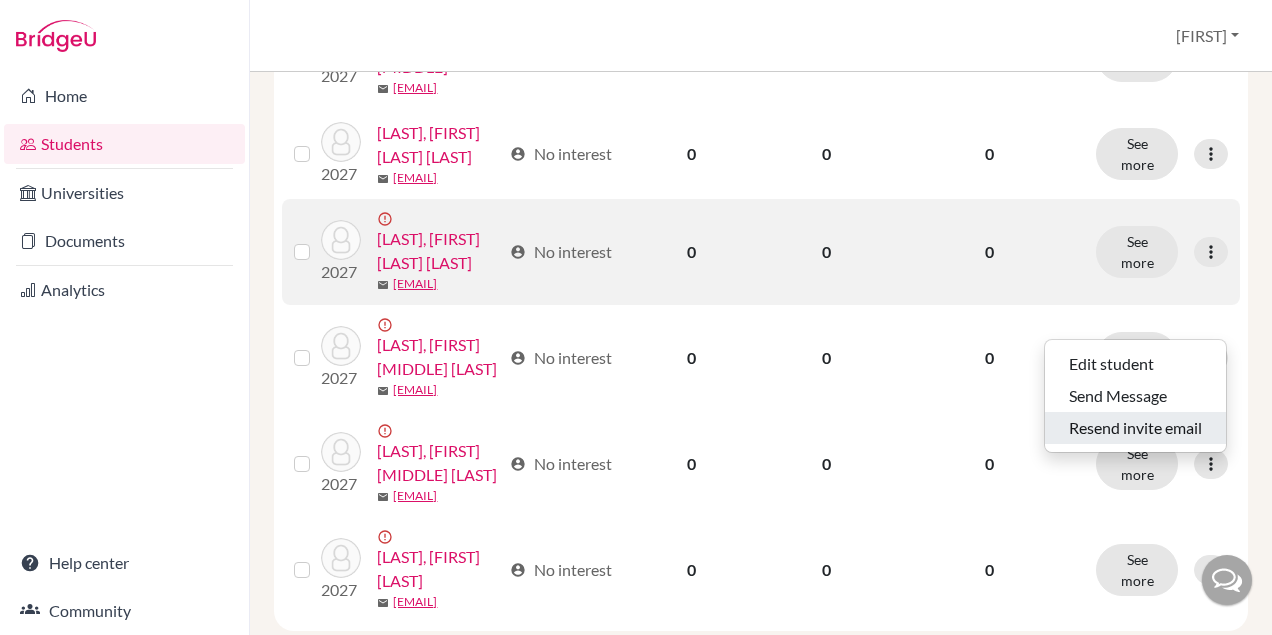 click on "Resend invite email" at bounding box center [1135, 428] 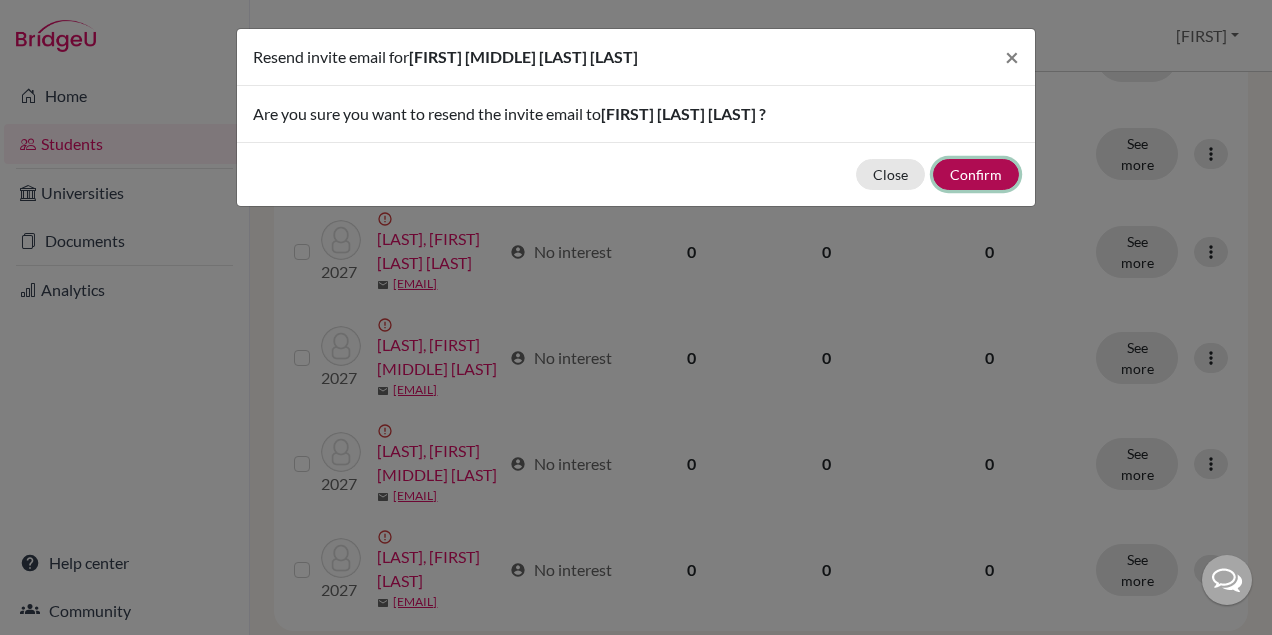 click on "Confirm" at bounding box center [976, 174] 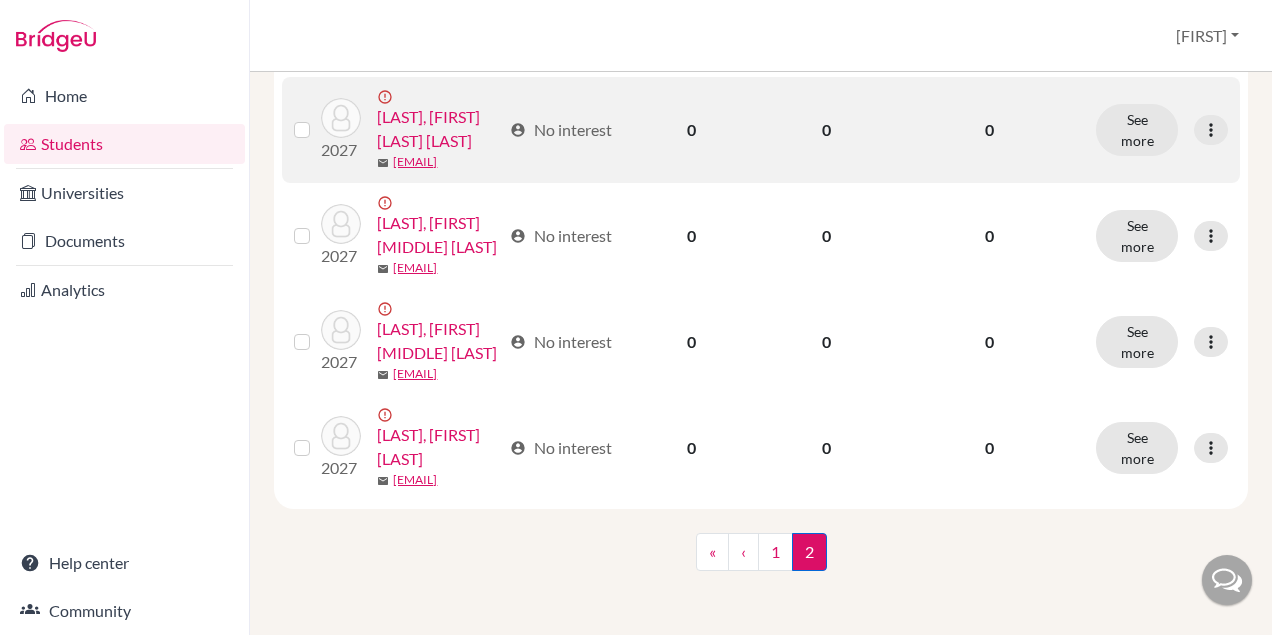 scroll, scrollTop: 619, scrollLeft: 0, axis: vertical 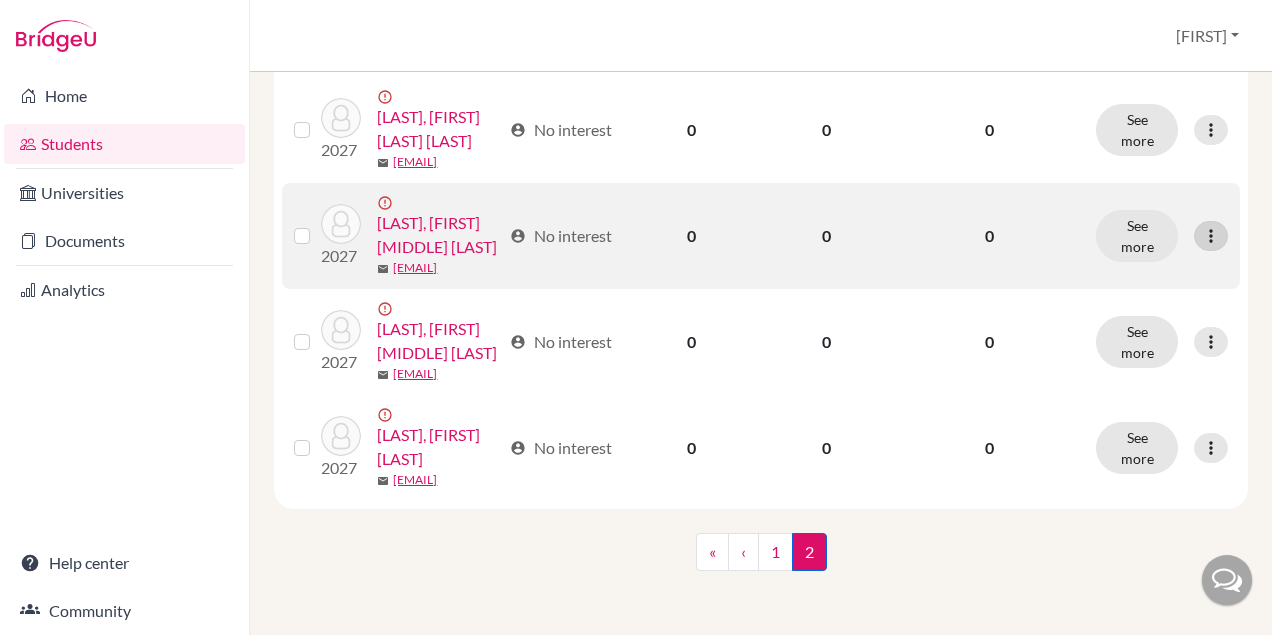 click at bounding box center [1211, 236] 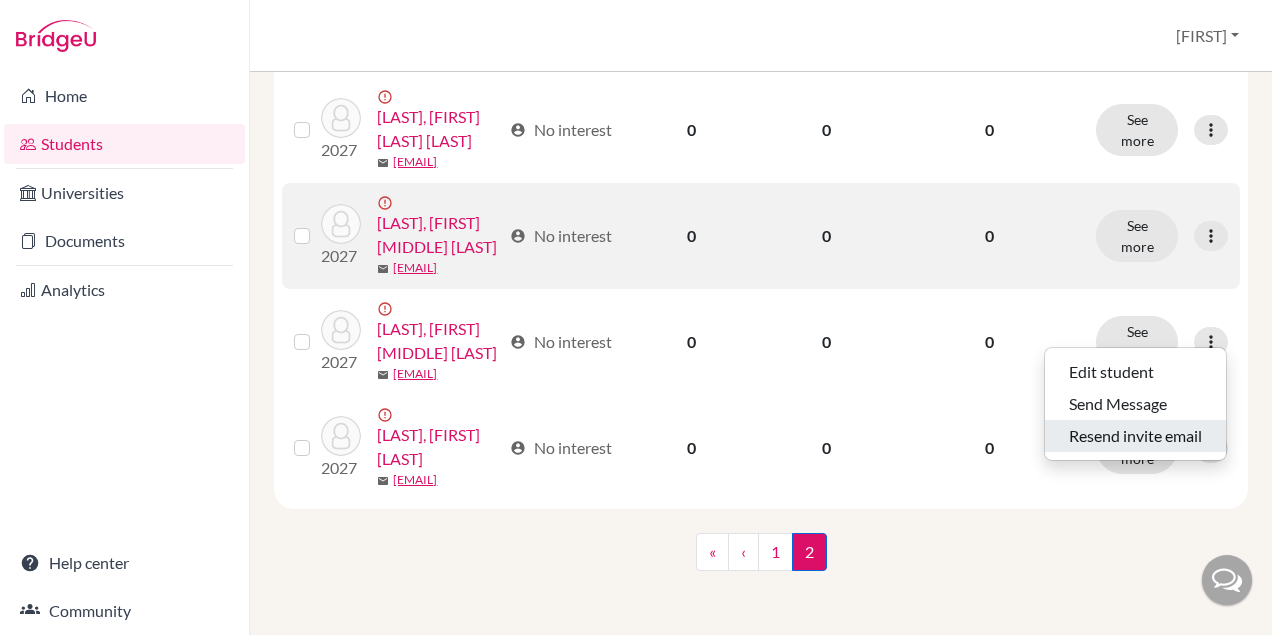 click on "Resend invite email" at bounding box center [1135, 436] 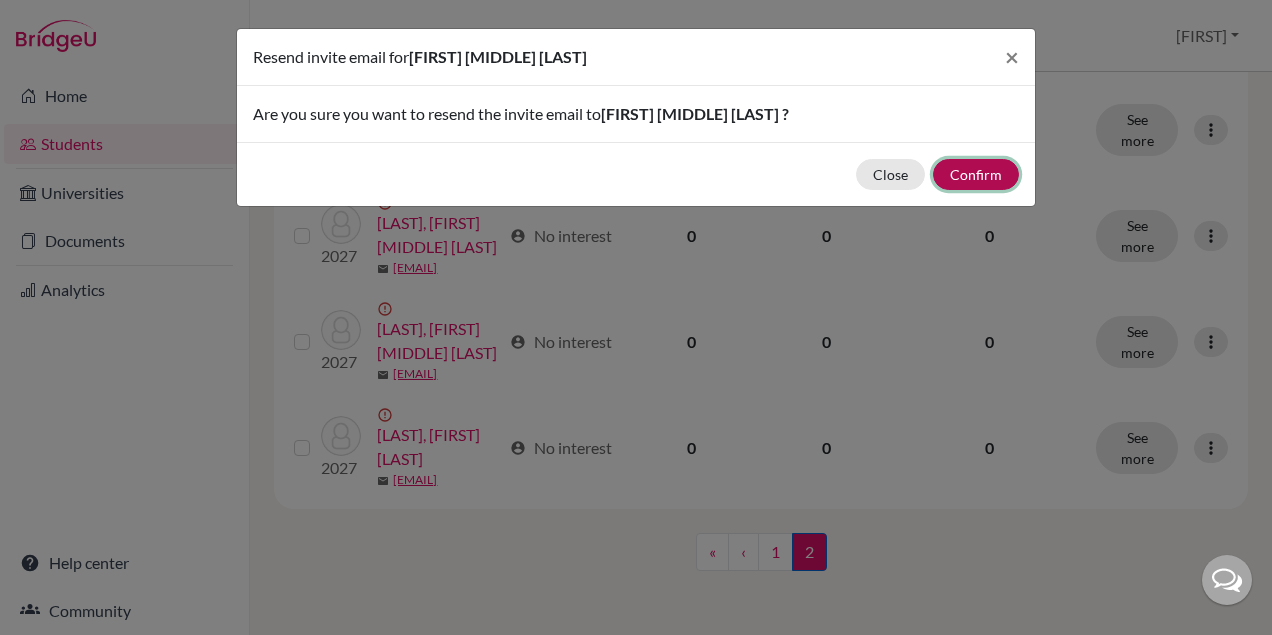 click on "Confirm" at bounding box center (976, 174) 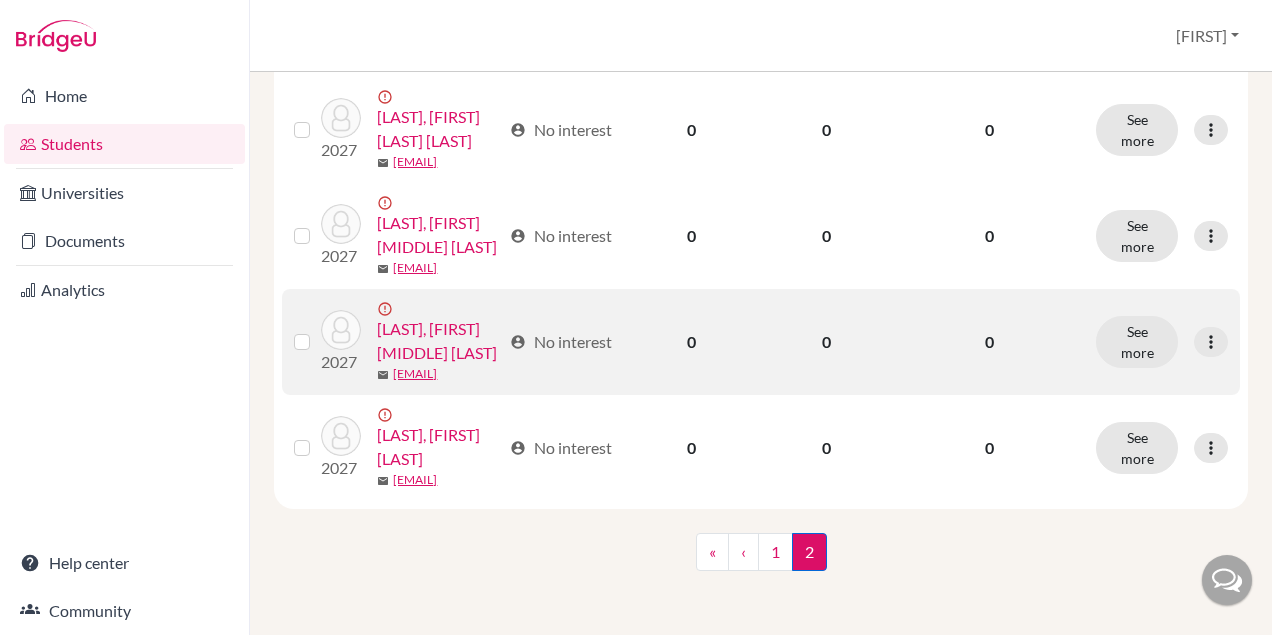 scroll, scrollTop: 703, scrollLeft: 0, axis: vertical 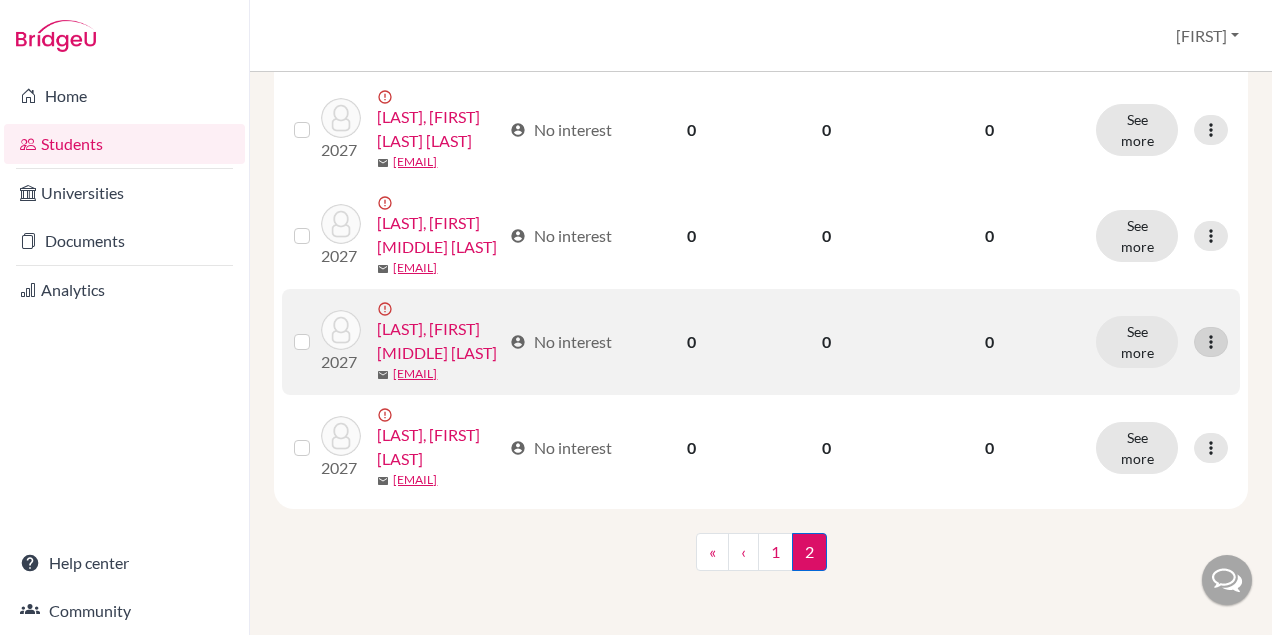 click at bounding box center [1211, 342] 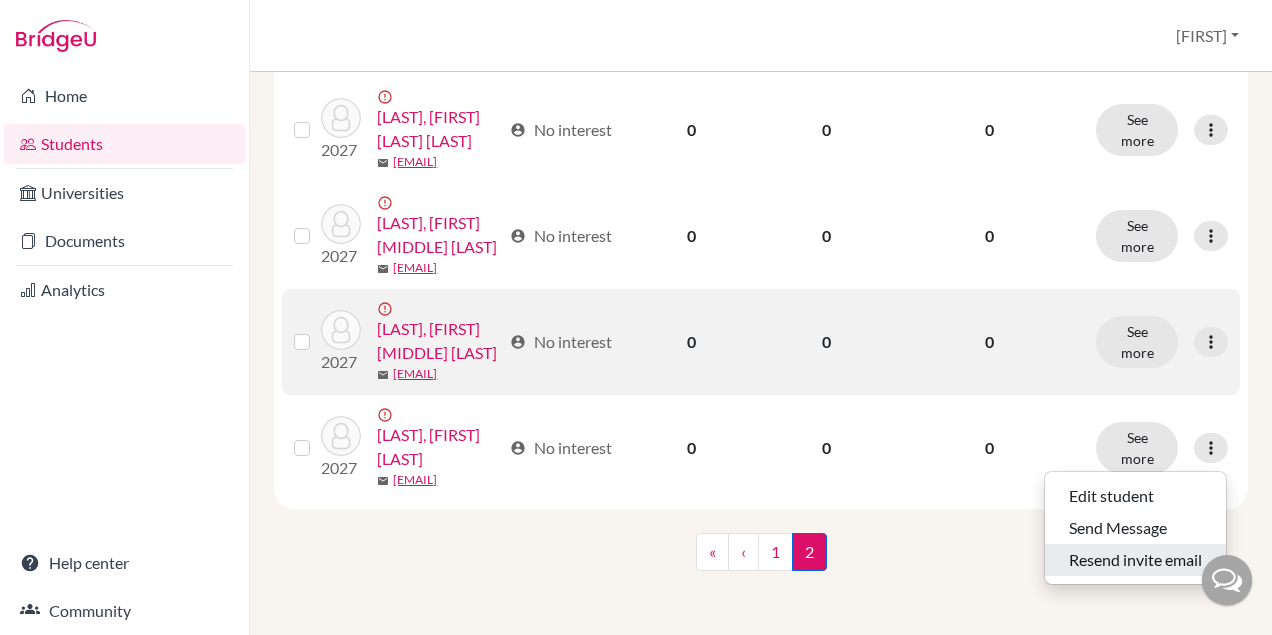 click on "Resend invite email" at bounding box center (1135, 560) 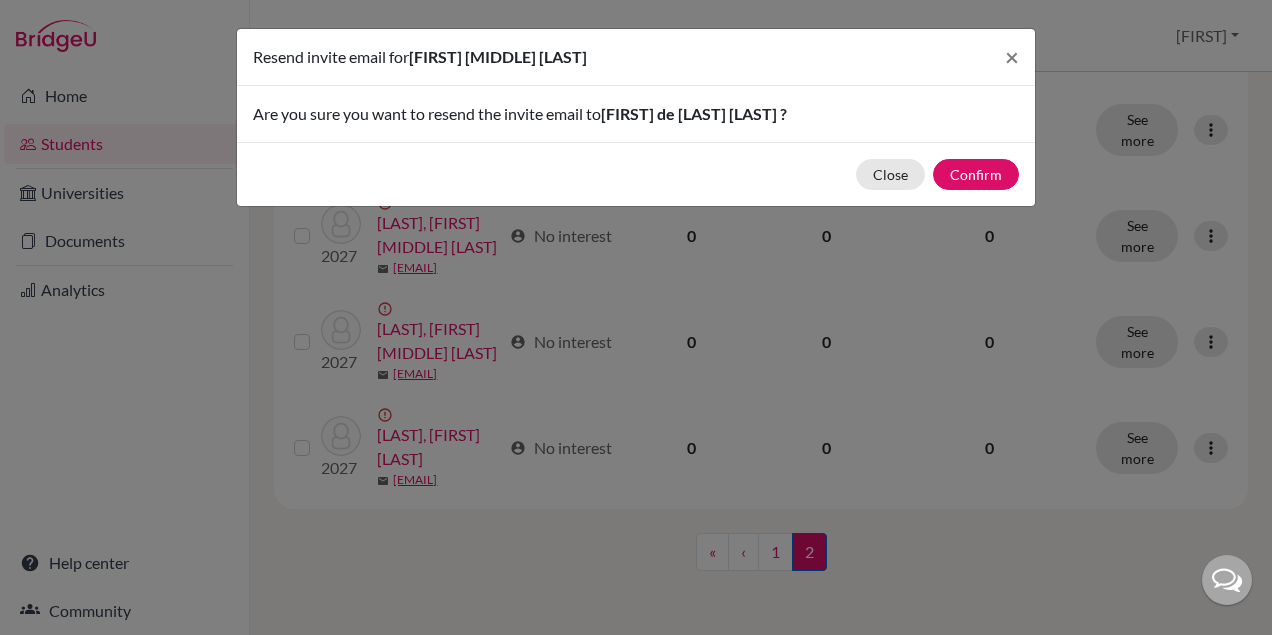 click on "Close Confirm" at bounding box center [636, 174] 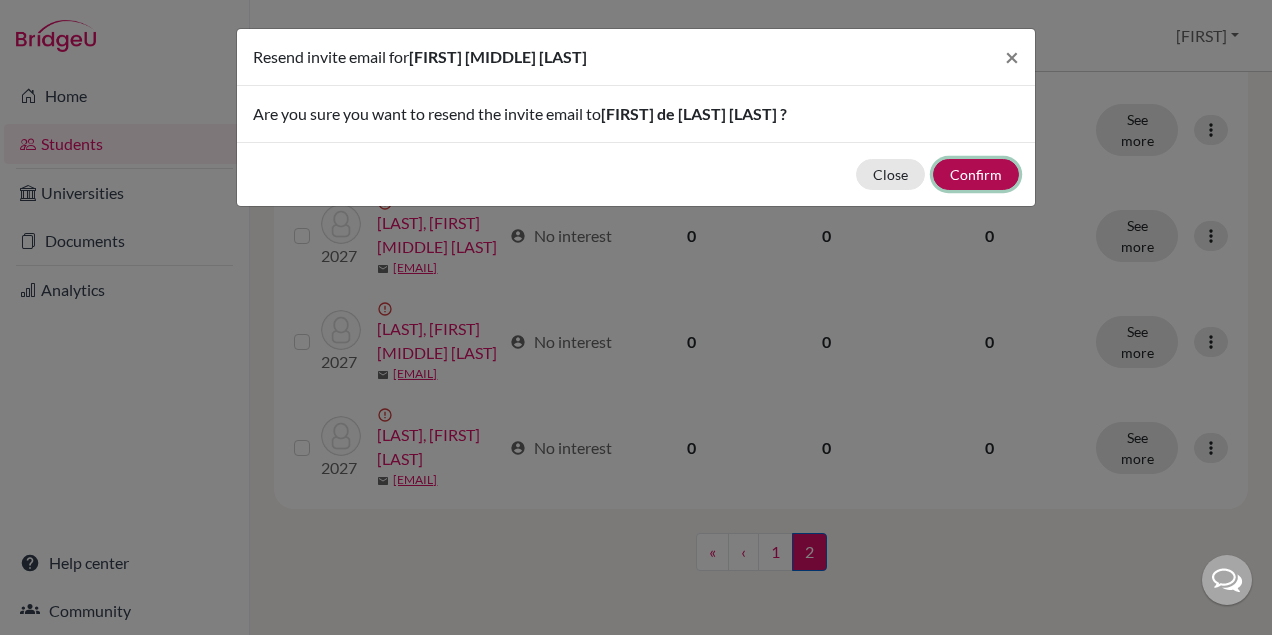 click on "Confirm" at bounding box center [976, 174] 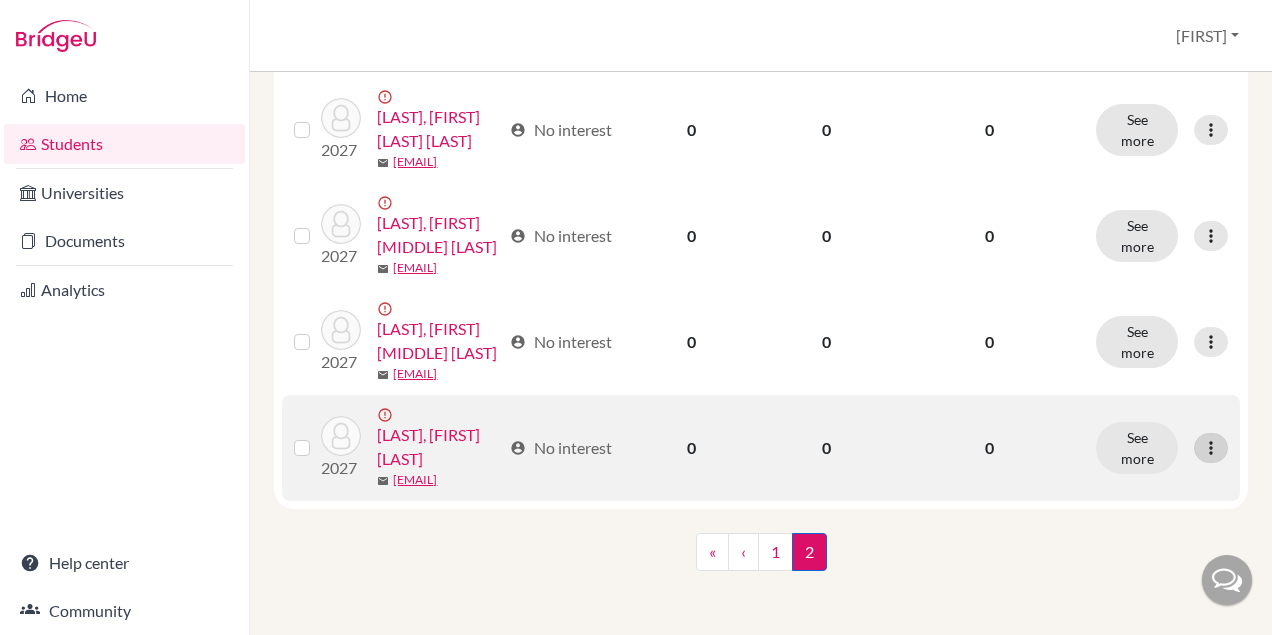 click at bounding box center (1211, 448) 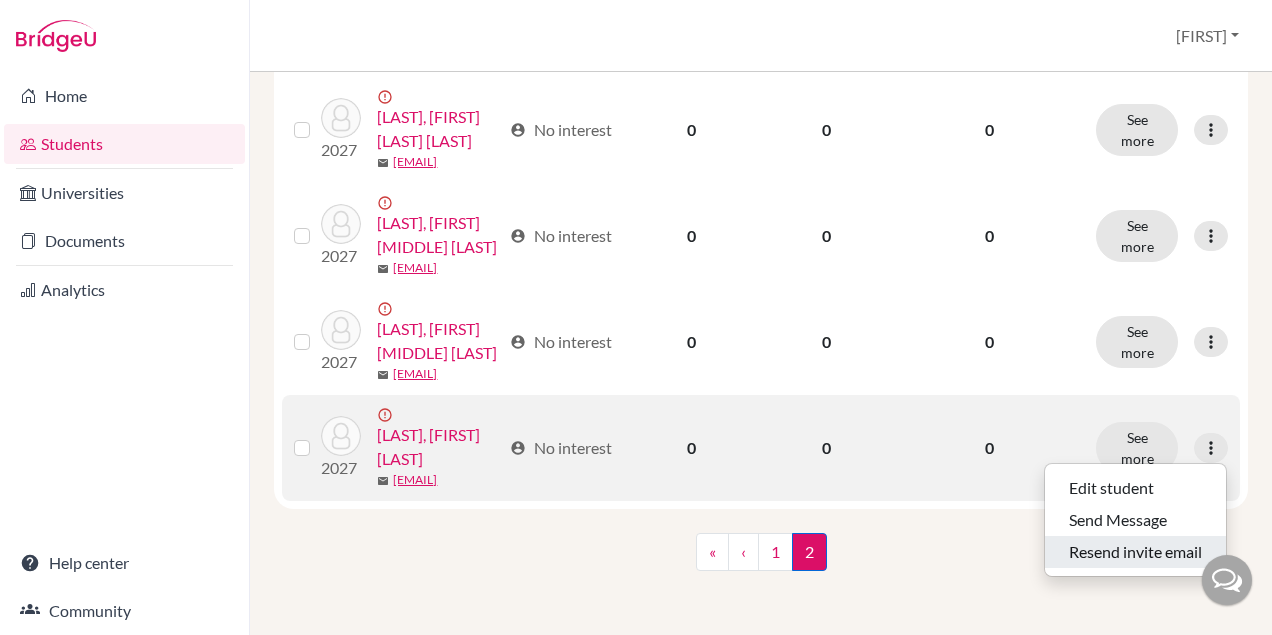click on "Resend invite email" at bounding box center (1135, 552) 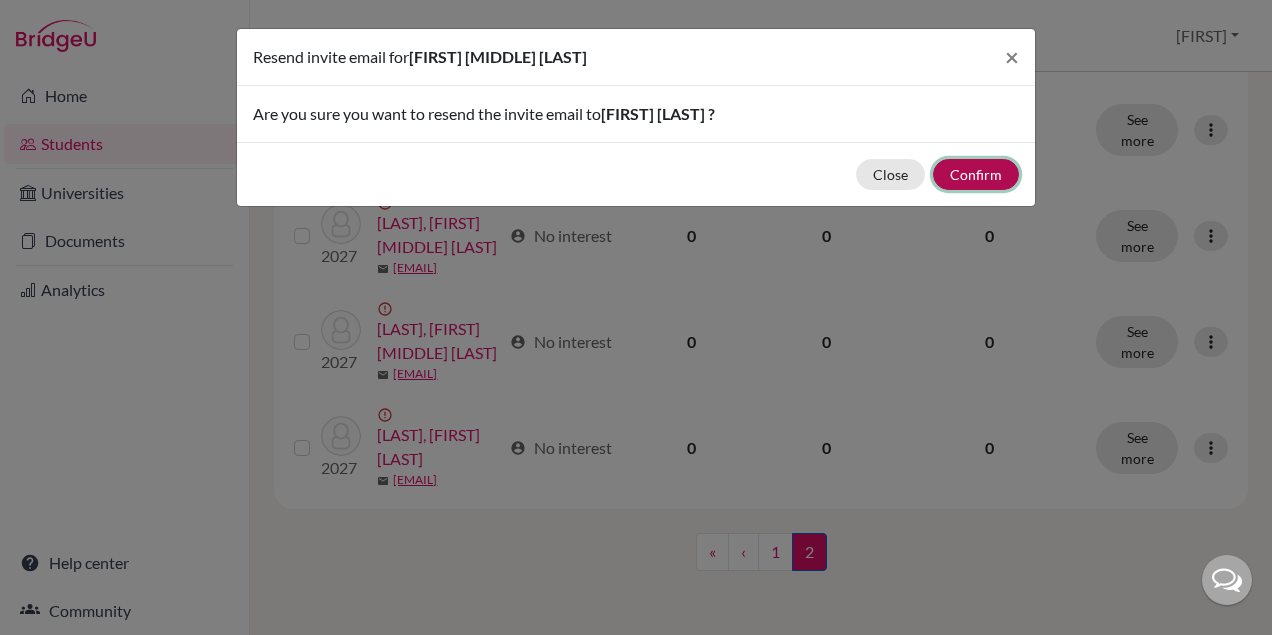 click on "Confirm" at bounding box center (976, 174) 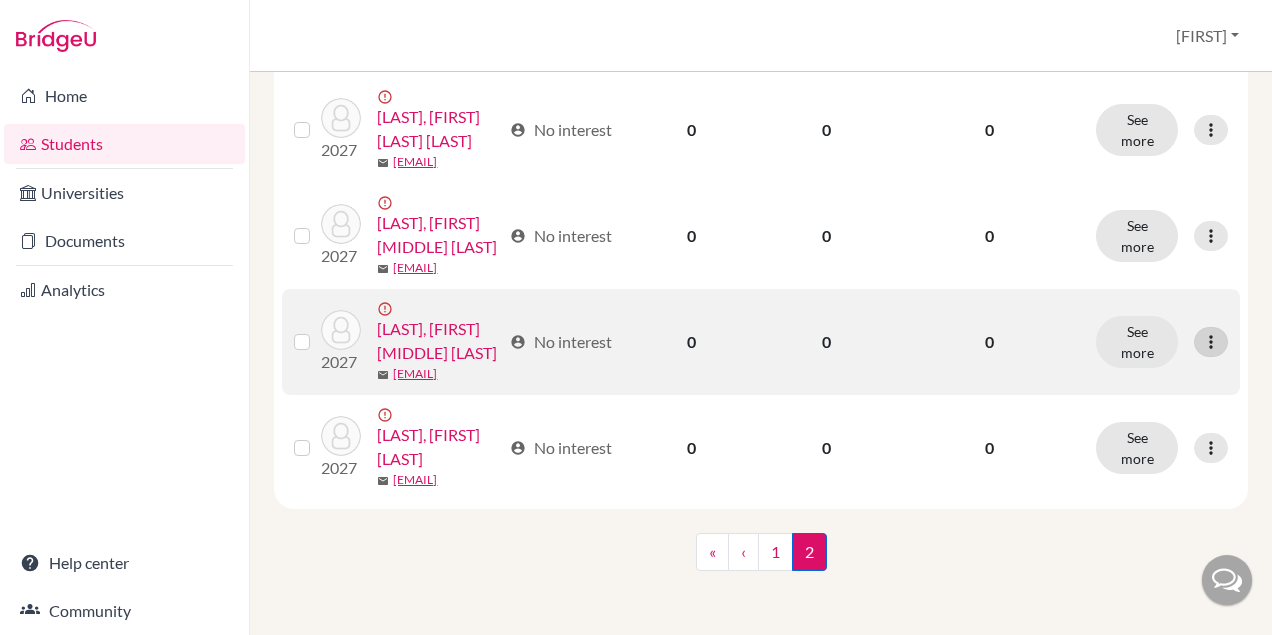 click at bounding box center [1211, 342] 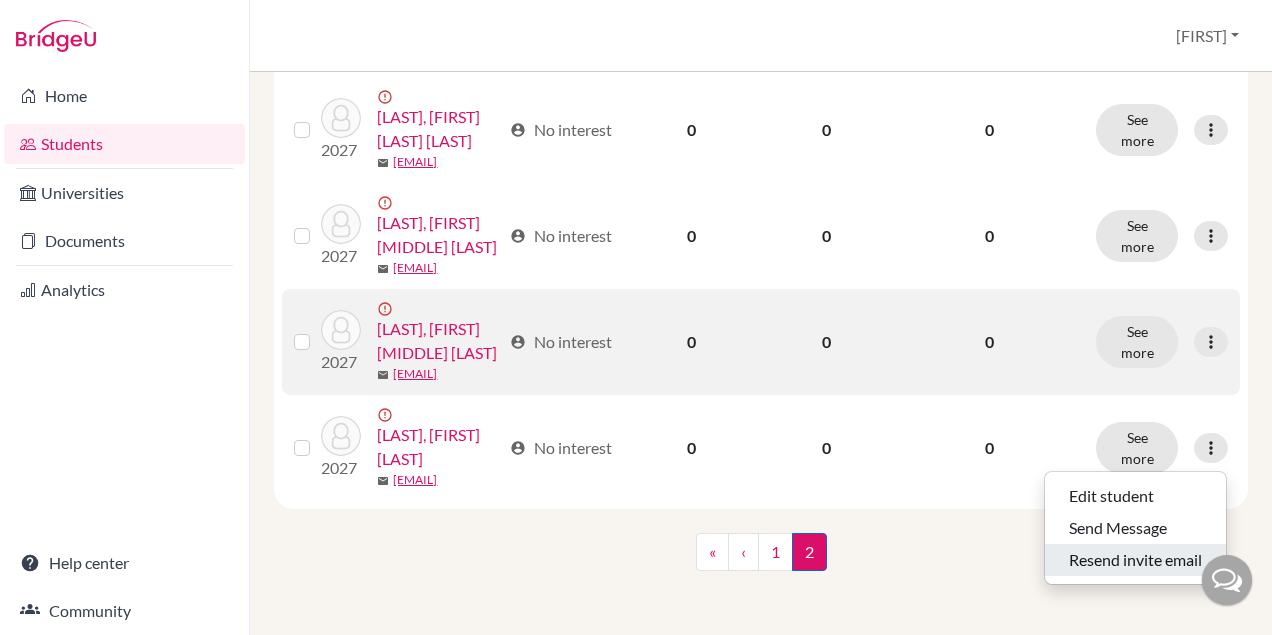 click on "Resend invite email" at bounding box center [1135, 560] 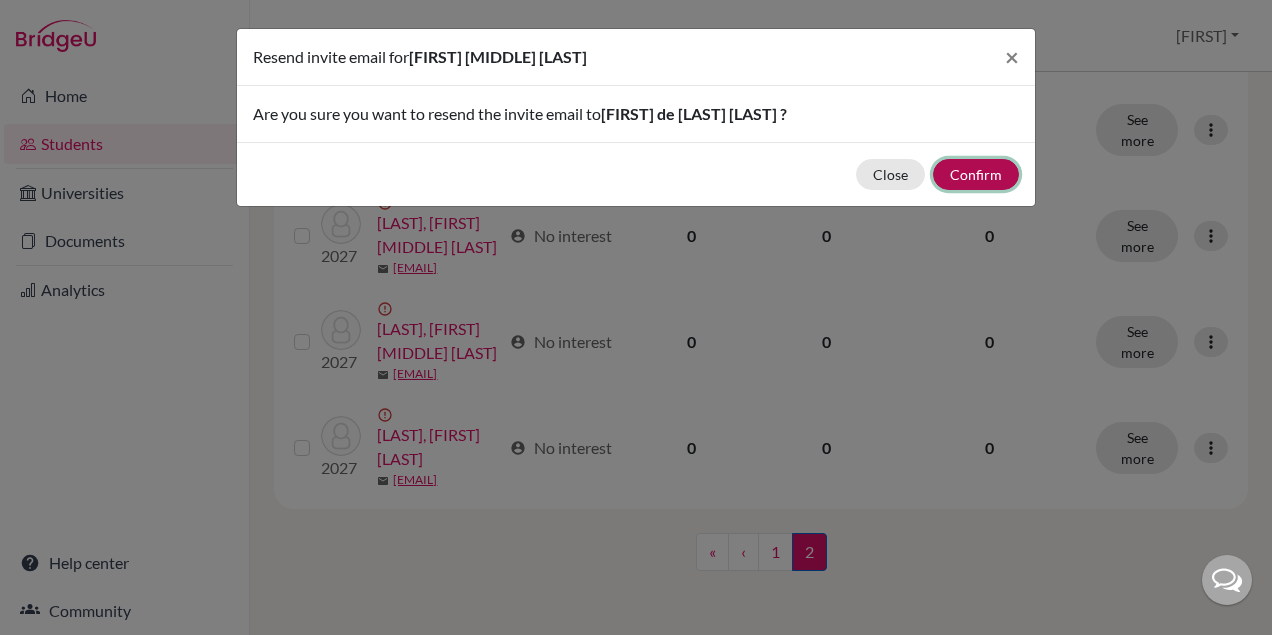 click on "Confirm" at bounding box center [976, 174] 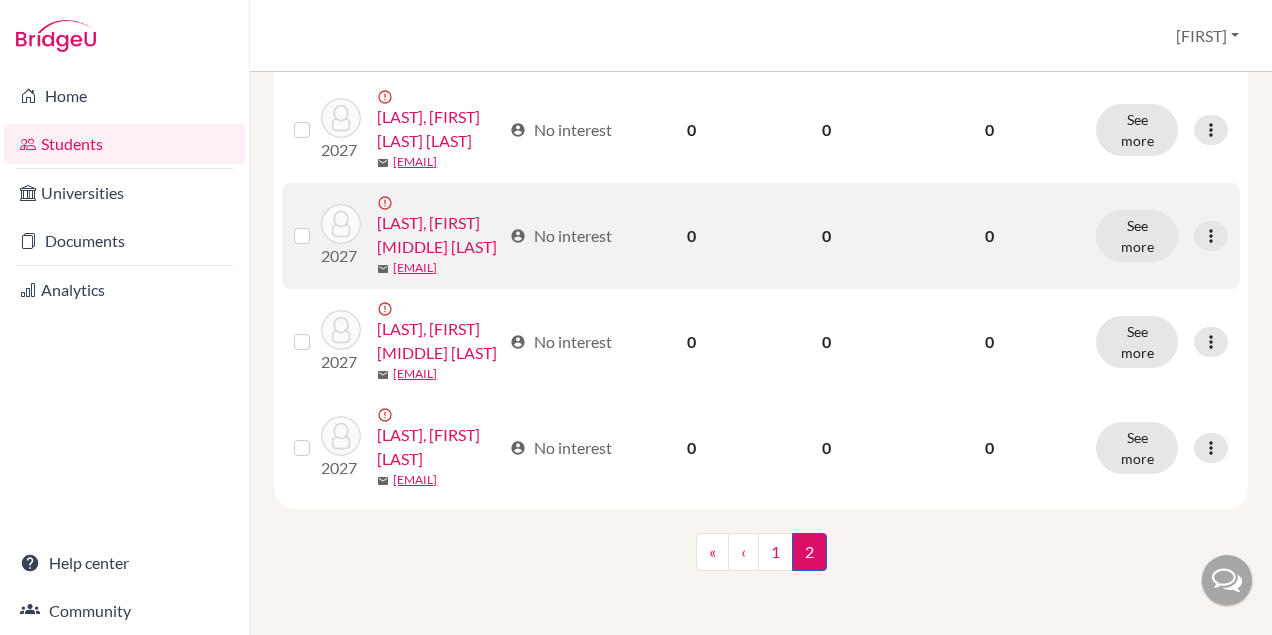 scroll, scrollTop: 0, scrollLeft: 0, axis: both 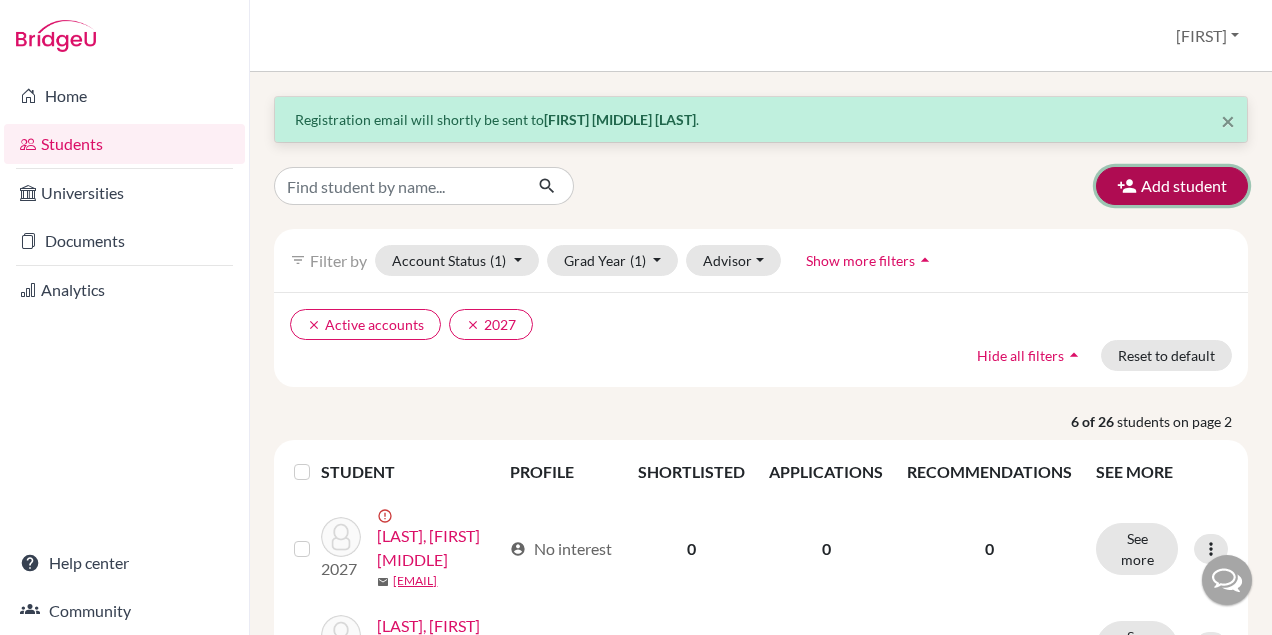 click on "Add student" at bounding box center [1172, 186] 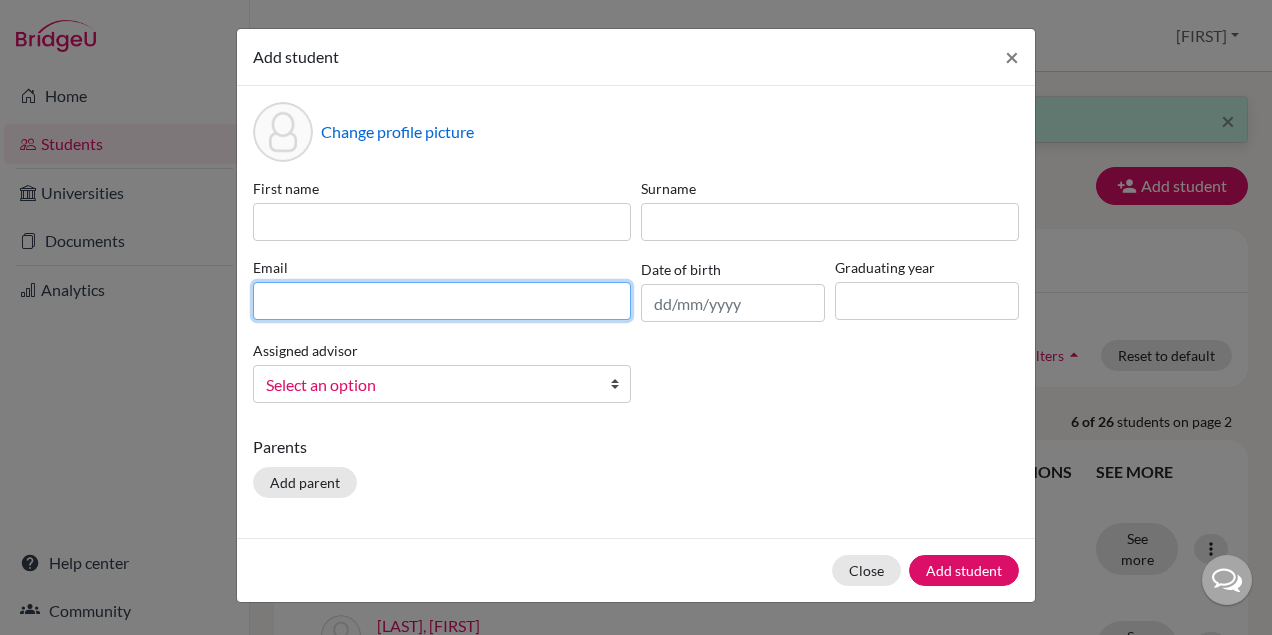 click at bounding box center (442, 301) 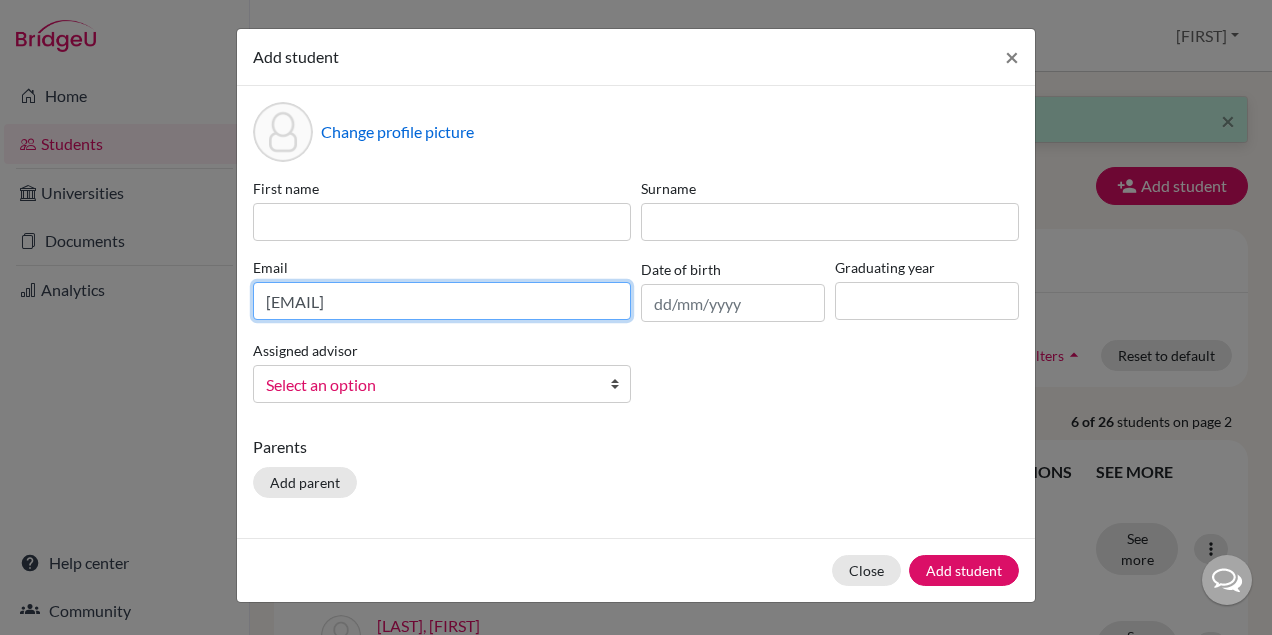 type on "[EMAIL]" 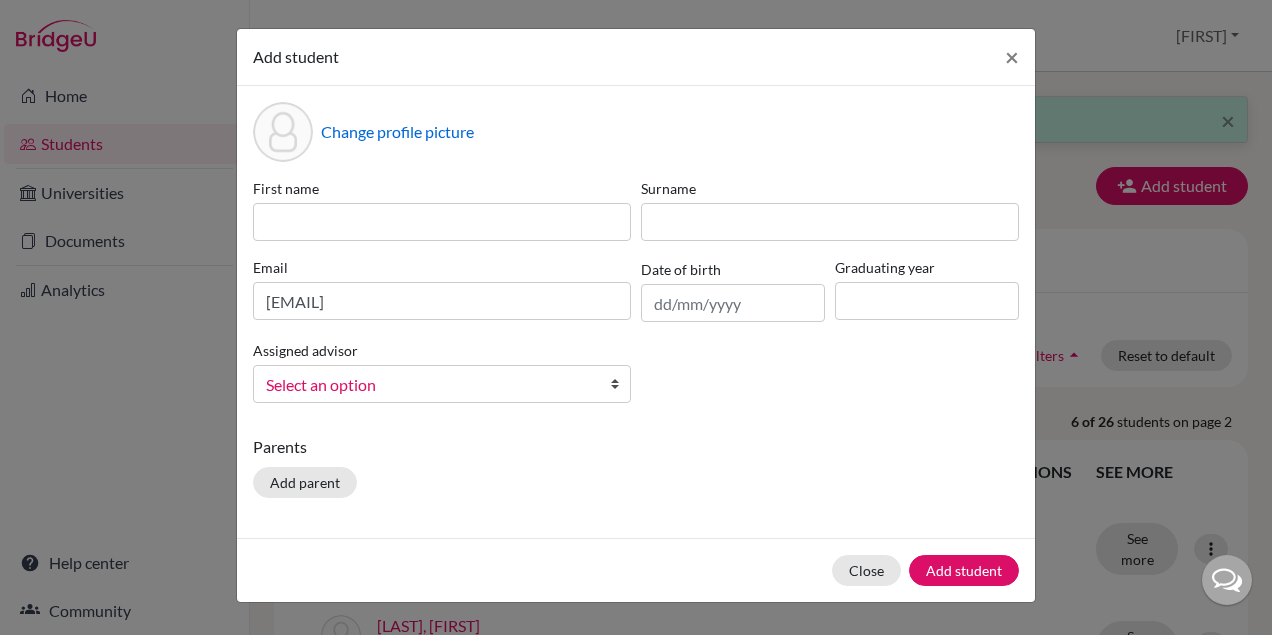 click on "Select an option" at bounding box center [429, 385] 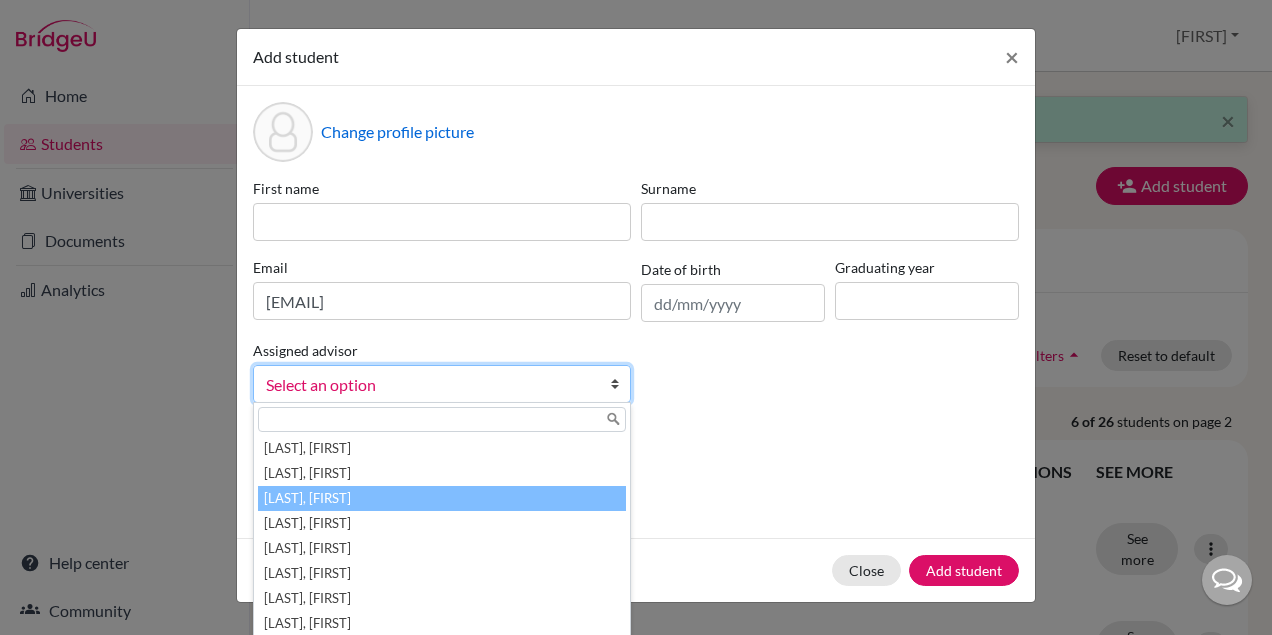 click on "[LAST], [FIRST]" at bounding box center [442, 498] 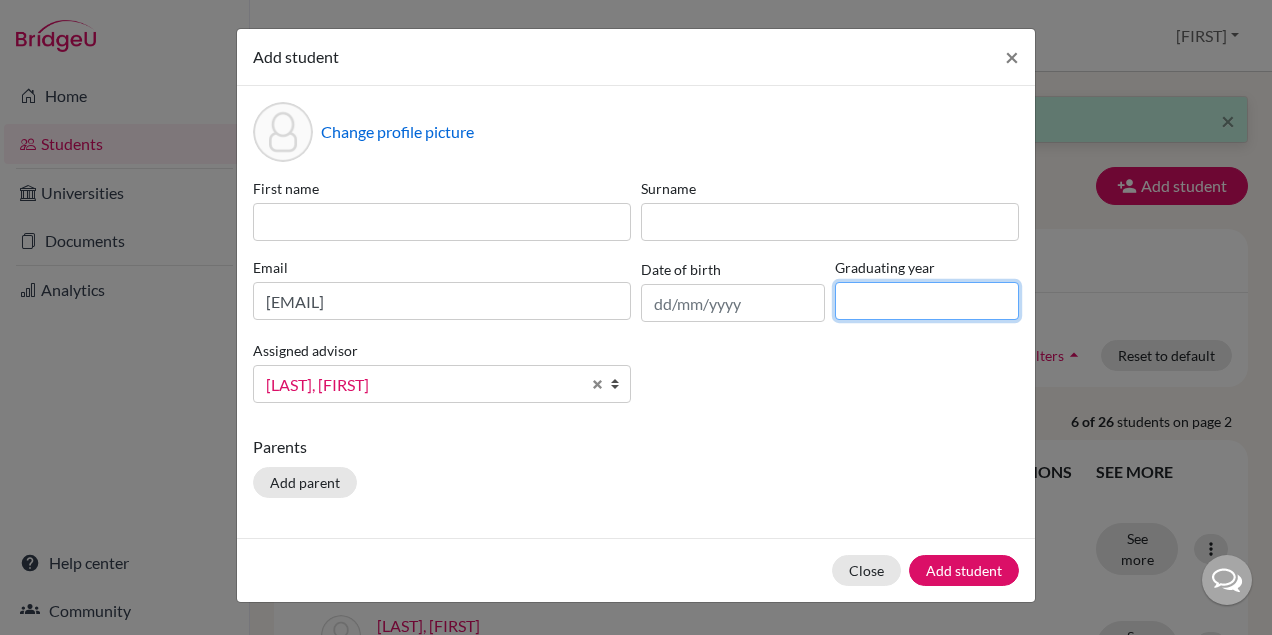 click at bounding box center [927, 301] 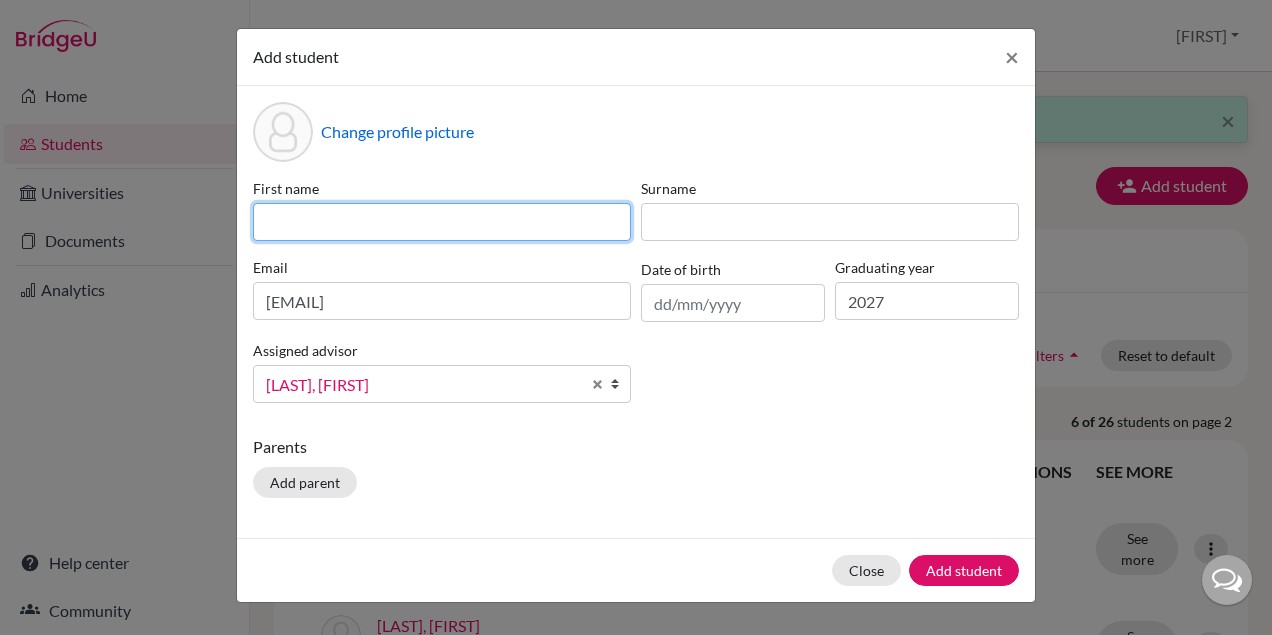click at bounding box center [442, 222] 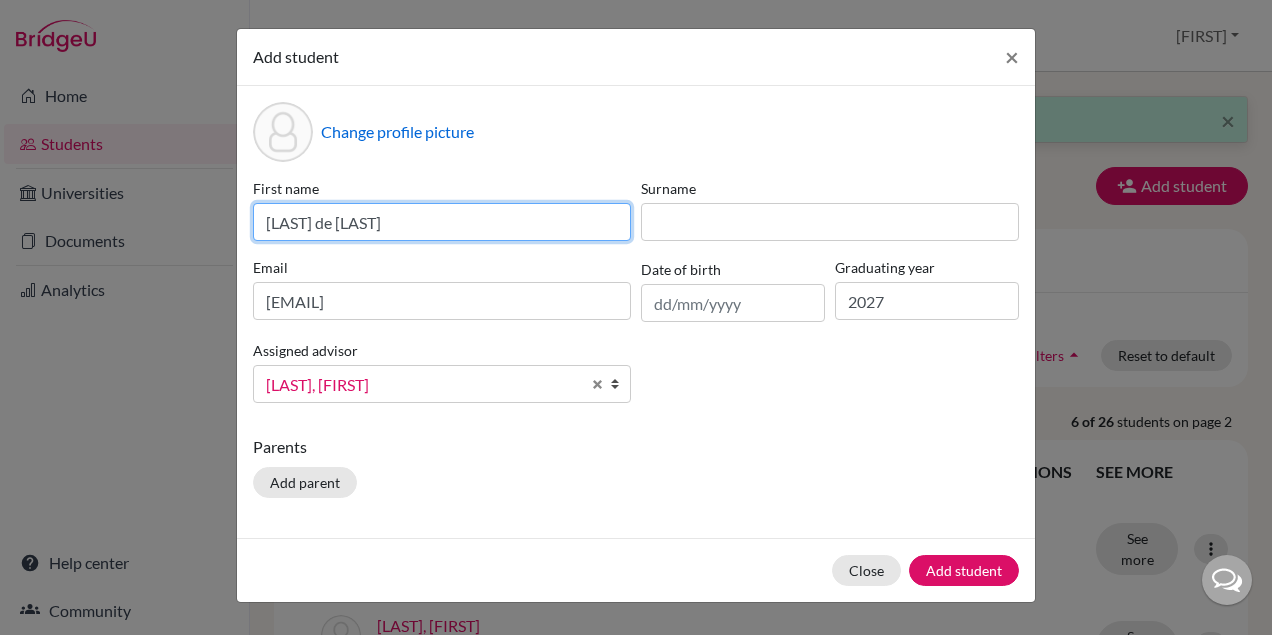 click on "[LAST] de [LAST]" at bounding box center (442, 222) 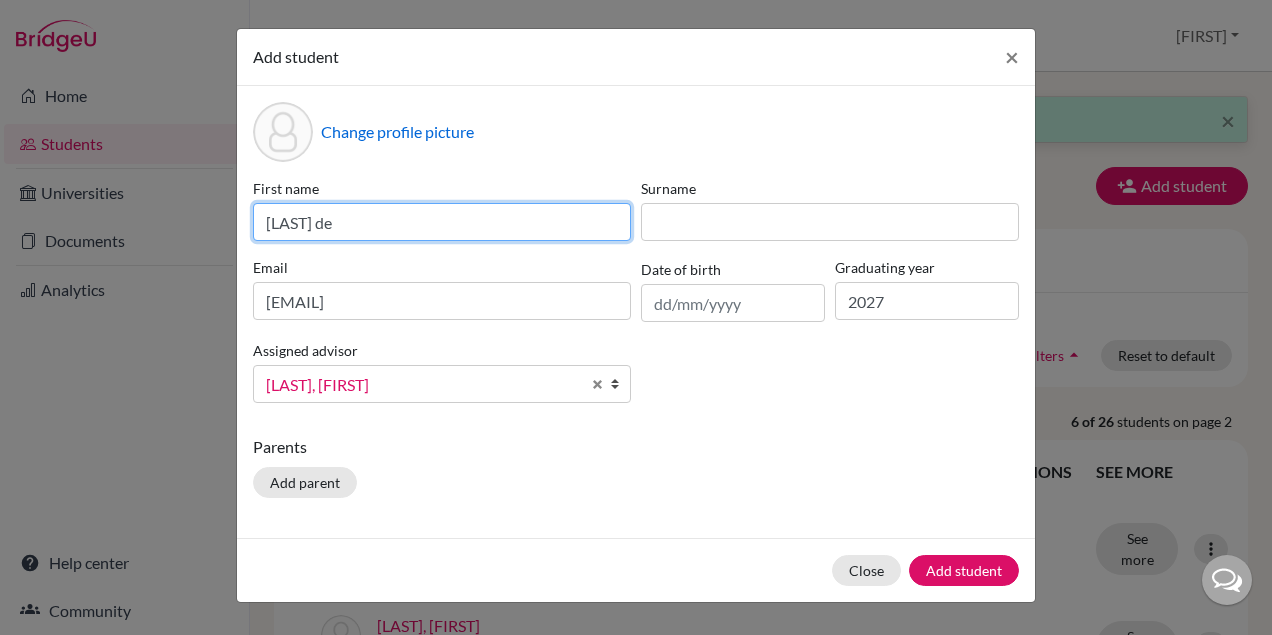 type on "[LAST] de" 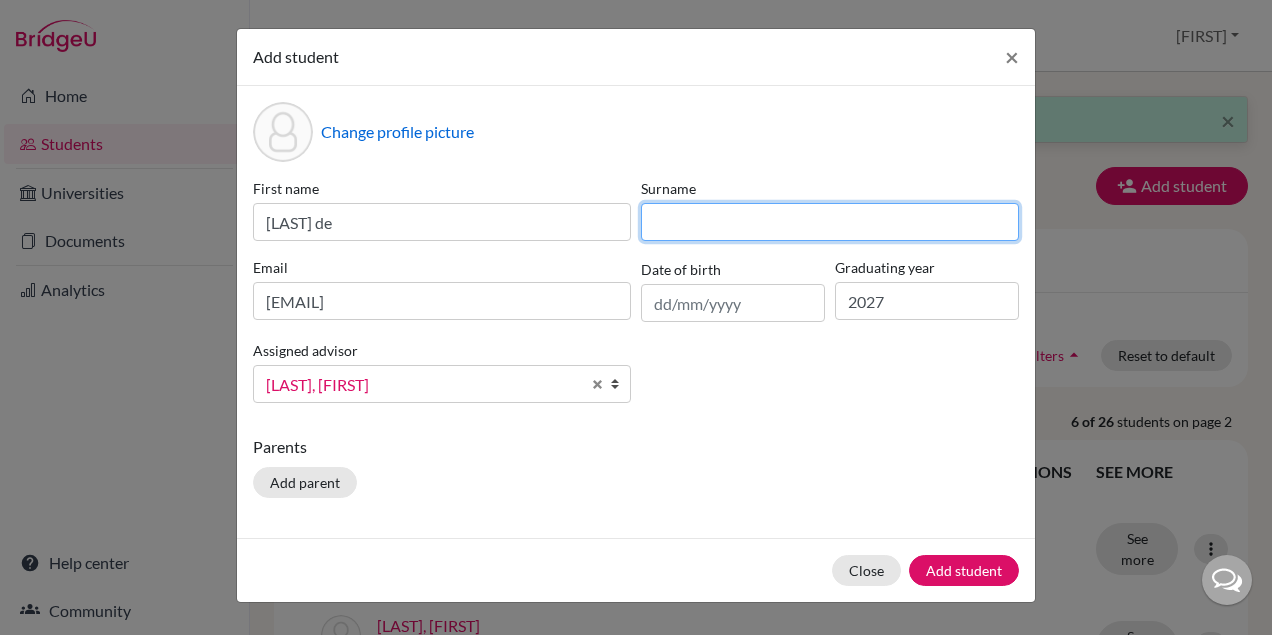 click at bounding box center (830, 222) 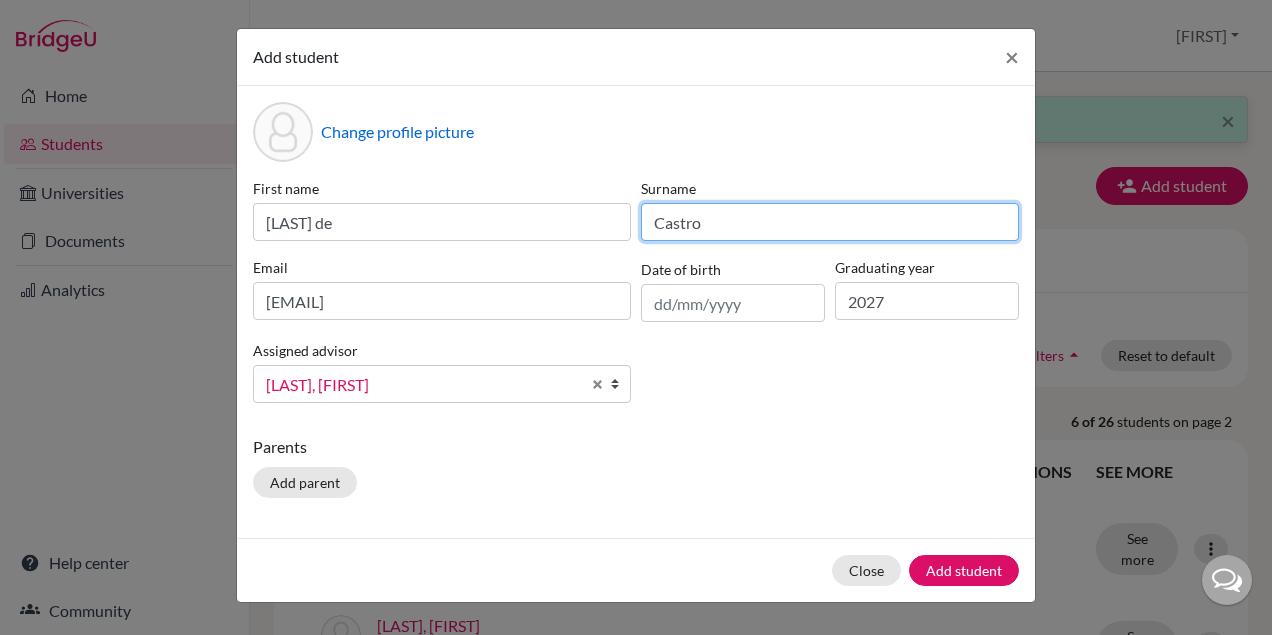 type on "Castro" 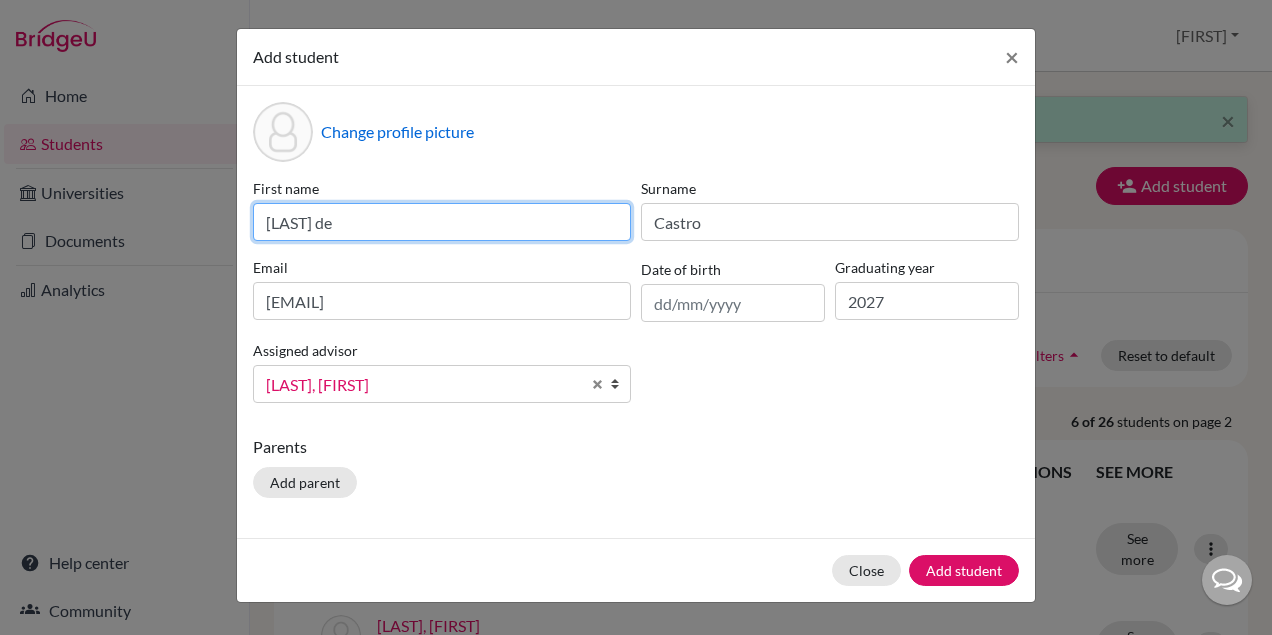 click on "[LAST] de" at bounding box center (442, 222) 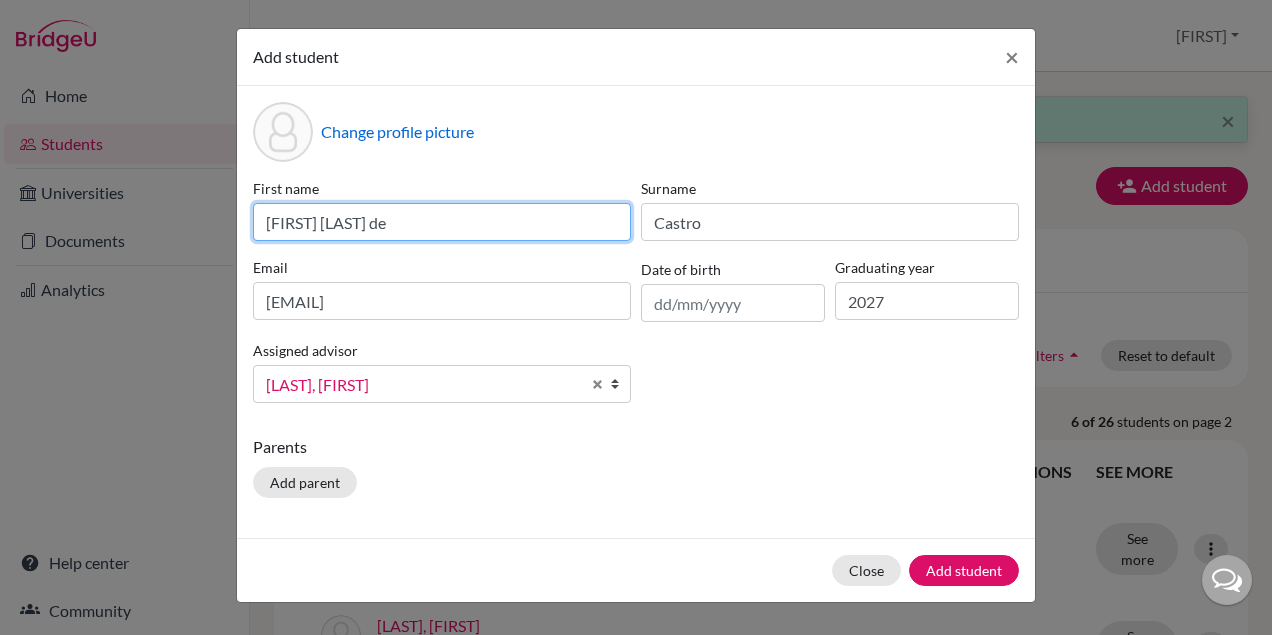 type on "[FIRST] [LAST] de" 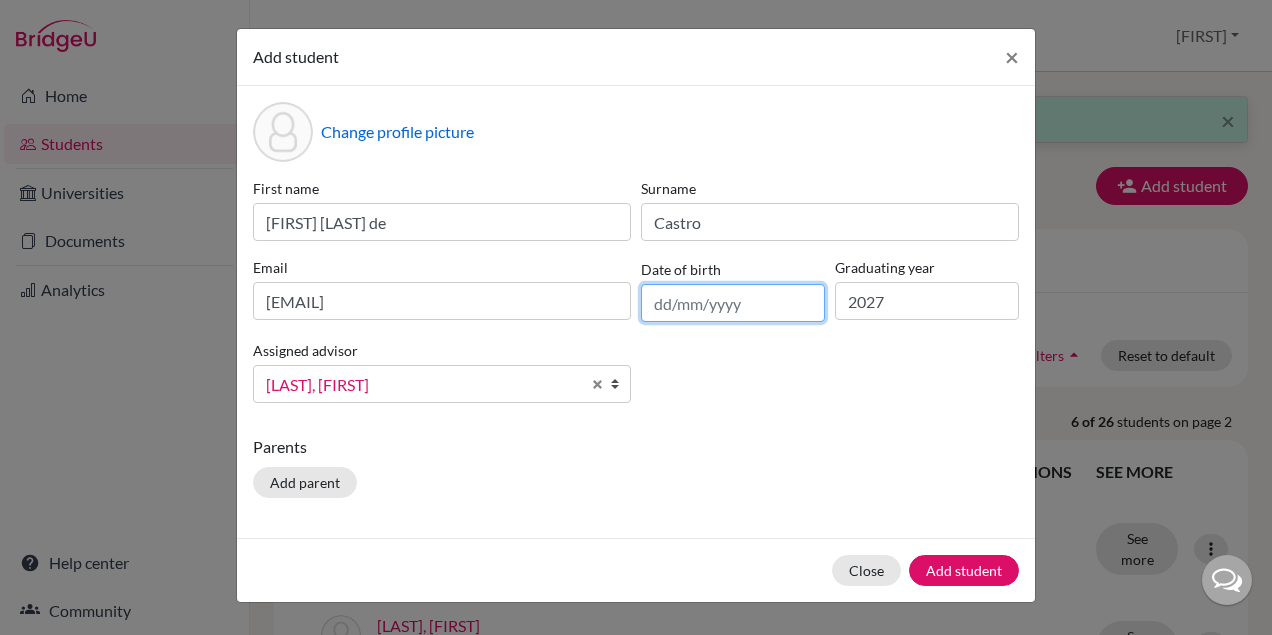 click at bounding box center [733, 303] 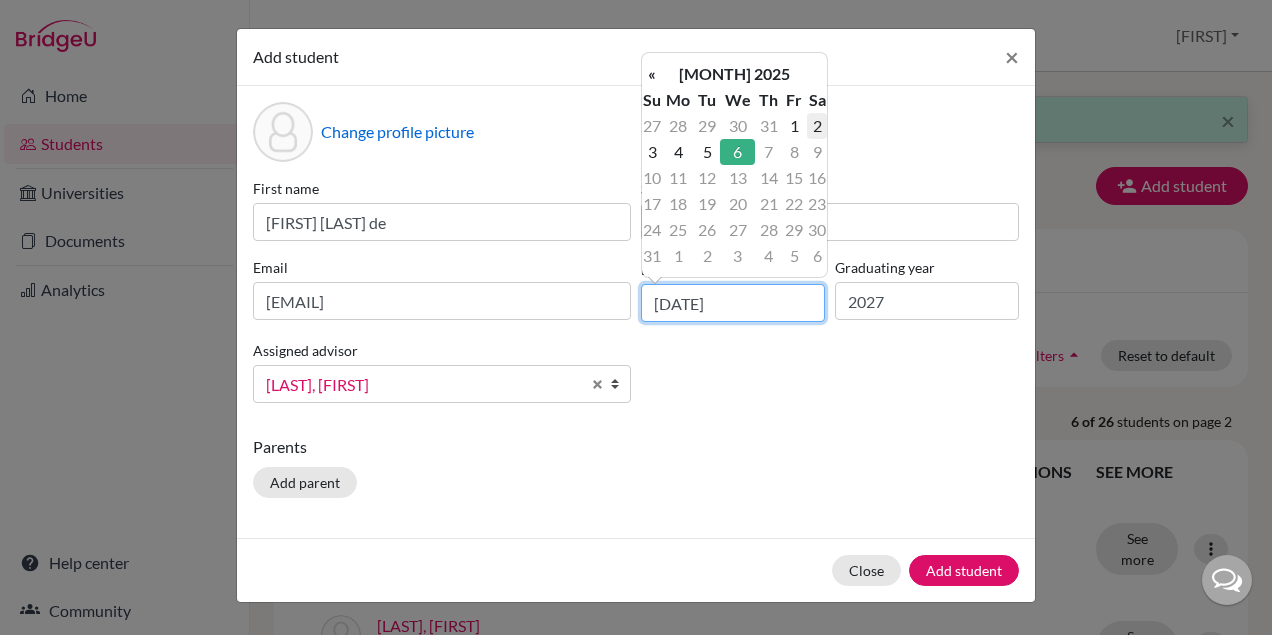 click on "[DATE]" at bounding box center [733, 303] 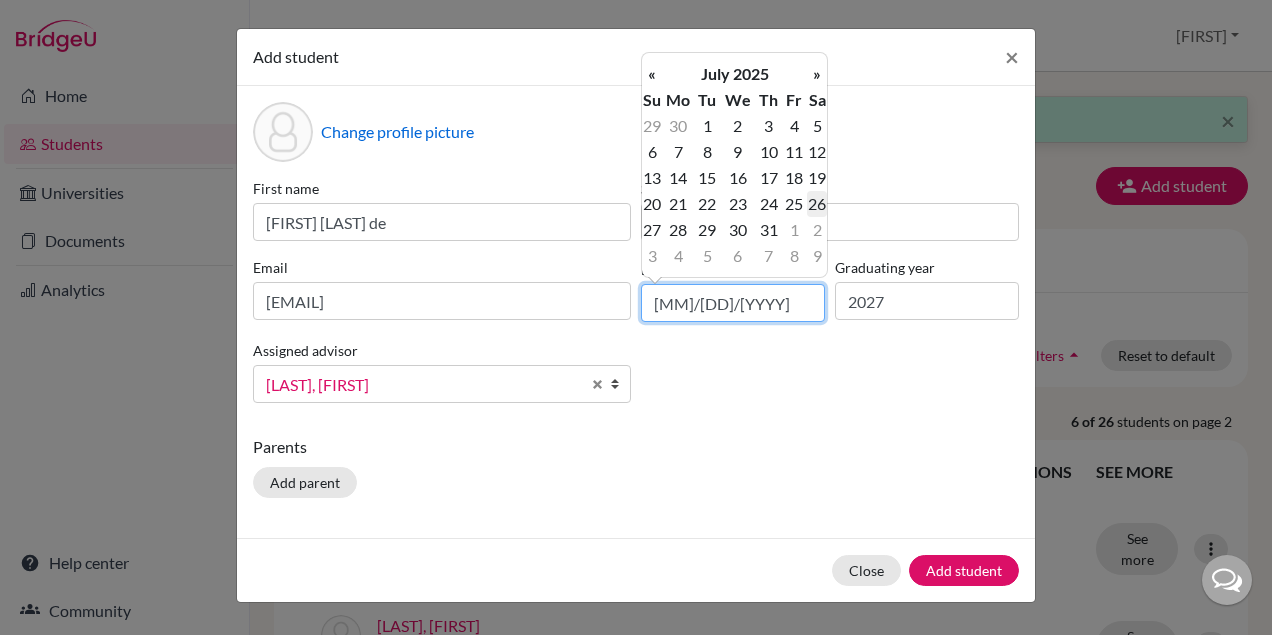 click on "[MM]/[DD]/[YYYY]" at bounding box center [733, 303] 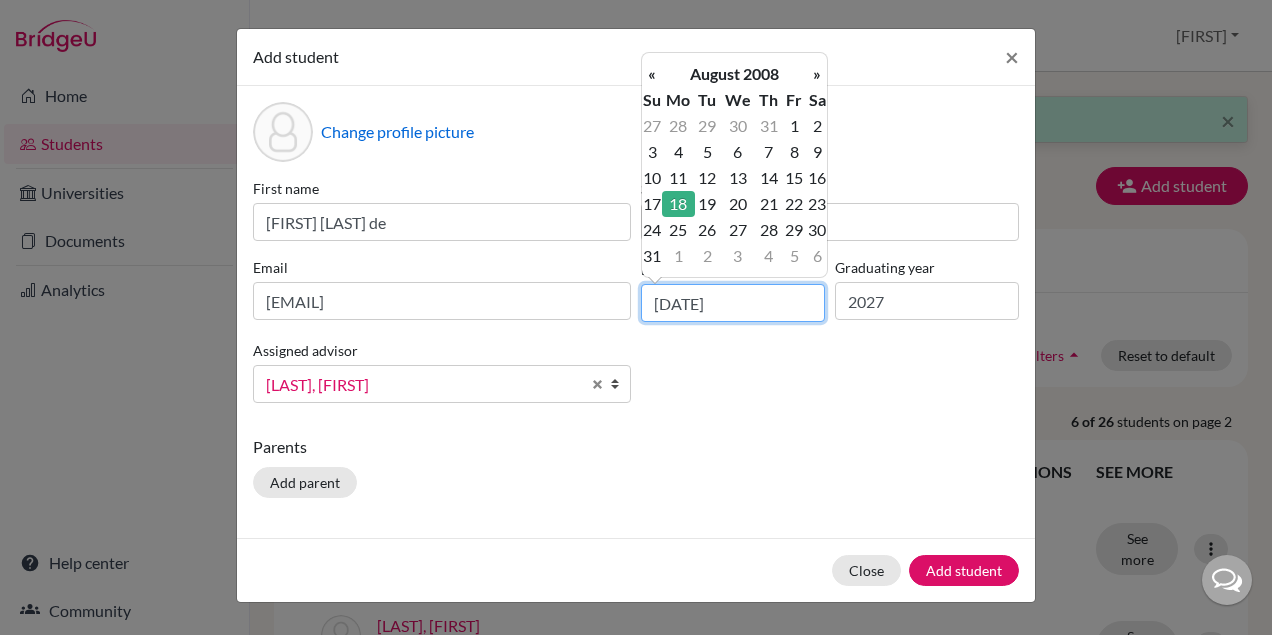 click on "[DATE]" at bounding box center [733, 303] 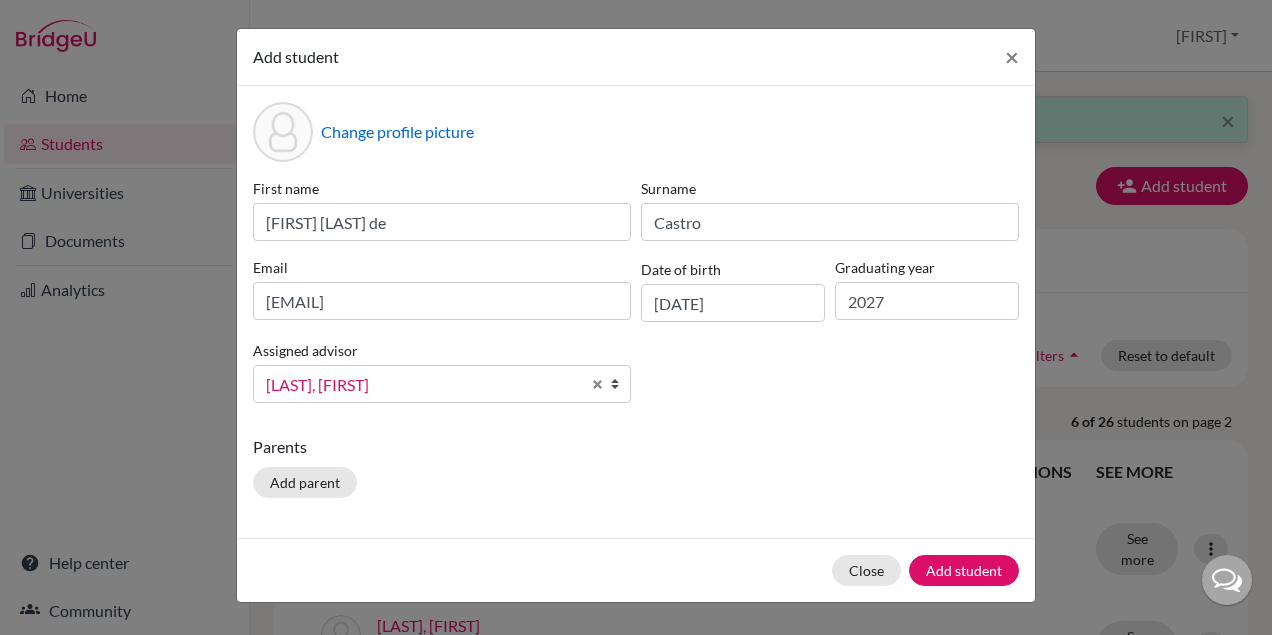 click on "First name [FIRST] [LAST] de [LAST] Email [EMAIL] Date of birth [DATE] Graduating year 2027 Assigned advisor [LAST], [FIRST]  [LAST], [FIRST] [LAST], [FIRST] [LAST], [FIRST] [LAST], [FIRST] [LAST], [FIRST] [LAST], [FIRST]
[LAST], [FIRST]
[LAST], [FIRST]  [LAST], [FIRST] [LAST], [FIRST] [LAST], [FIRST] [LAST], [FIRST] [LAST], [FIRST] [LAST], [FIRST]" at bounding box center [636, 298] 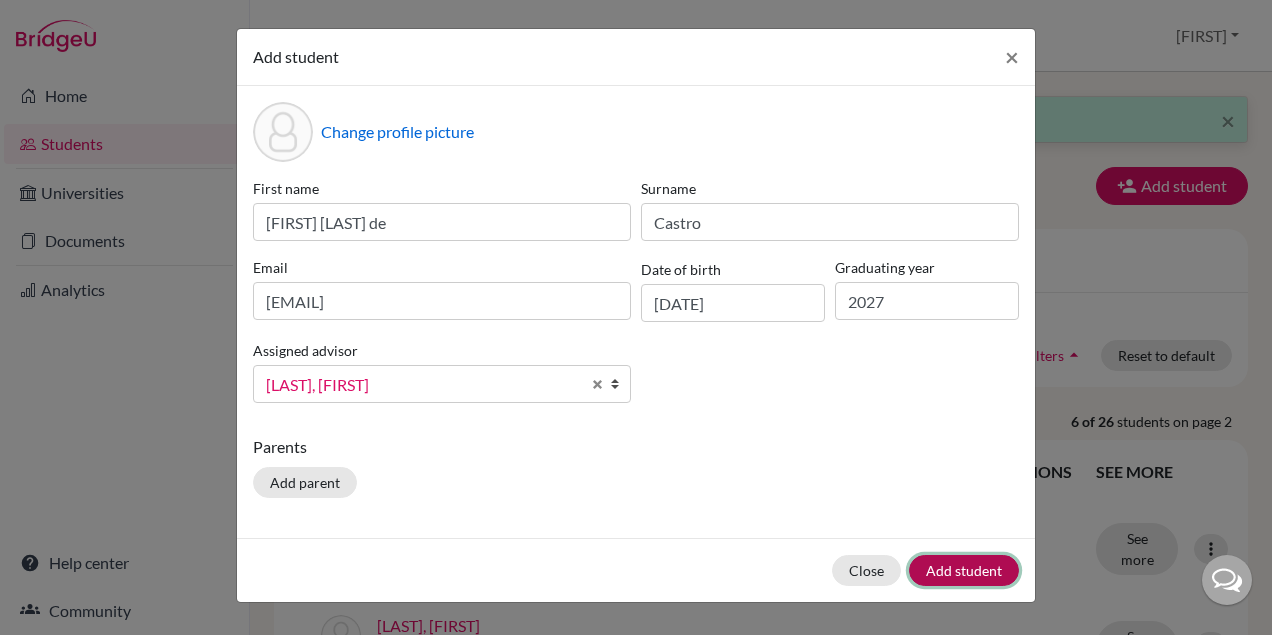 click on "Add student" at bounding box center (964, 570) 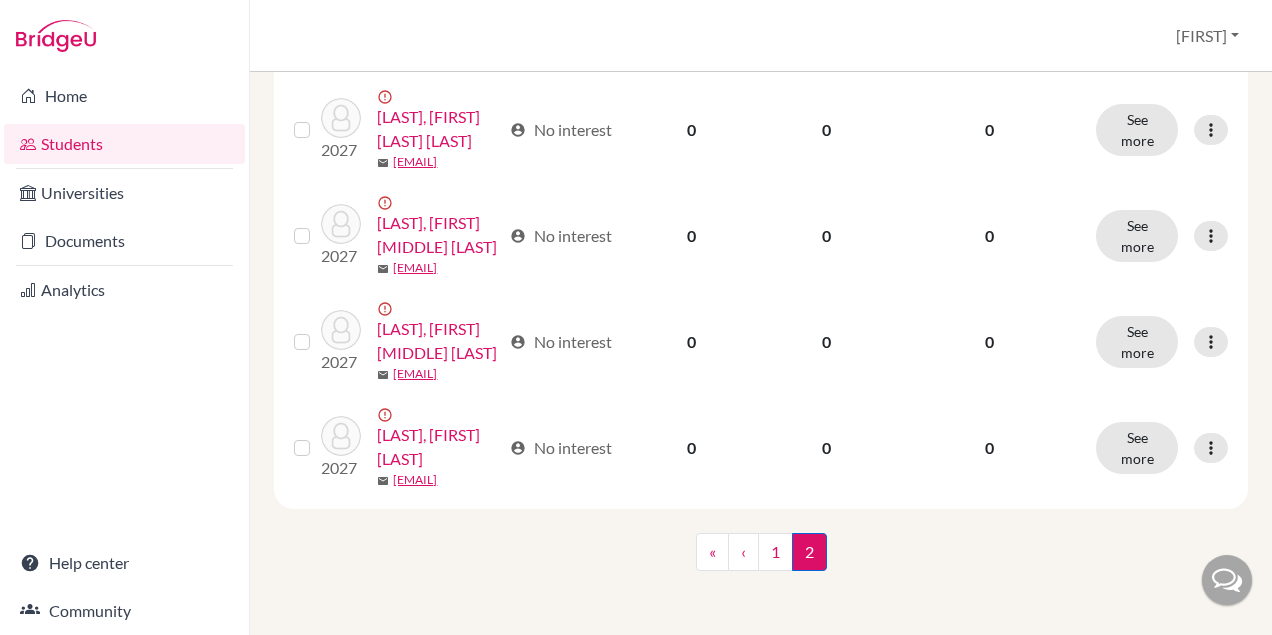 scroll, scrollTop: 0, scrollLeft: 0, axis: both 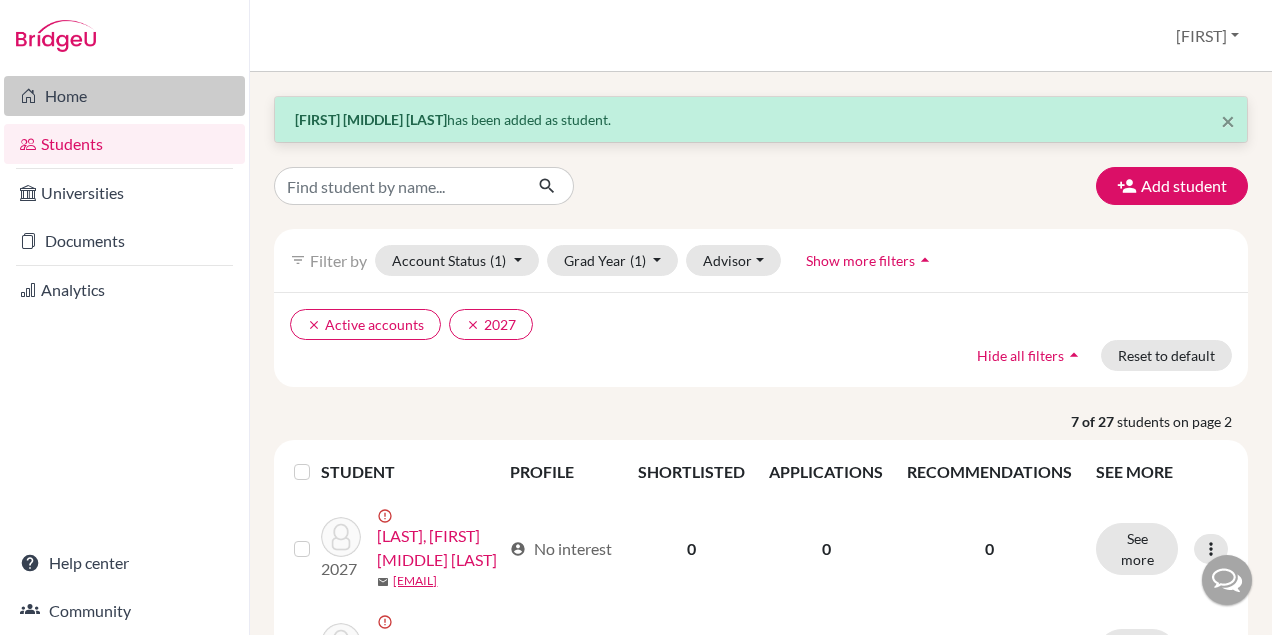 click on "Home" at bounding box center [124, 96] 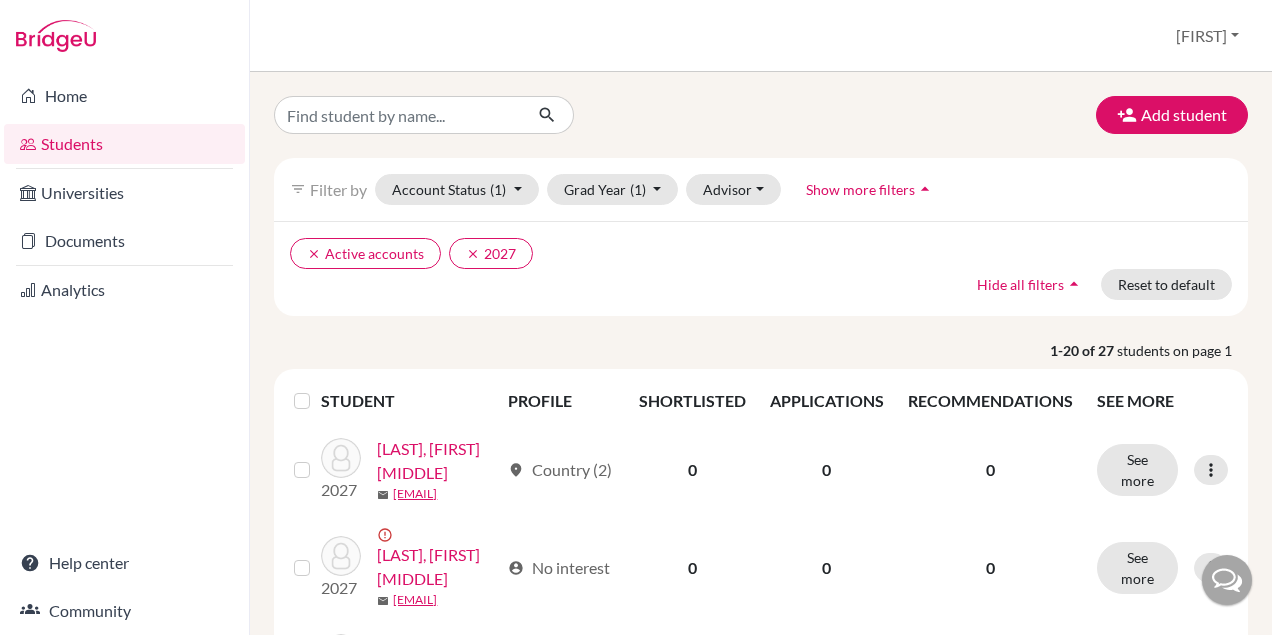 scroll, scrollTop: 0, scrollLeft: 0, axis: both 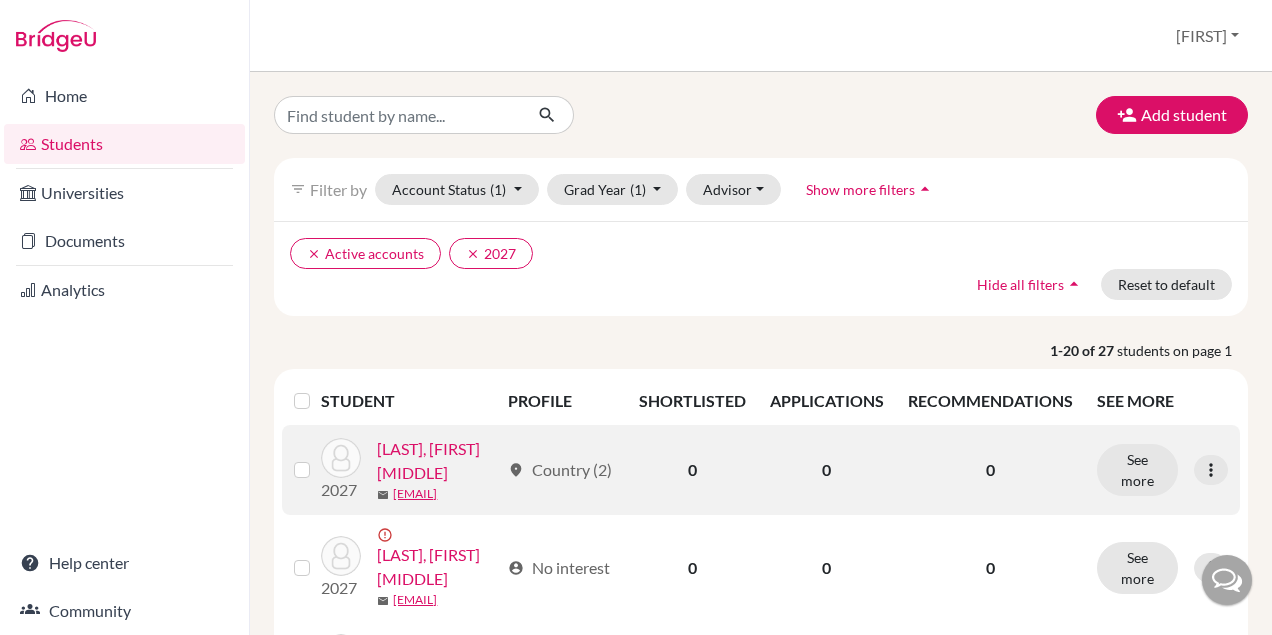 click on "Barros, Julia Martins" at bounding box center [438, 461] 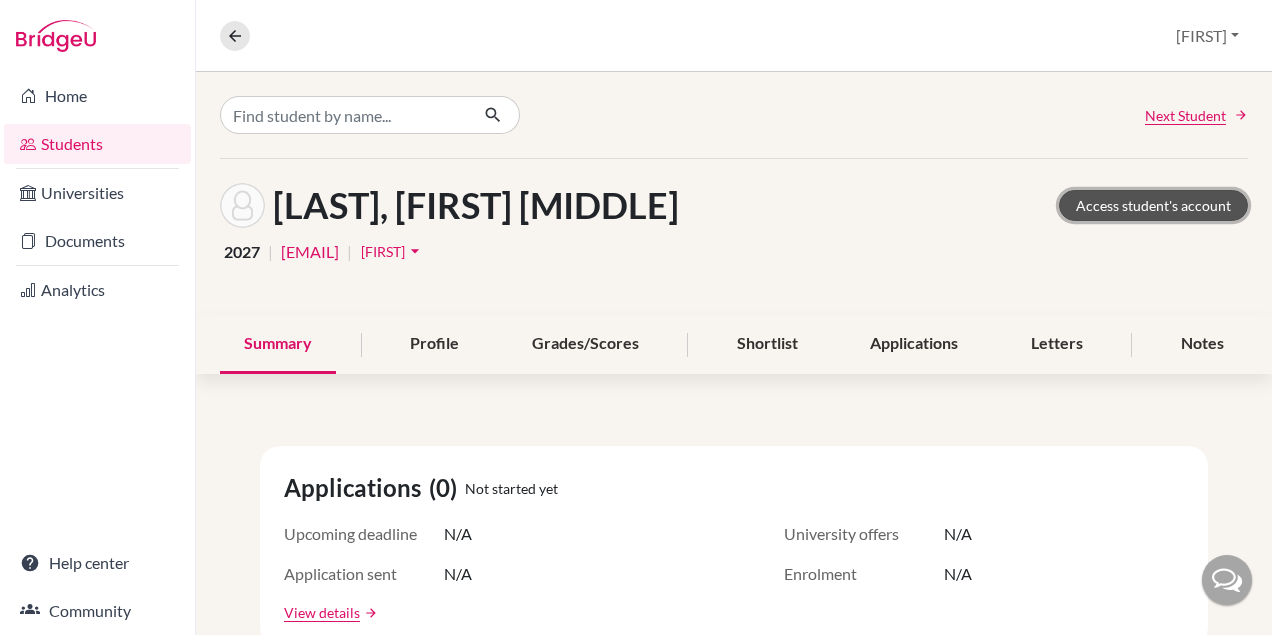 click on "Access student's account" at bounding box center [1153, 205] 